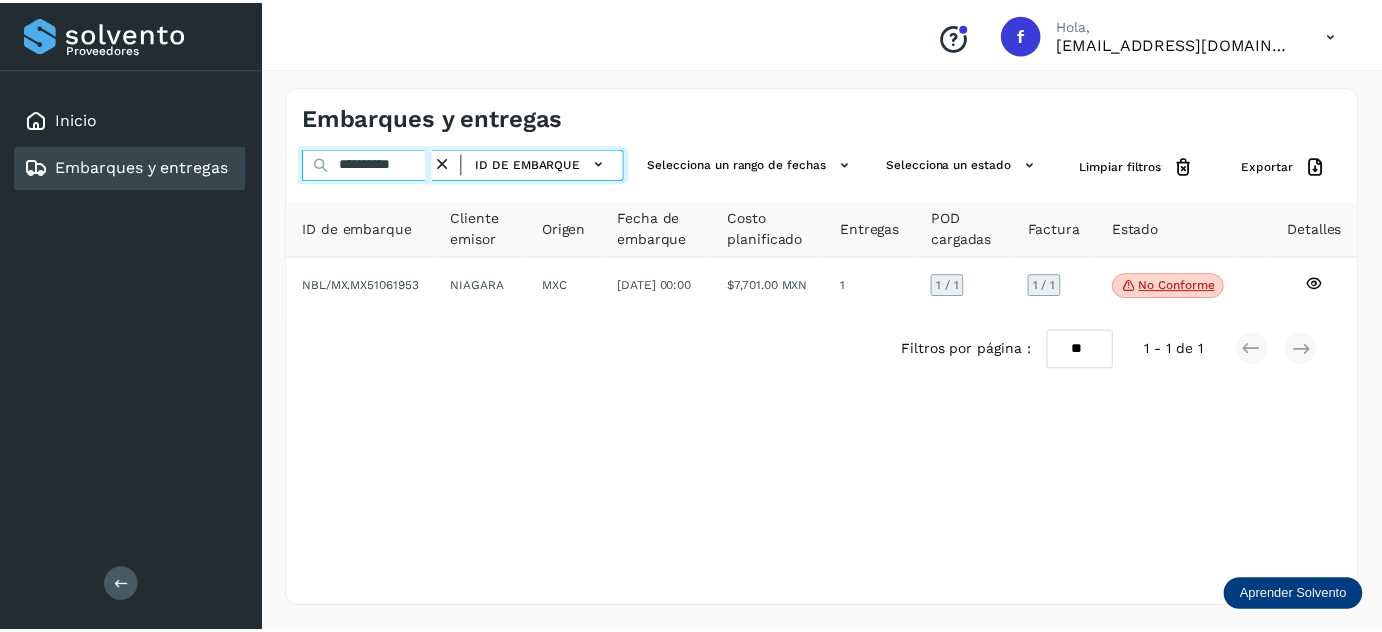 scroll, scrollTop: 0, scrollLeft: 0, axis: both 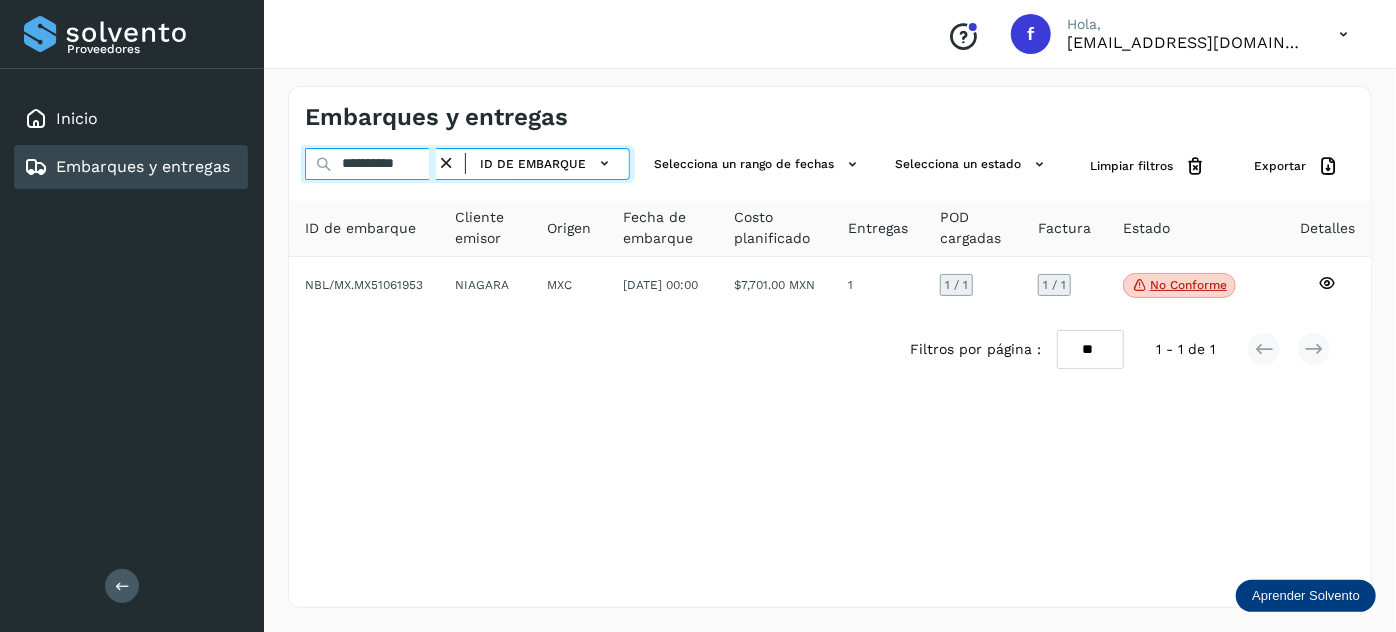click on "**********" at bounding box center [370, 164] 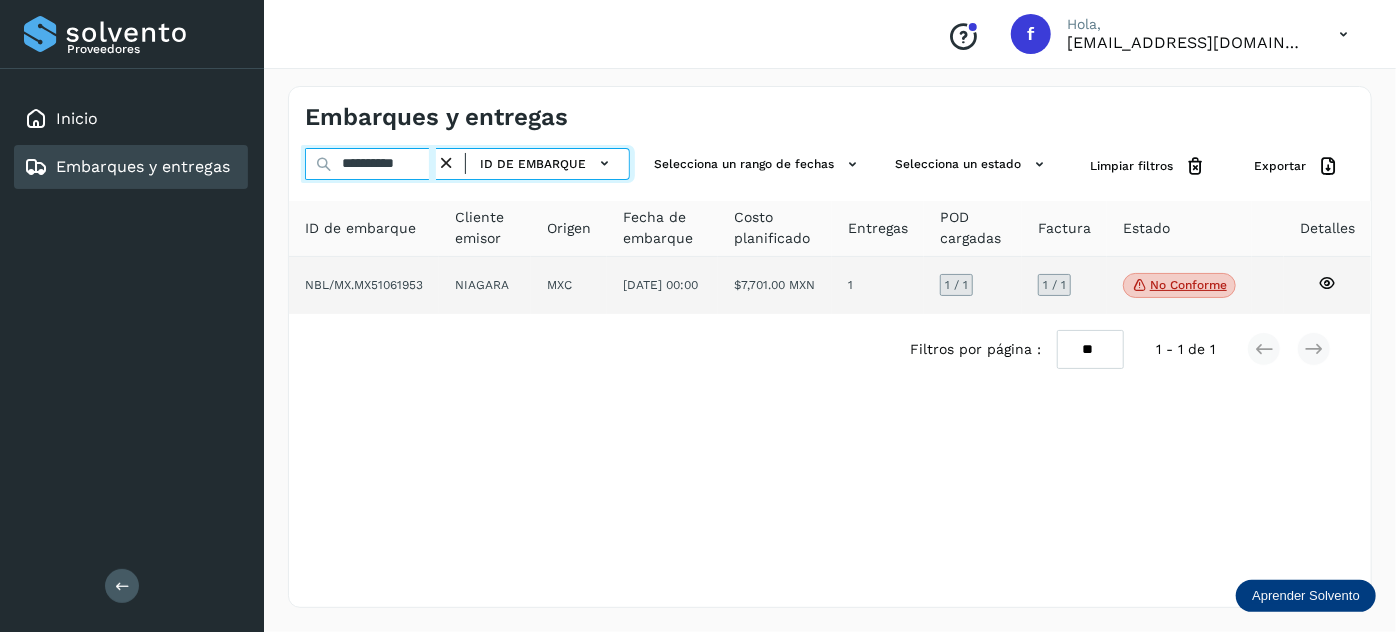 paste 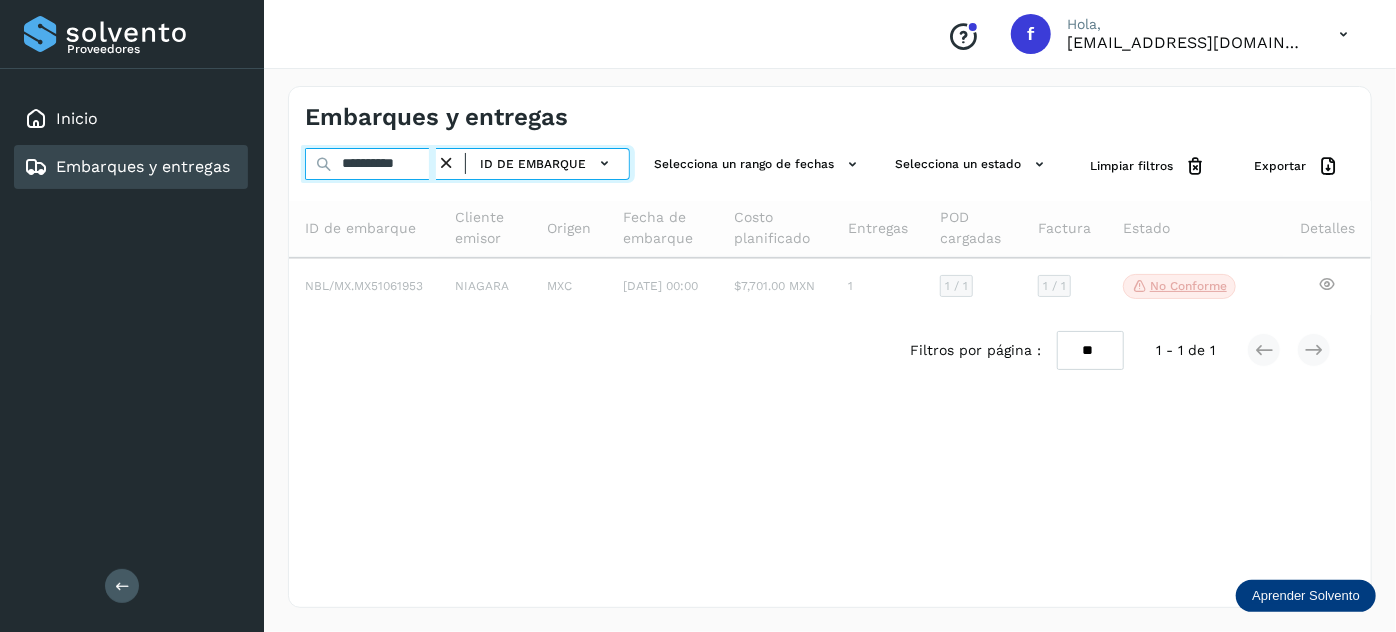 type on "**********" 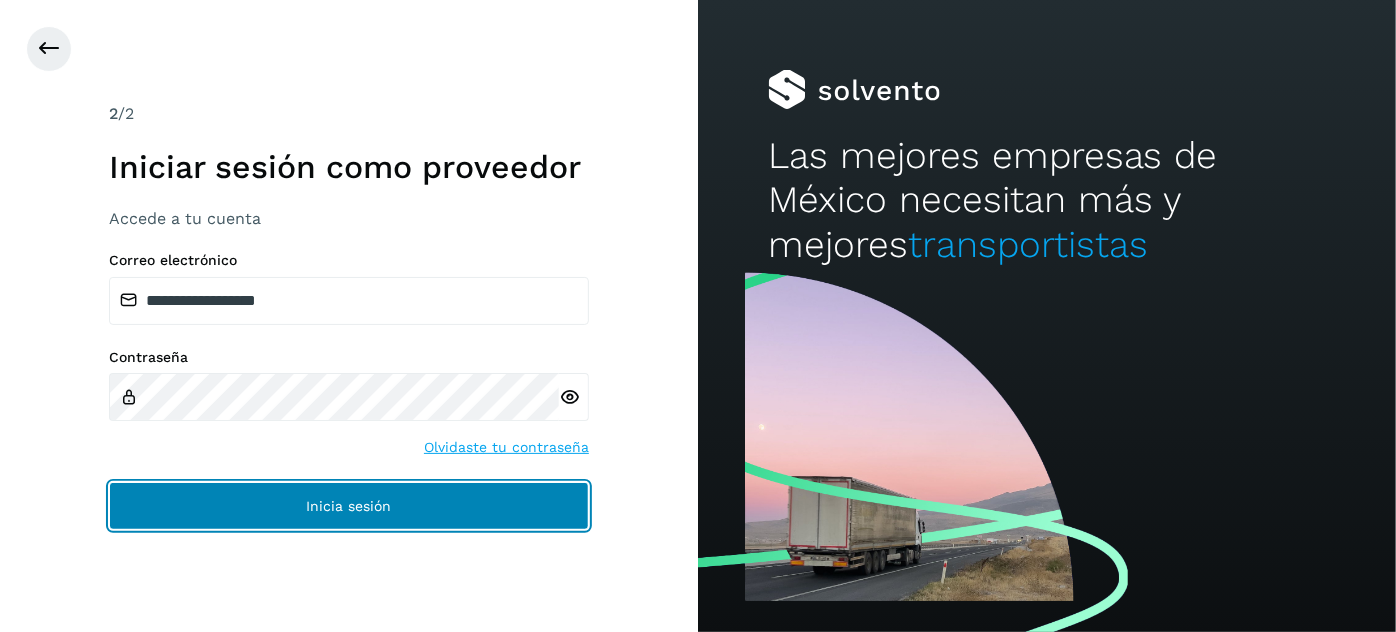 click on "Inicia sesión" at bounding box center [349, 506] 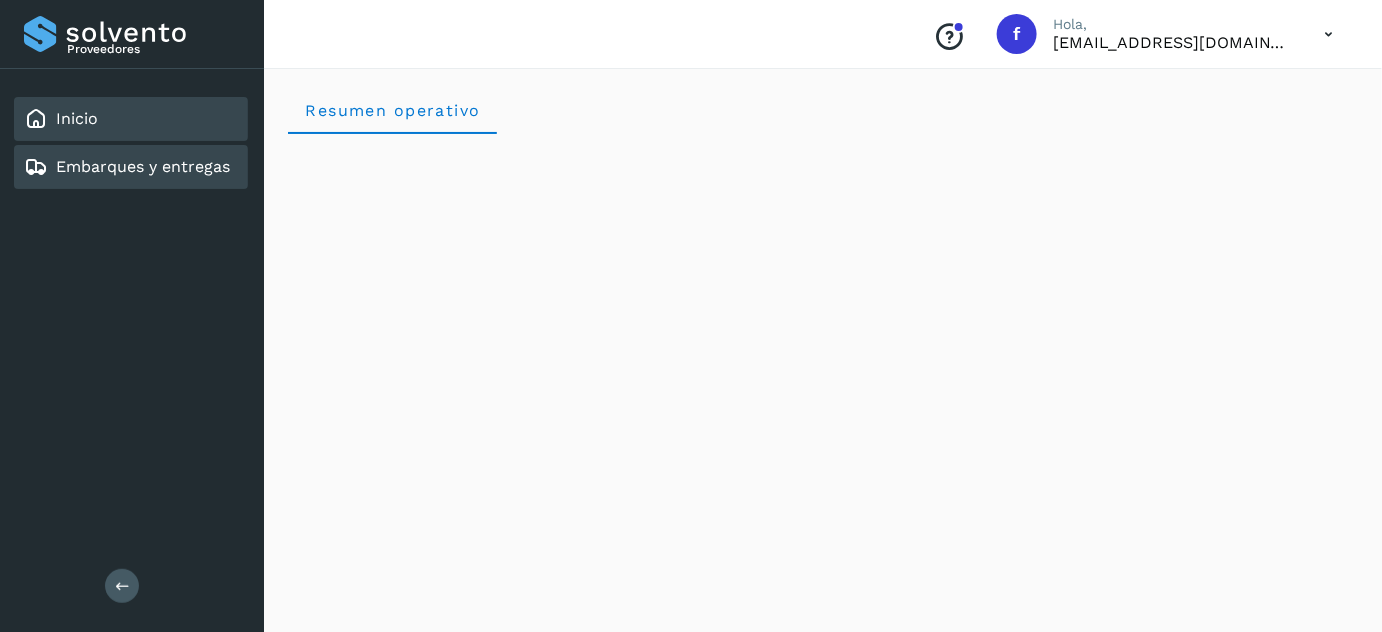 click on "Embarques y entregas" at bounding box center [143, 166] 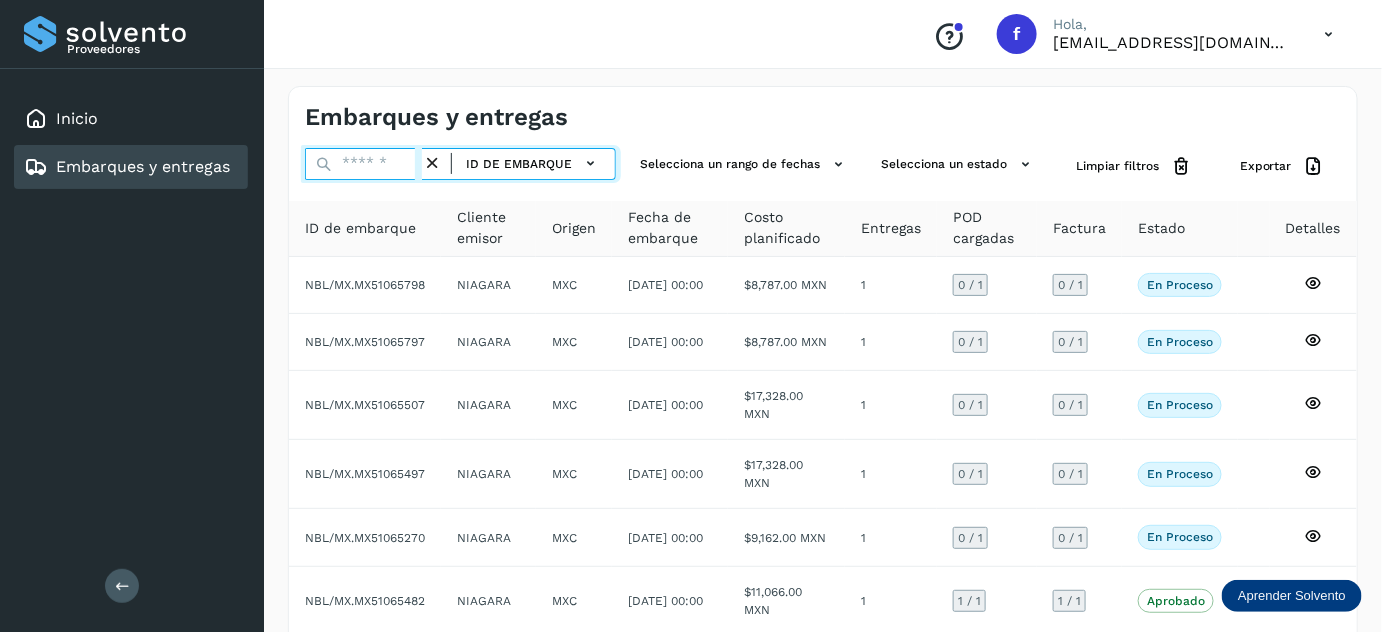 click at bounding box center [363, 164] 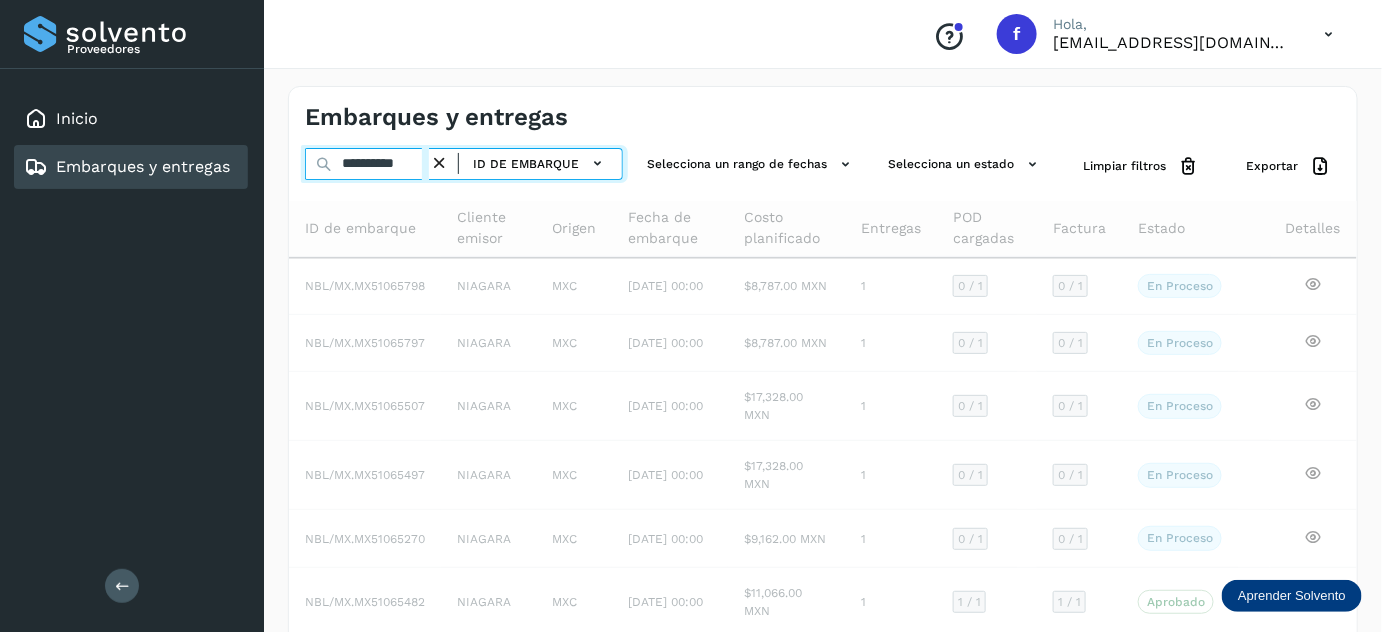 scroll, scrollTop: 0, scrollLeft: 0, axis: both 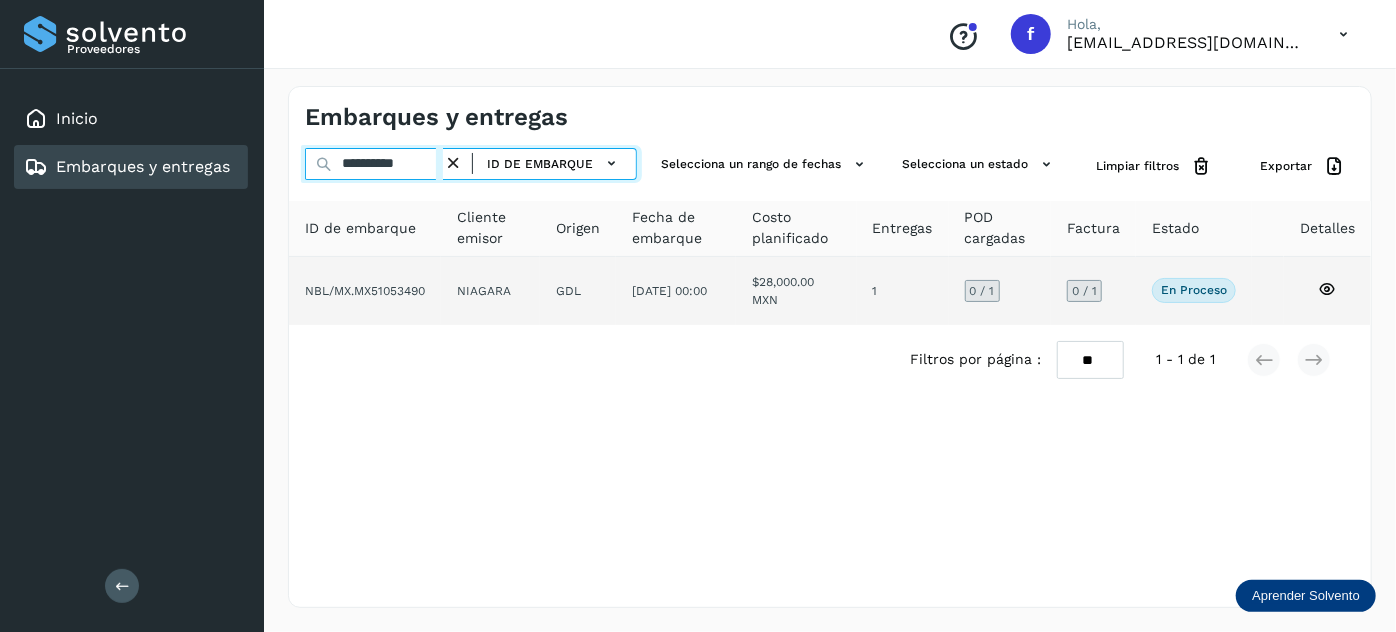 type on "**********" 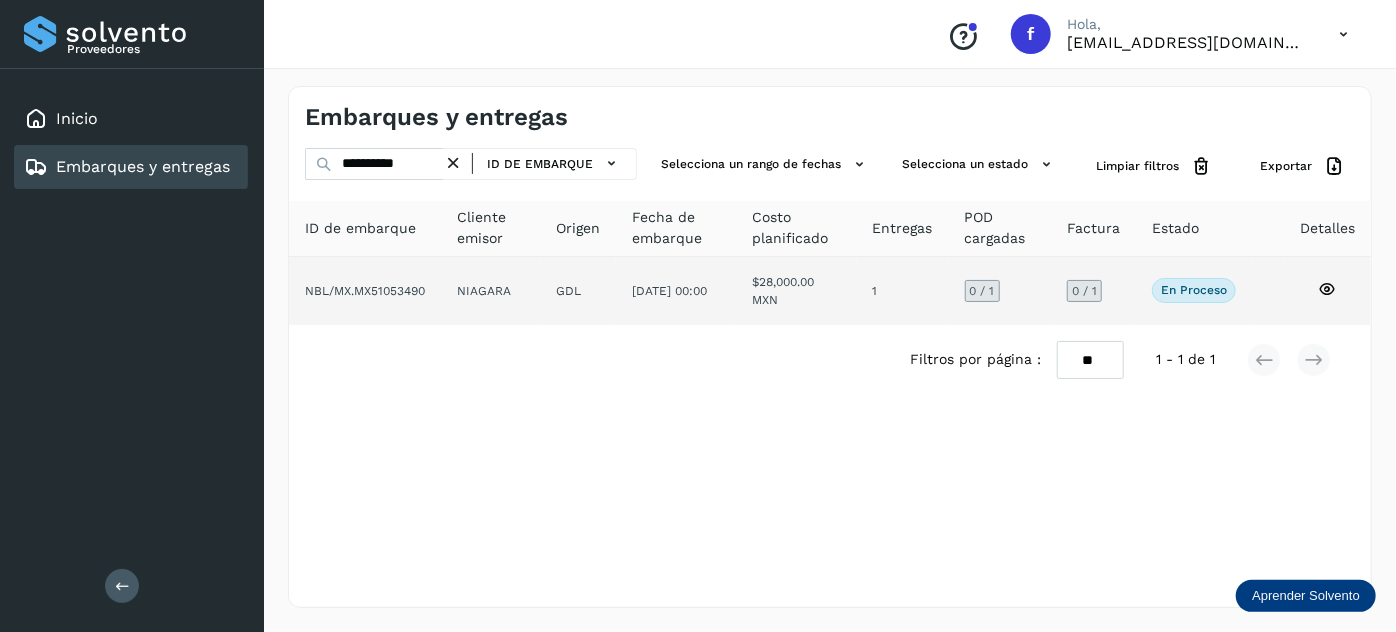 click on "[DATE] 00:00" 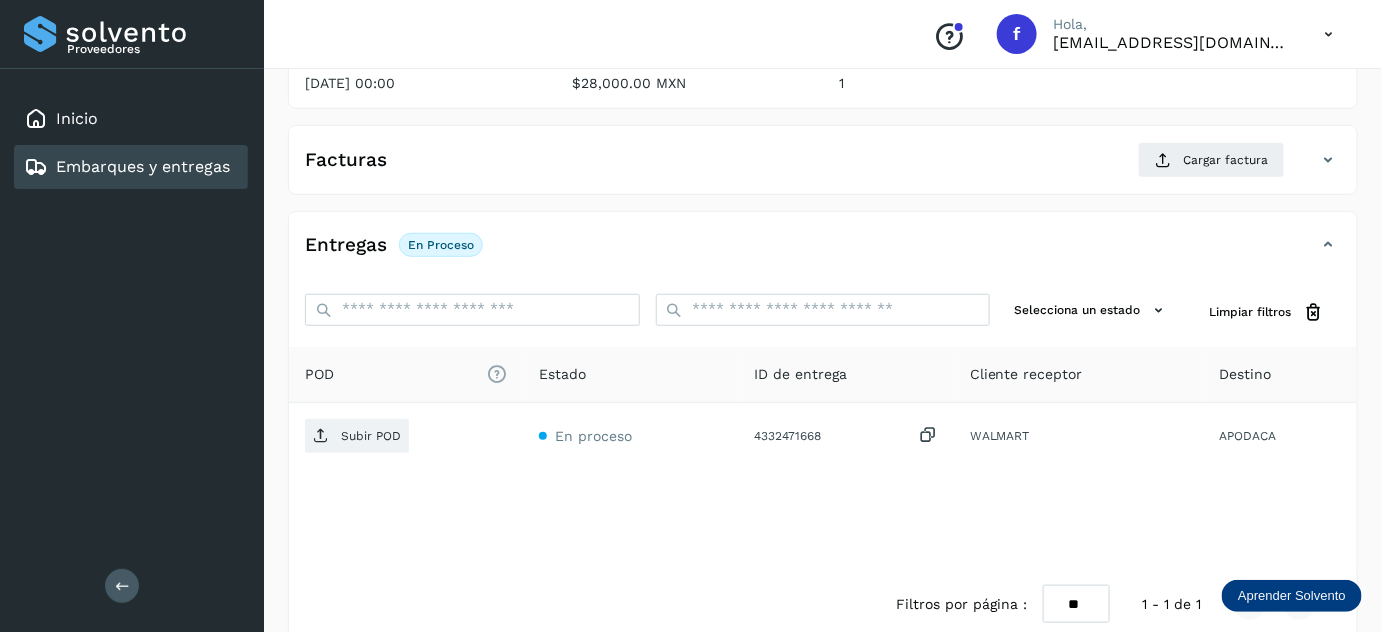 scroll, scrollTop: 327, scrollLeft: 0, axis: vertical 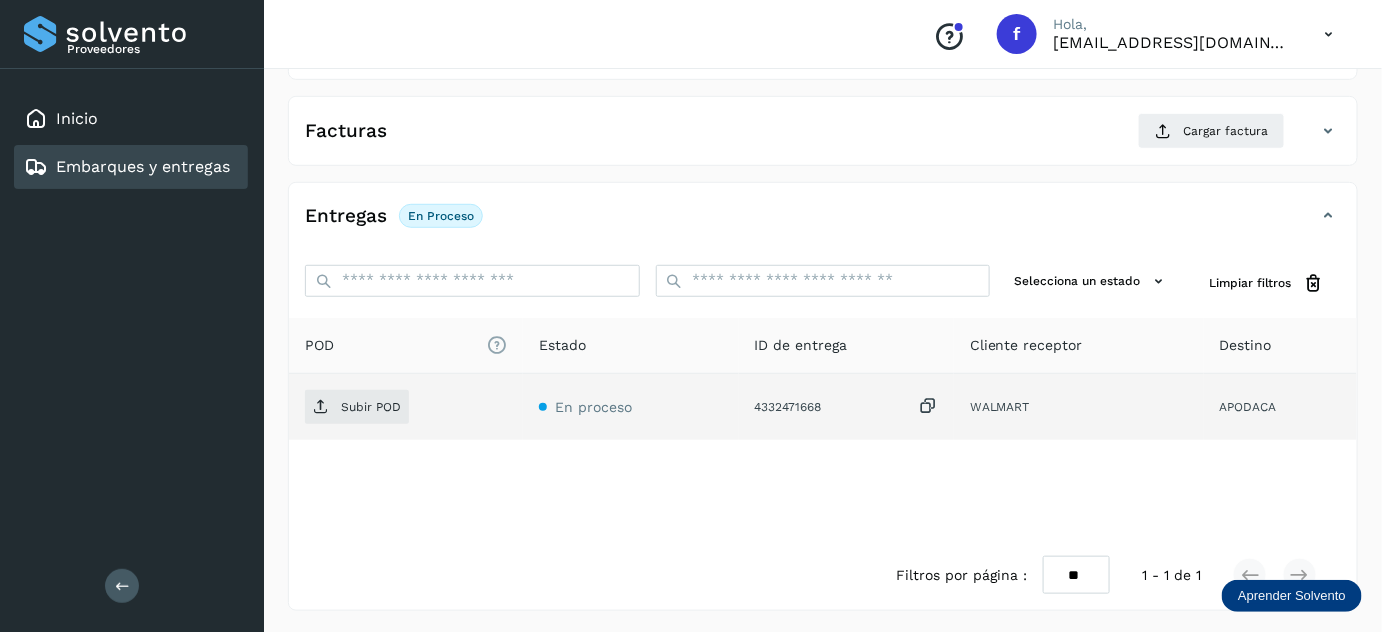 click at bounding box center [928, 406] 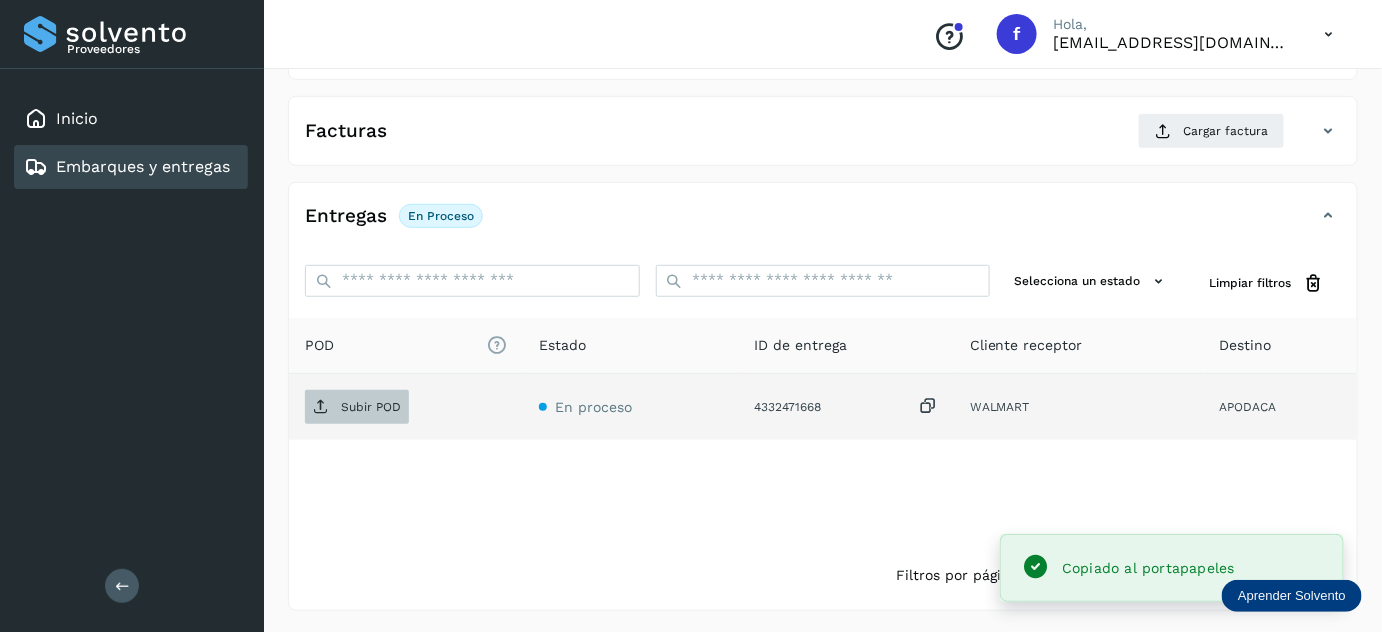 click on "Subir POD" at bounding box center [371, 407] 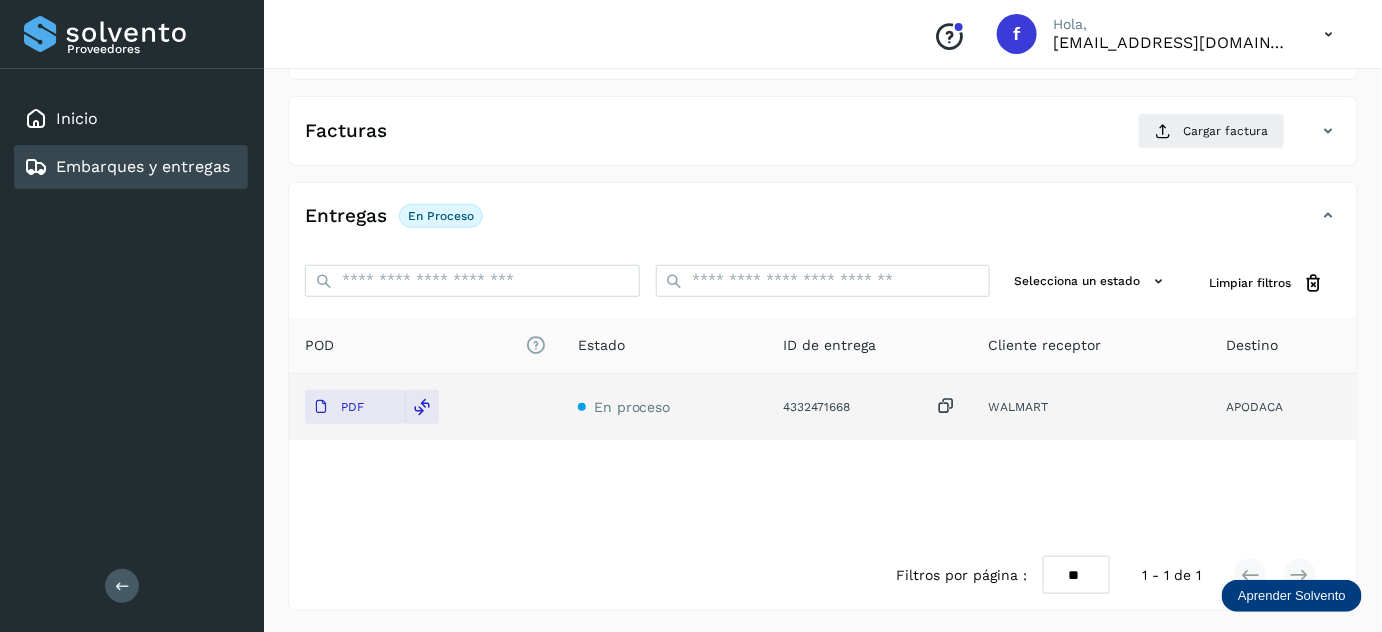 scroll, scrollTop: 0, scrollLeft: 0, axis: both 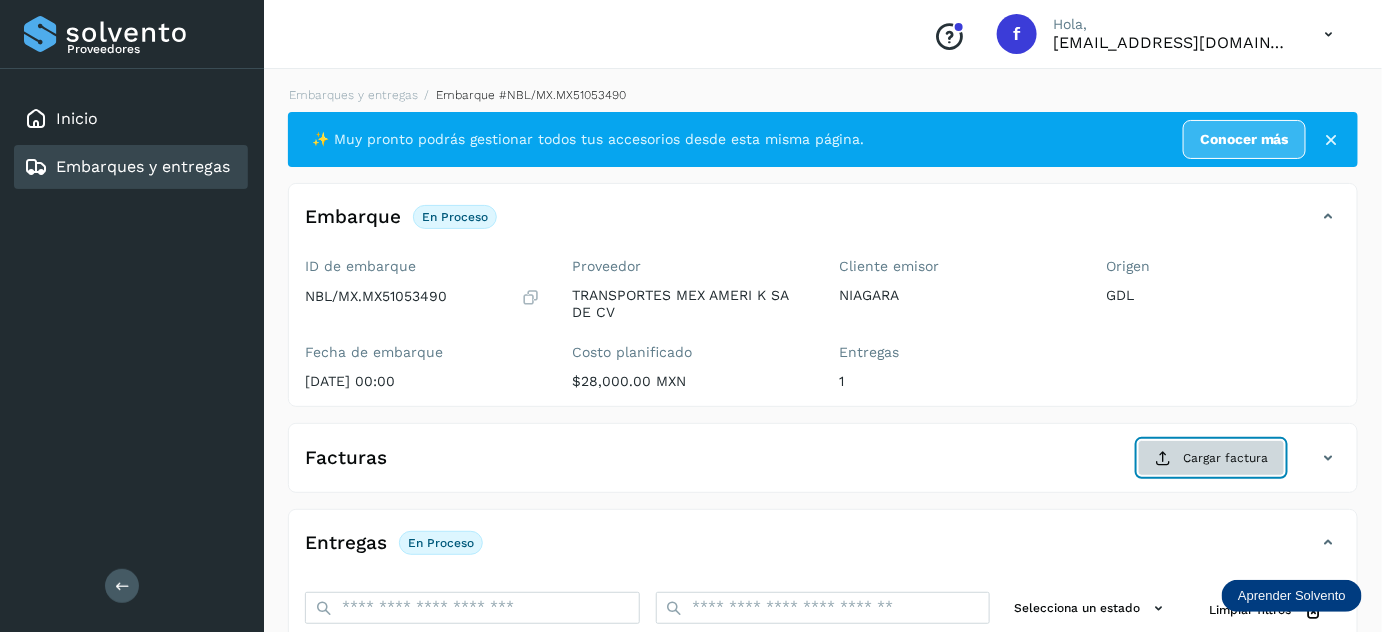 click on "Cargar factura" at bounding box center (1211, 458) 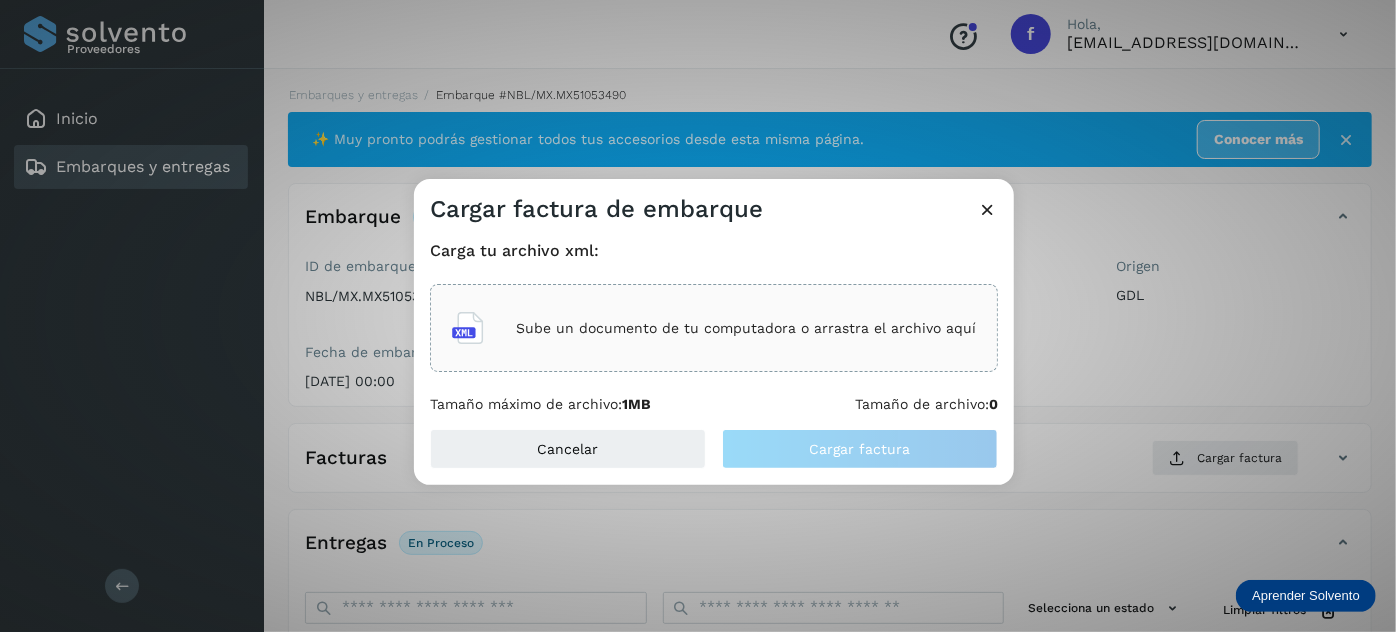 click on "Sube un documento de tu computadora o arrastra el archivo aquí" 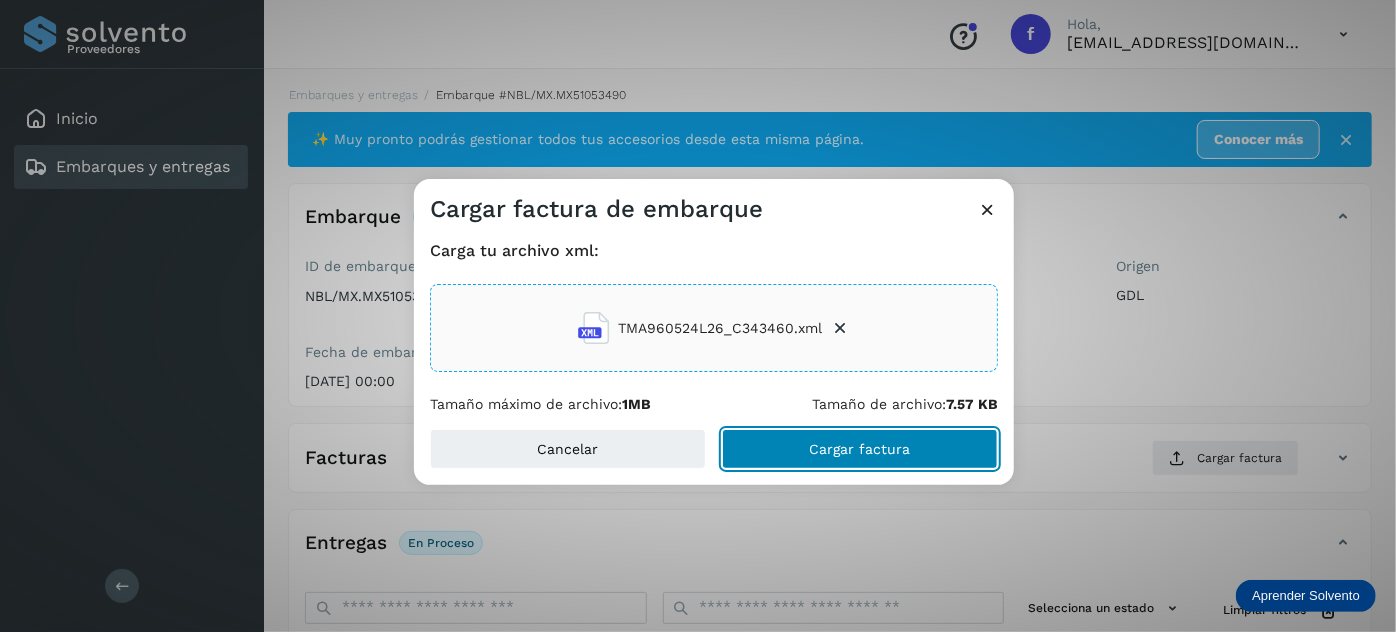 click on "Cargar factura" 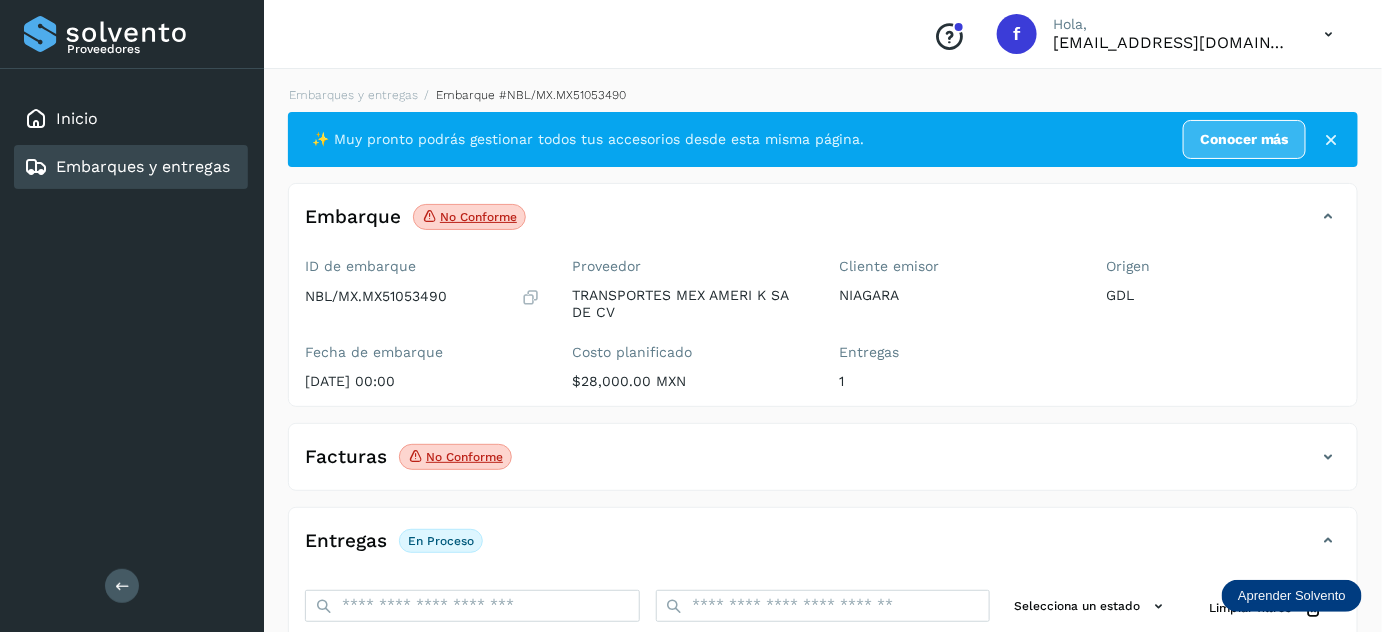 scroll, scrollTop: 325, scrollLeft: 0, axis: vertical 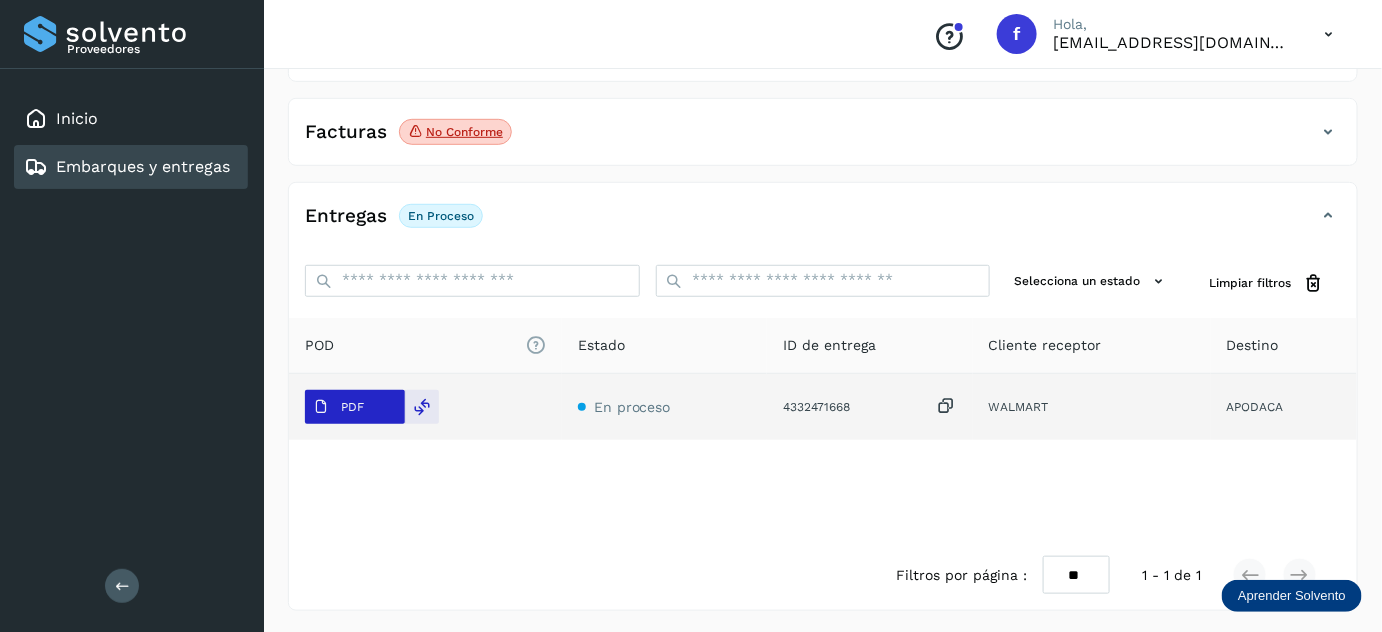 click on "PDF" at bounding box center [352, 407] 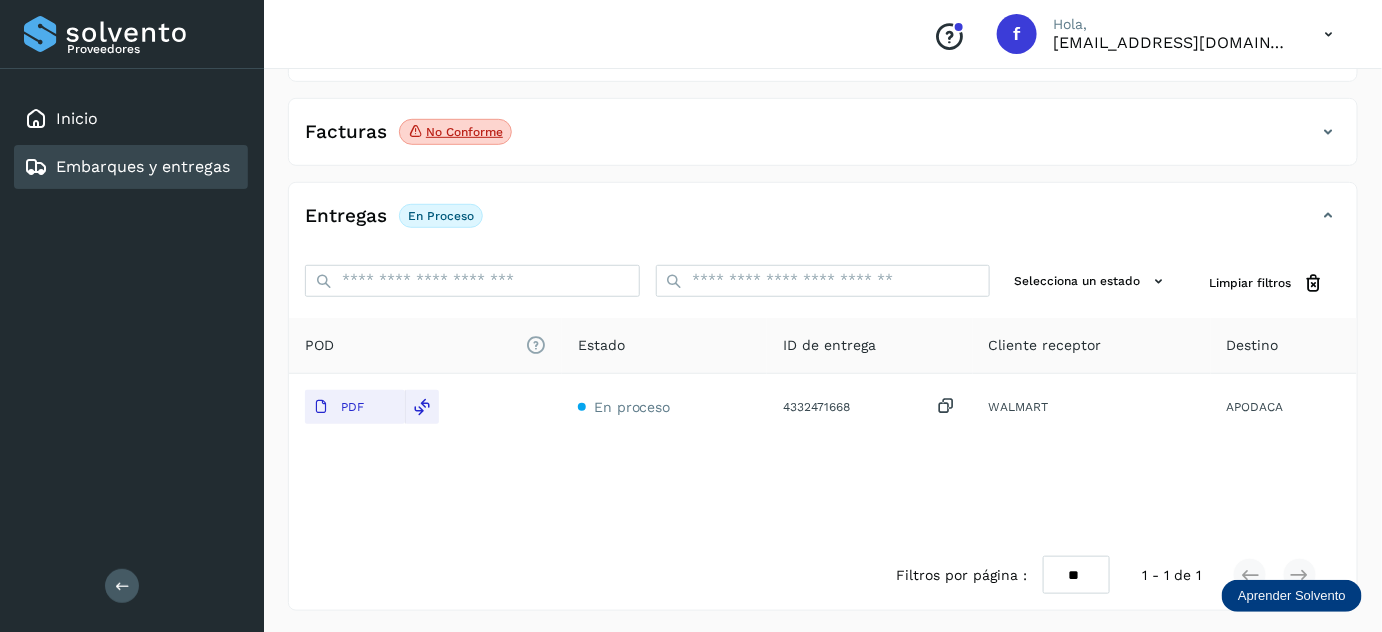 scroll, scrollTop: 0, scrollLeft: 0, axis: both 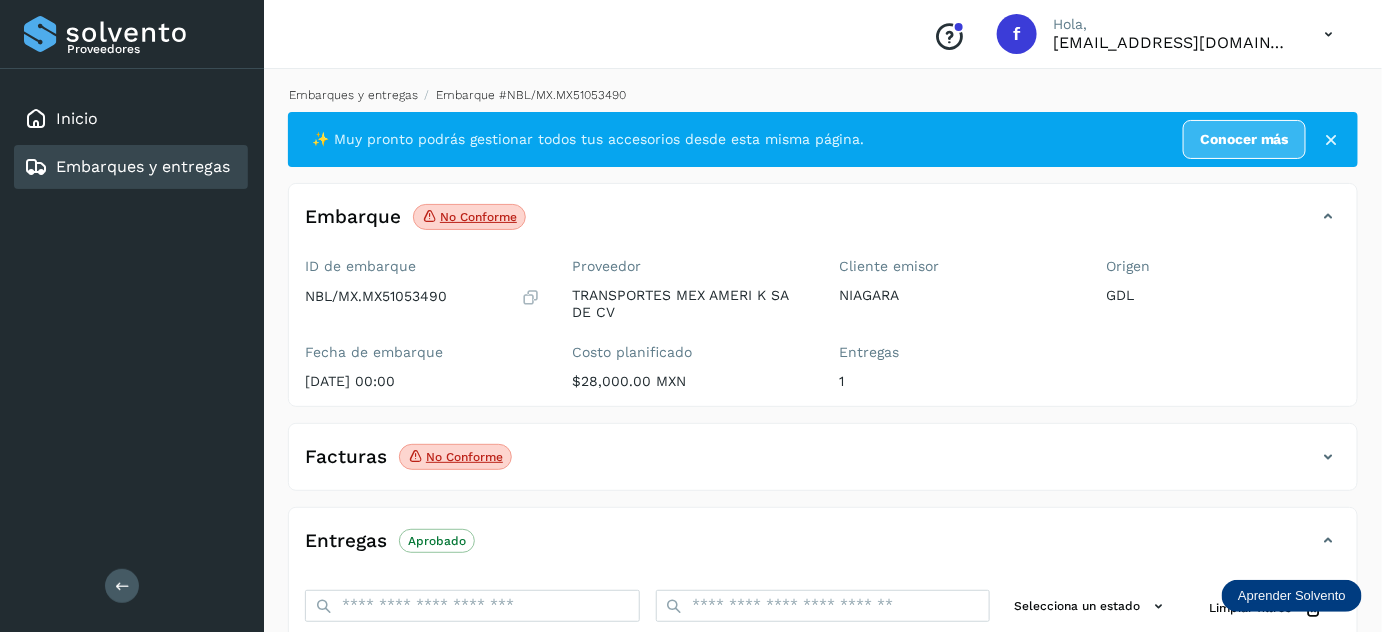click on "Embarques y entregas" at bounding box center [353, 95] 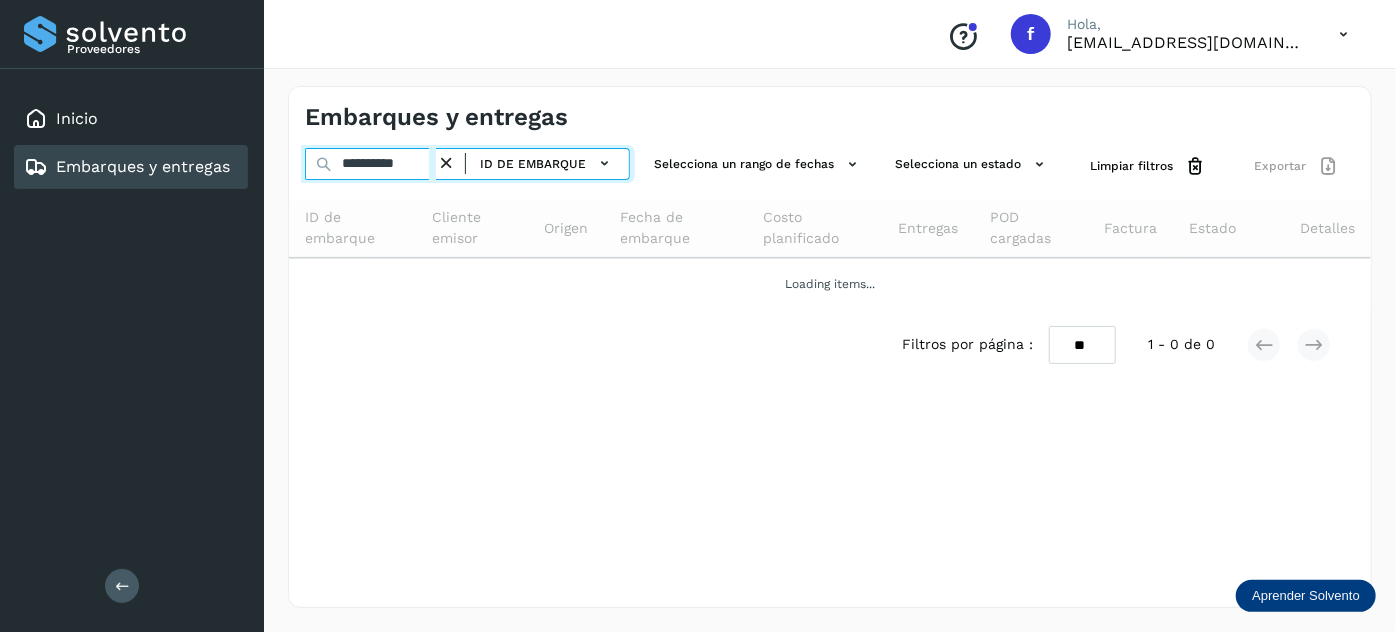 click on "**********" at bounding box center (370, 164) 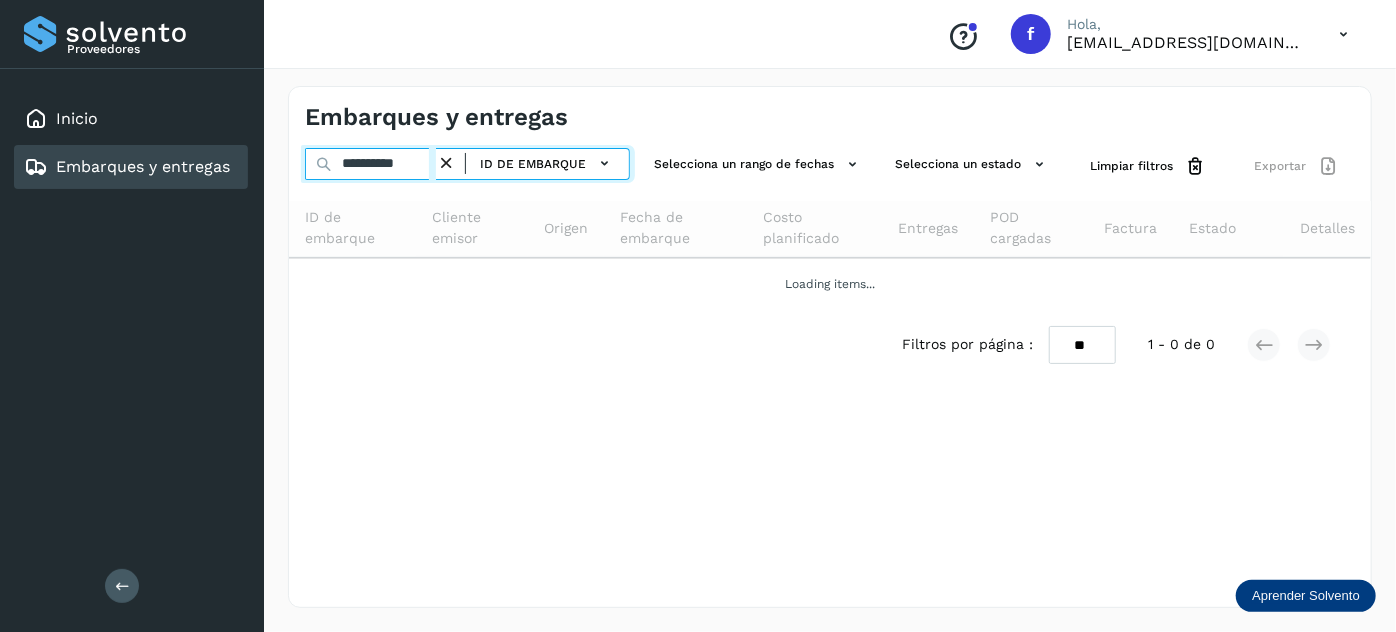 click on "**********" at bounding box center (370, 164) 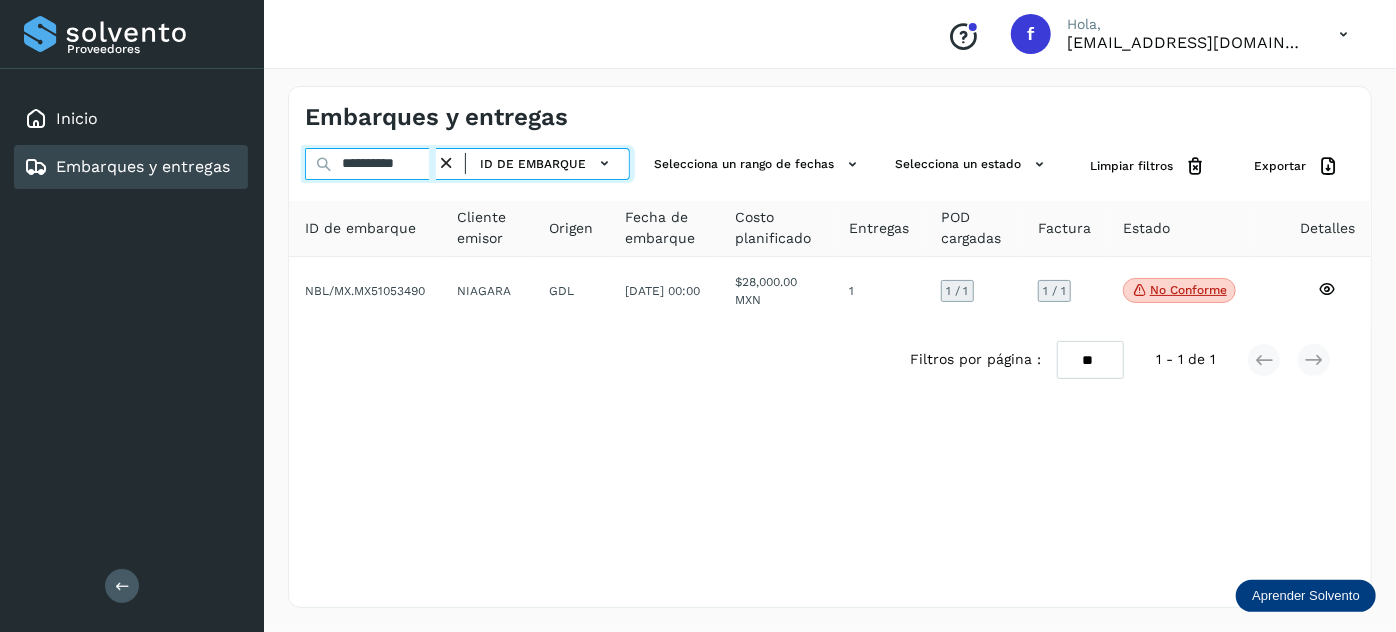 paste 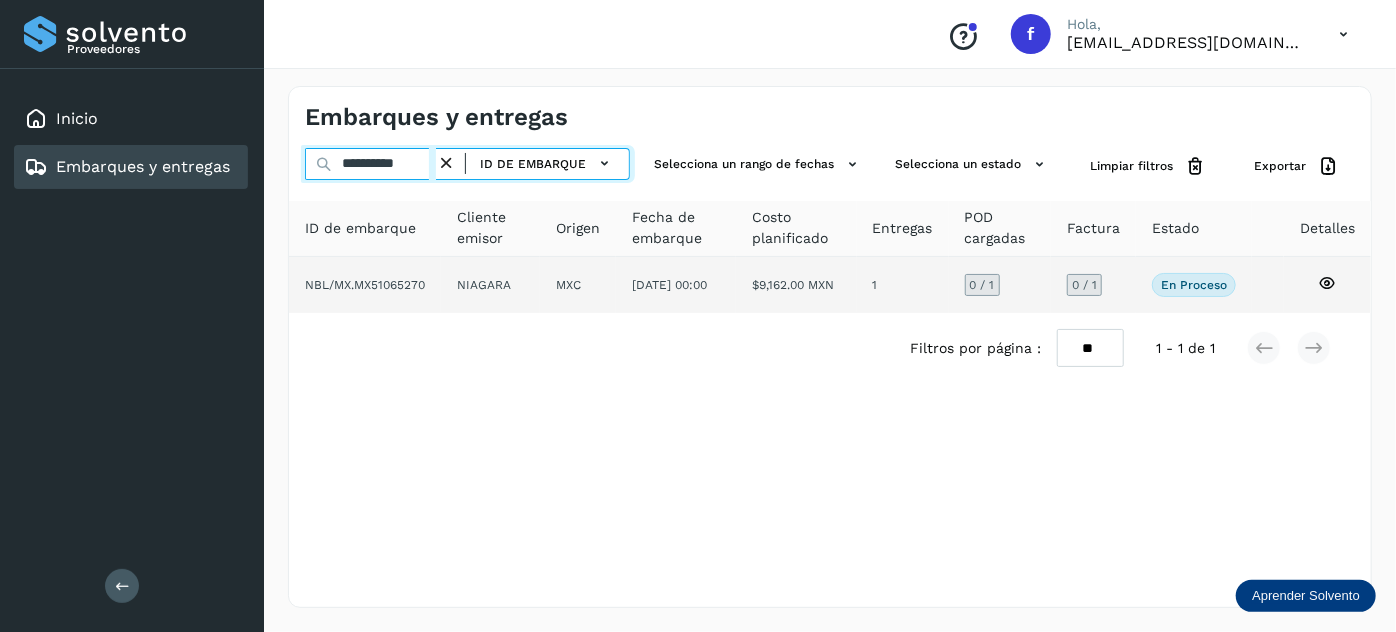 type on "**********" 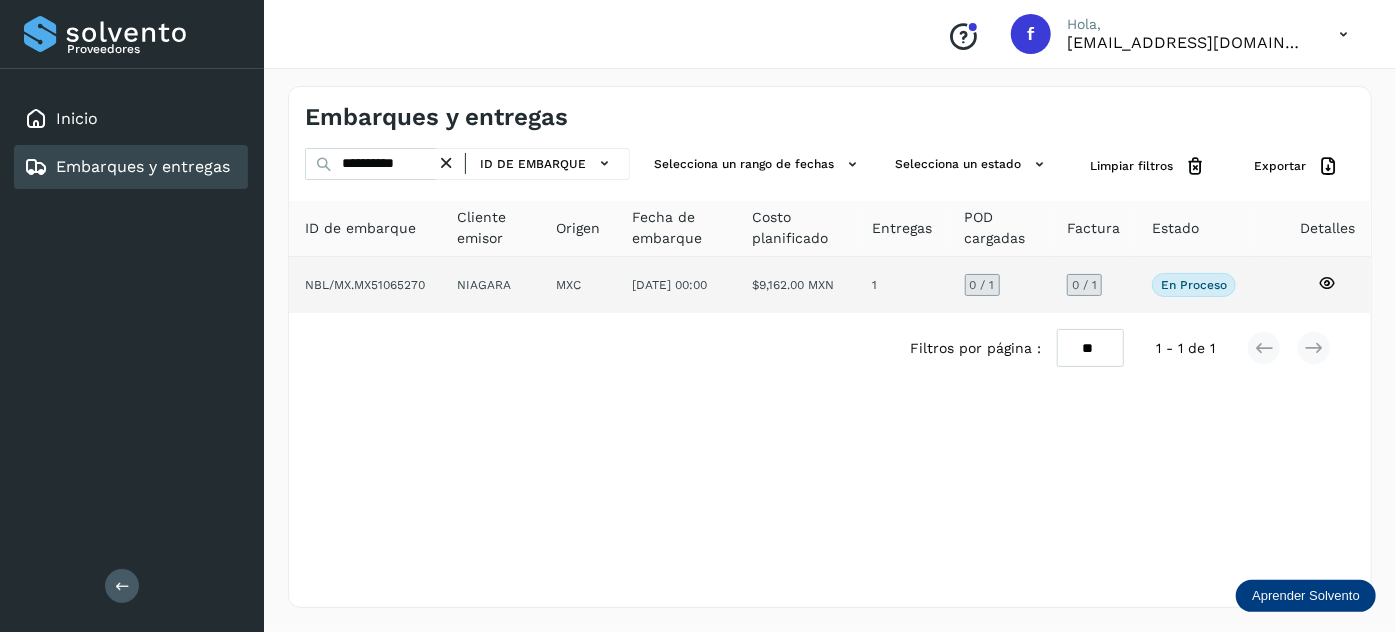 click on "[DATE] 00:00" 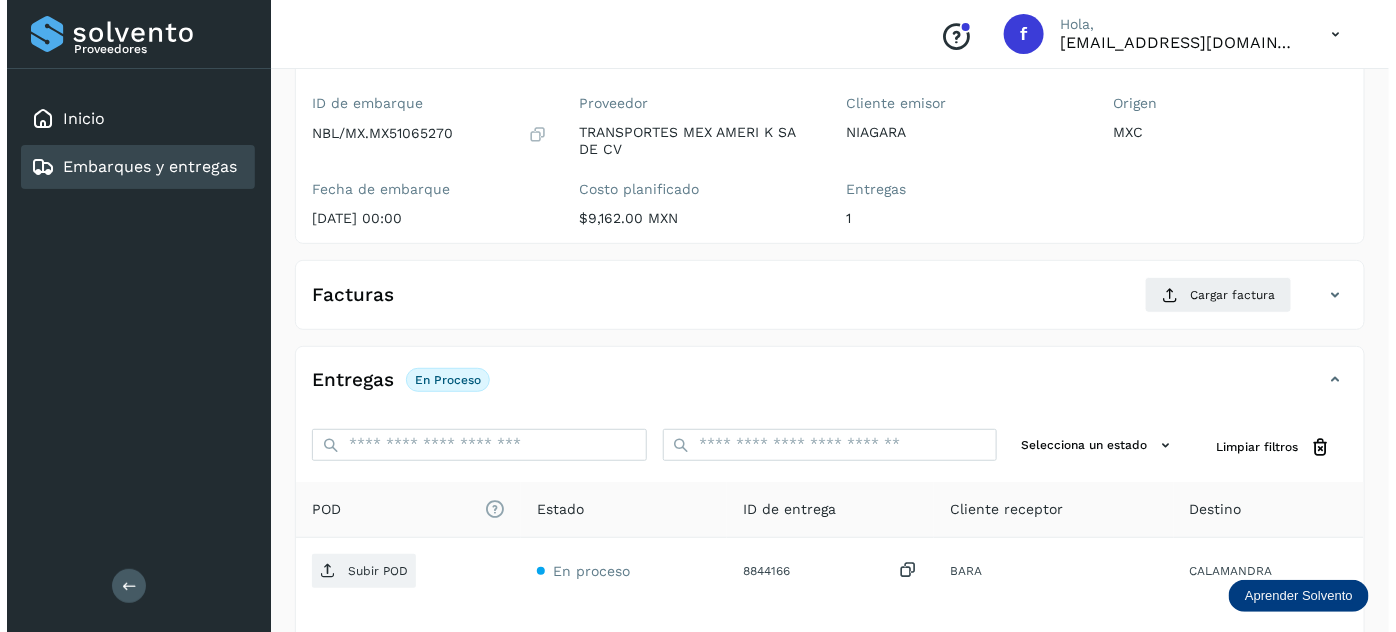 scroll, scrollTop: 327, scrollLeft: 0, axis: vertical 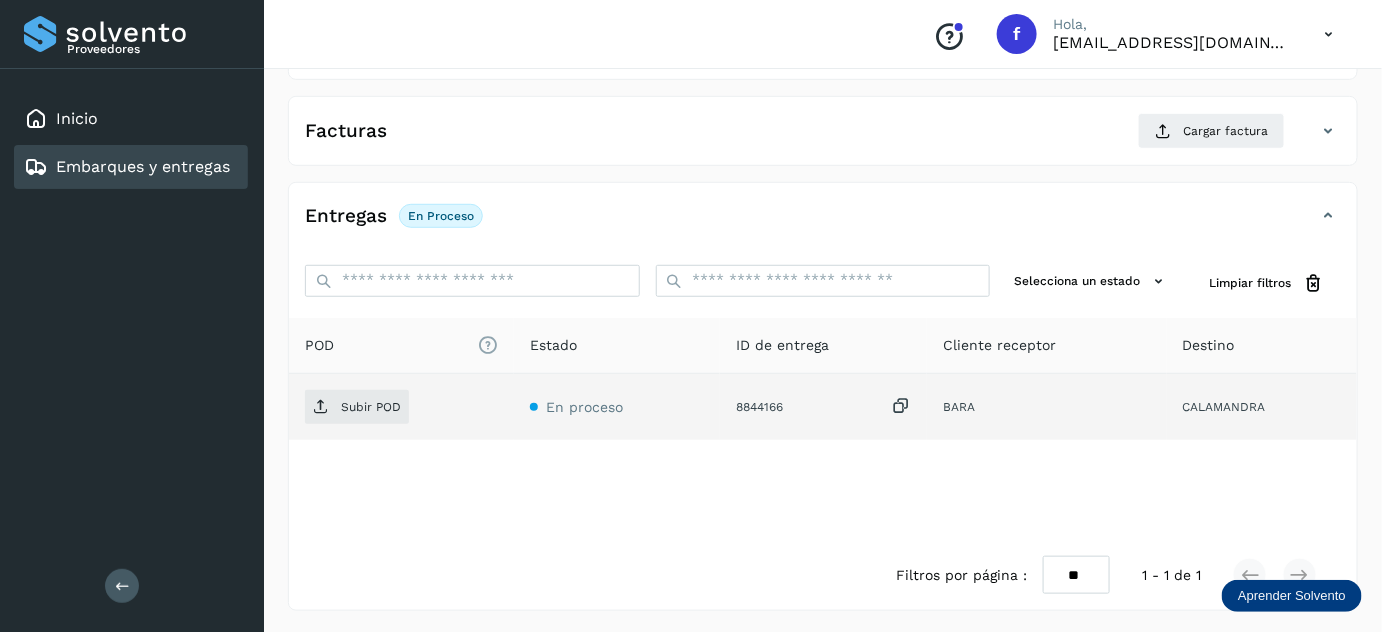 click at bounding box center [901, 406] 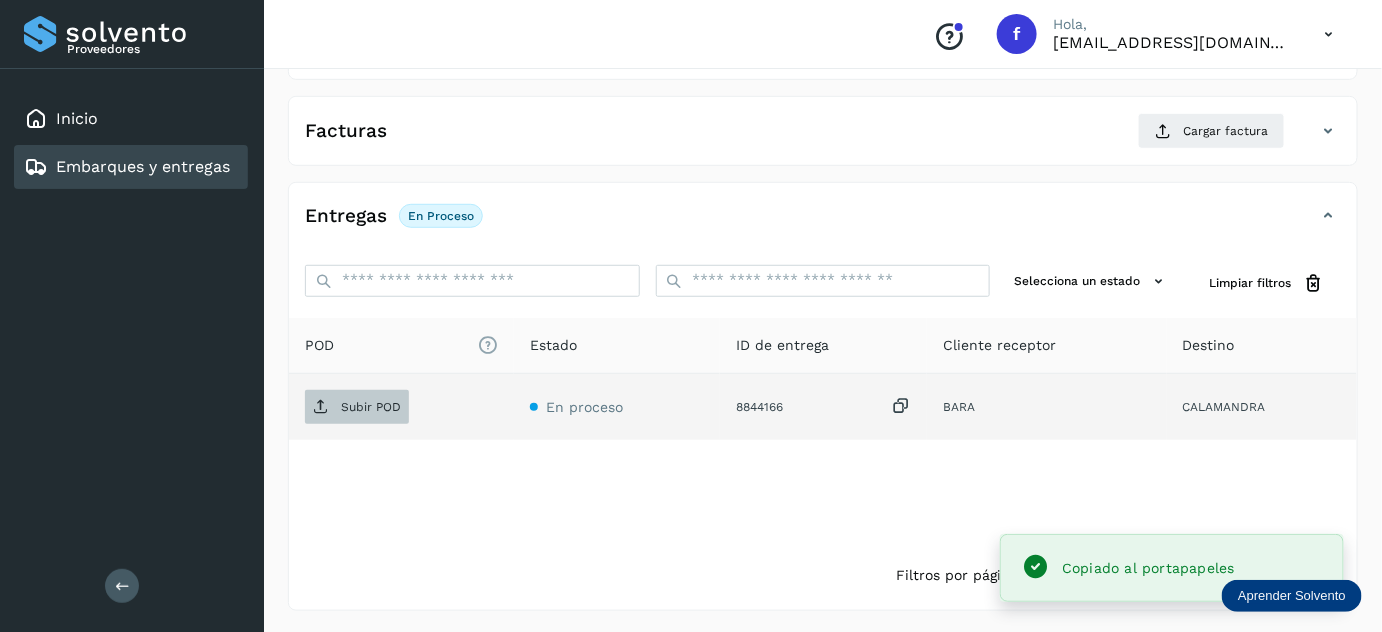 click on "Subir POD" at bounding box center [371, 407] 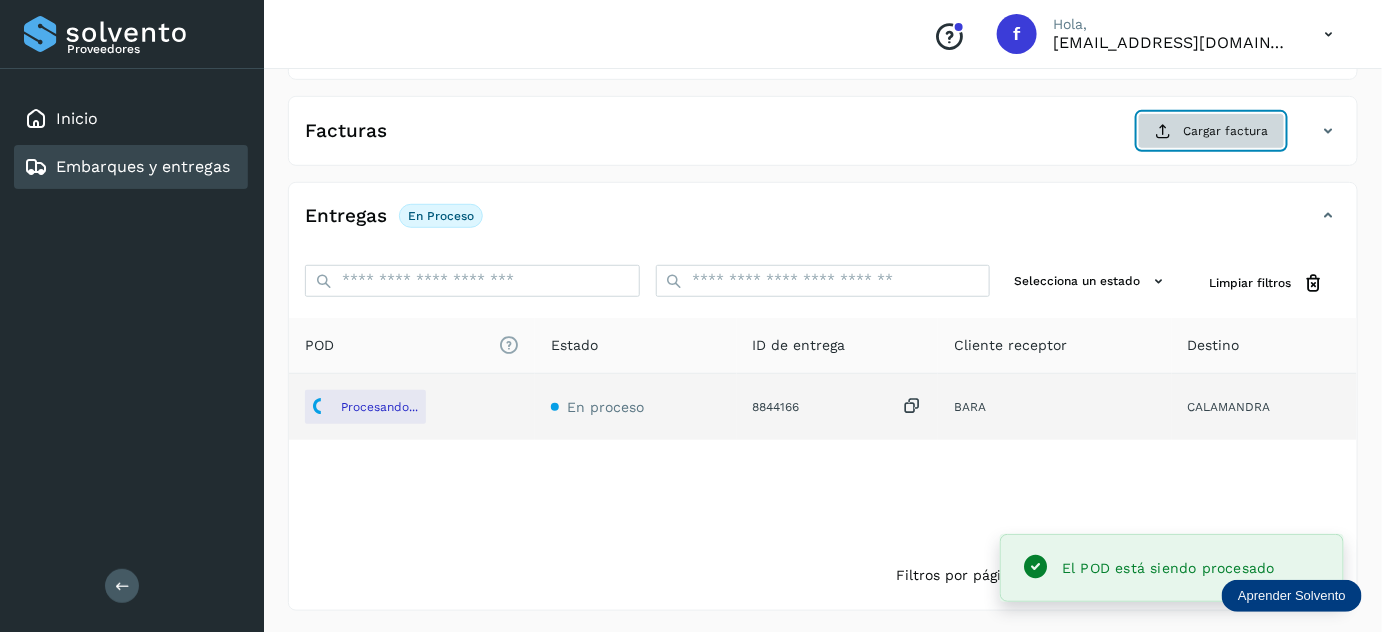 click on "Cargar factura" at bounding box center [1211, 131] 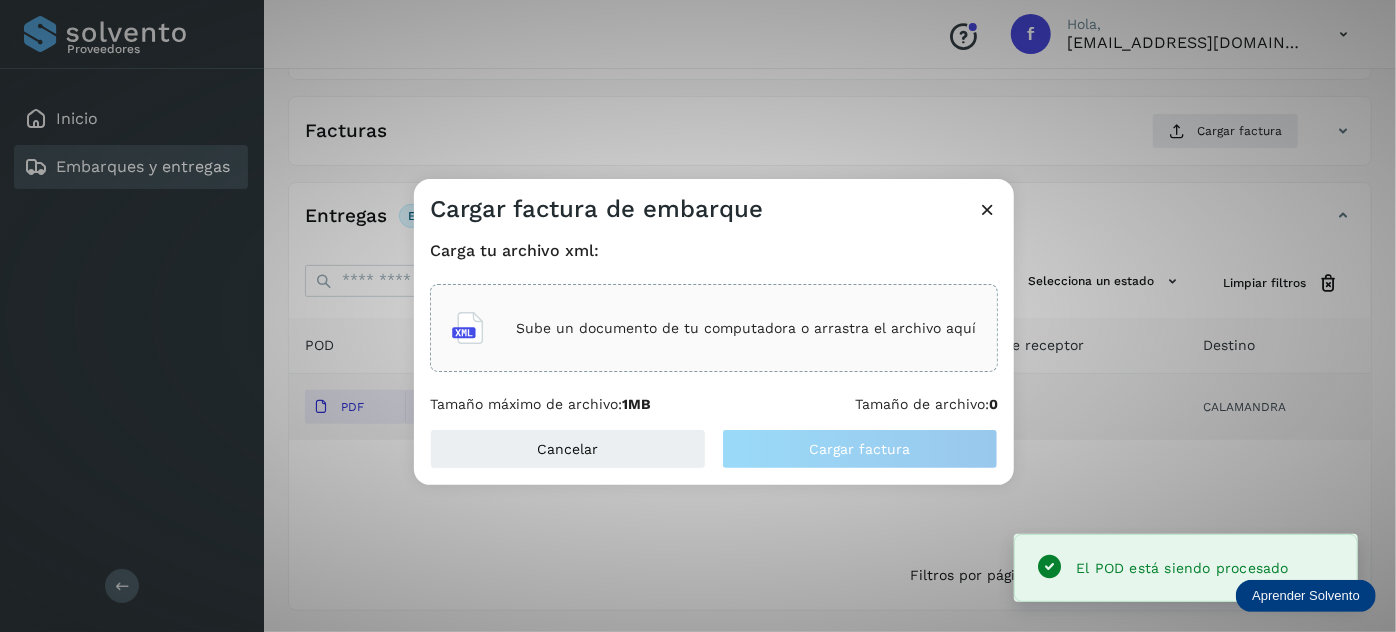 click on "Sube un documento de tu computadora o arrastra el archivo aquí" 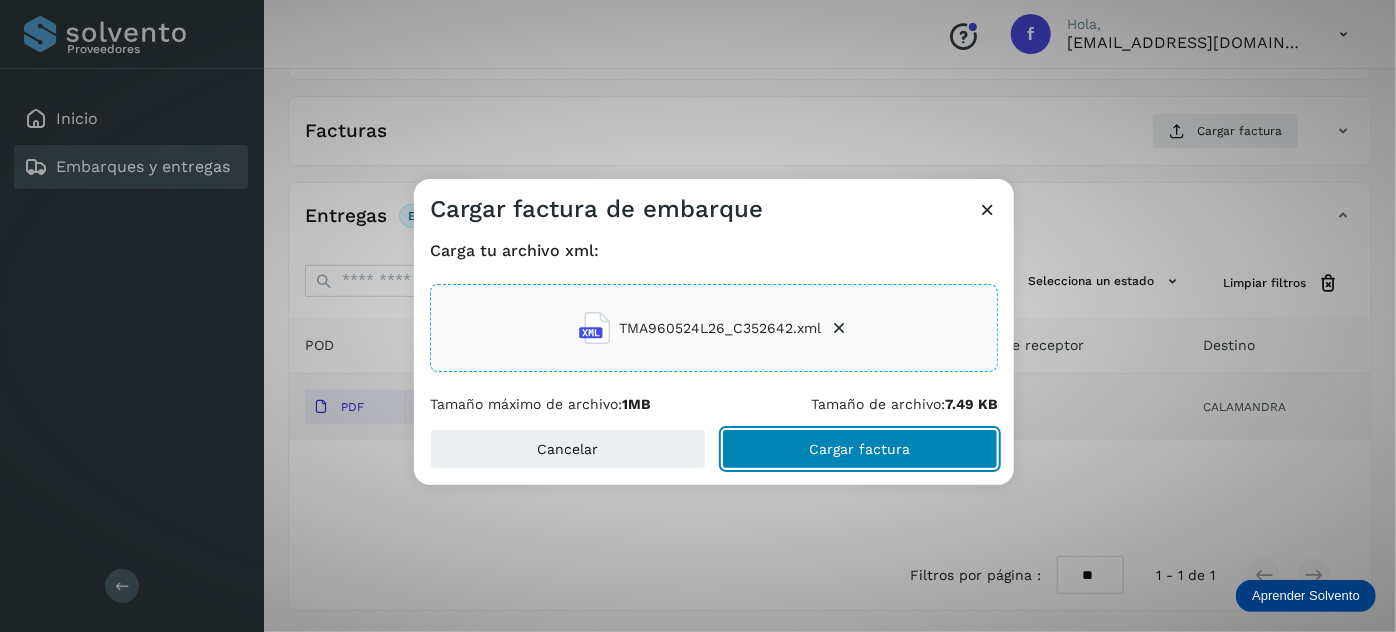 click on "Cargar factura" 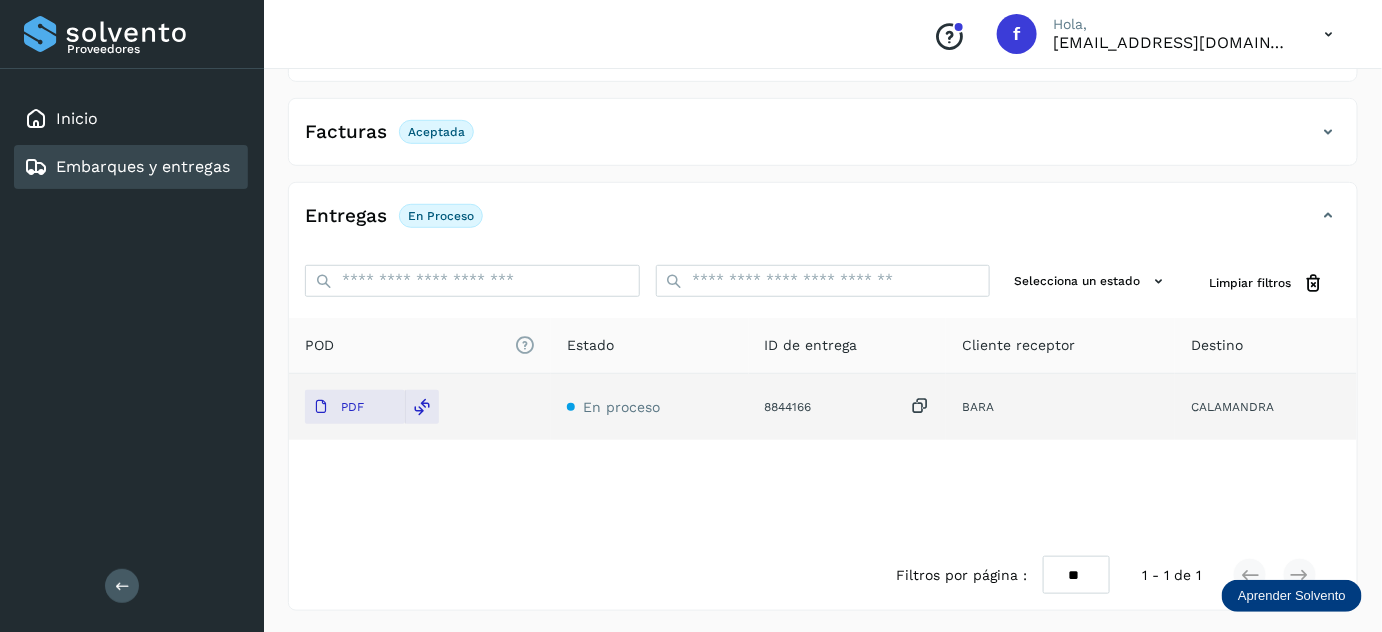 scroll, scrollTop: 0, scrollLeft: 0, axis: both 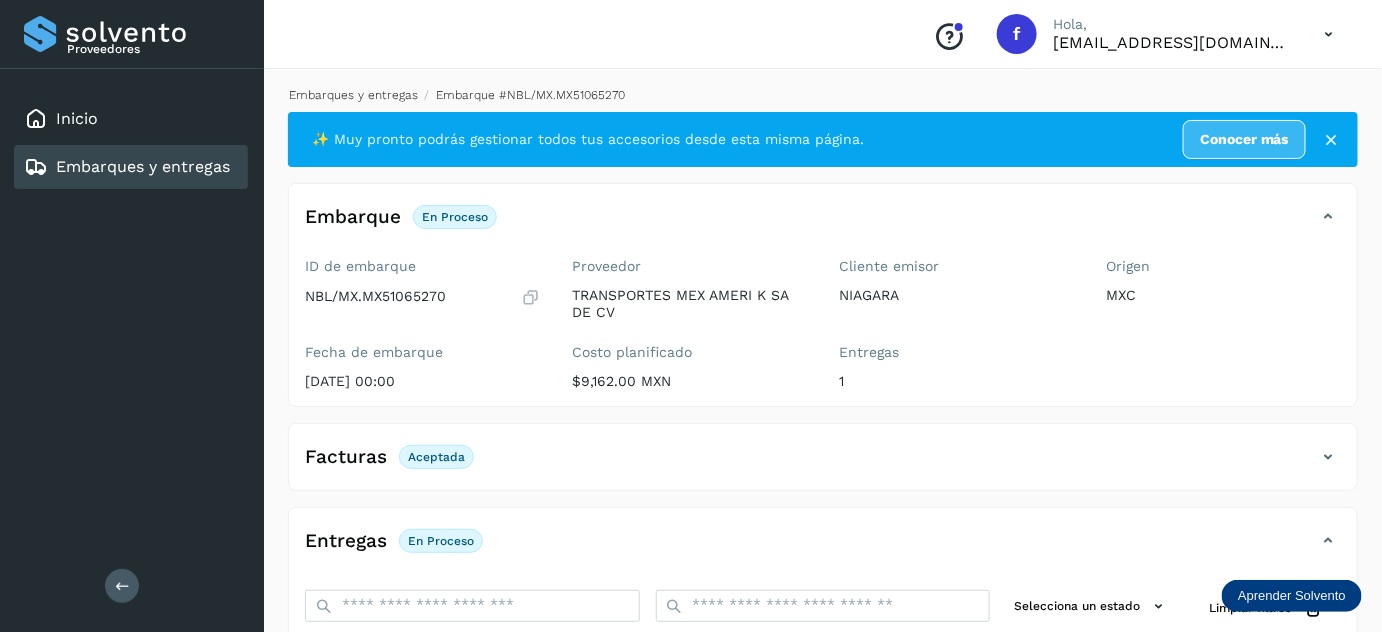 click on "Embarques y entregas" at bounding box center [353, 95] 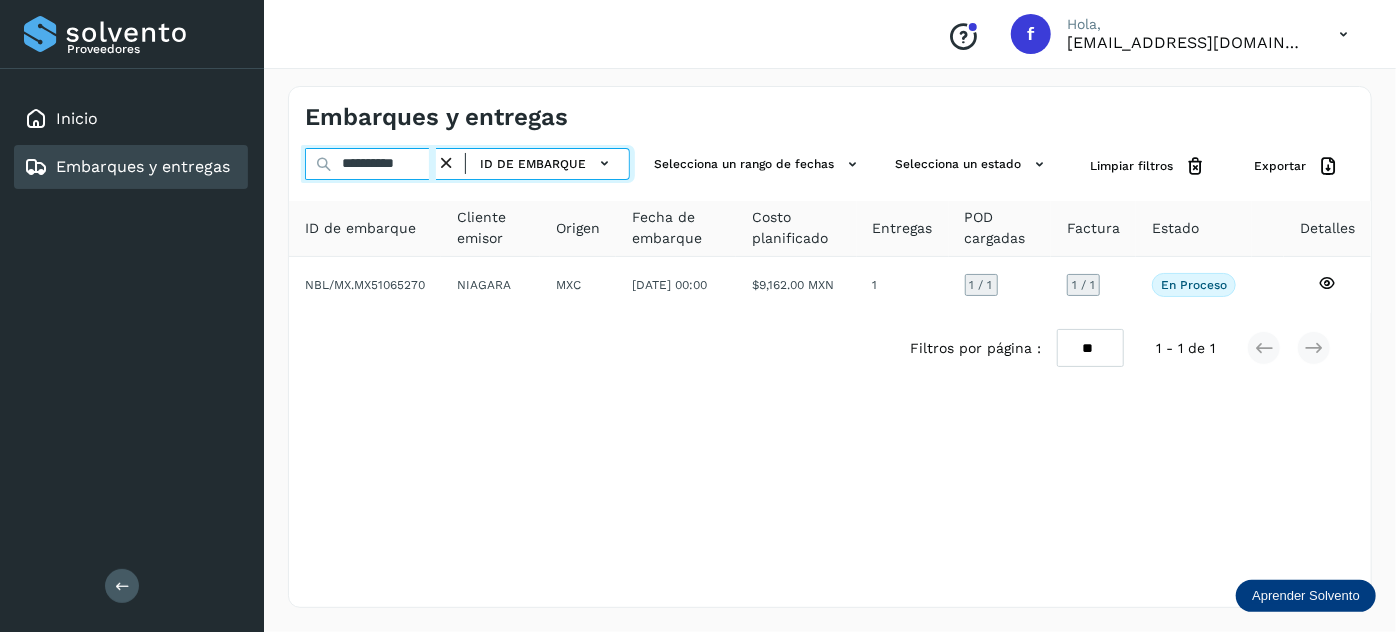 click on "**********" at bounding box center (370, 164) 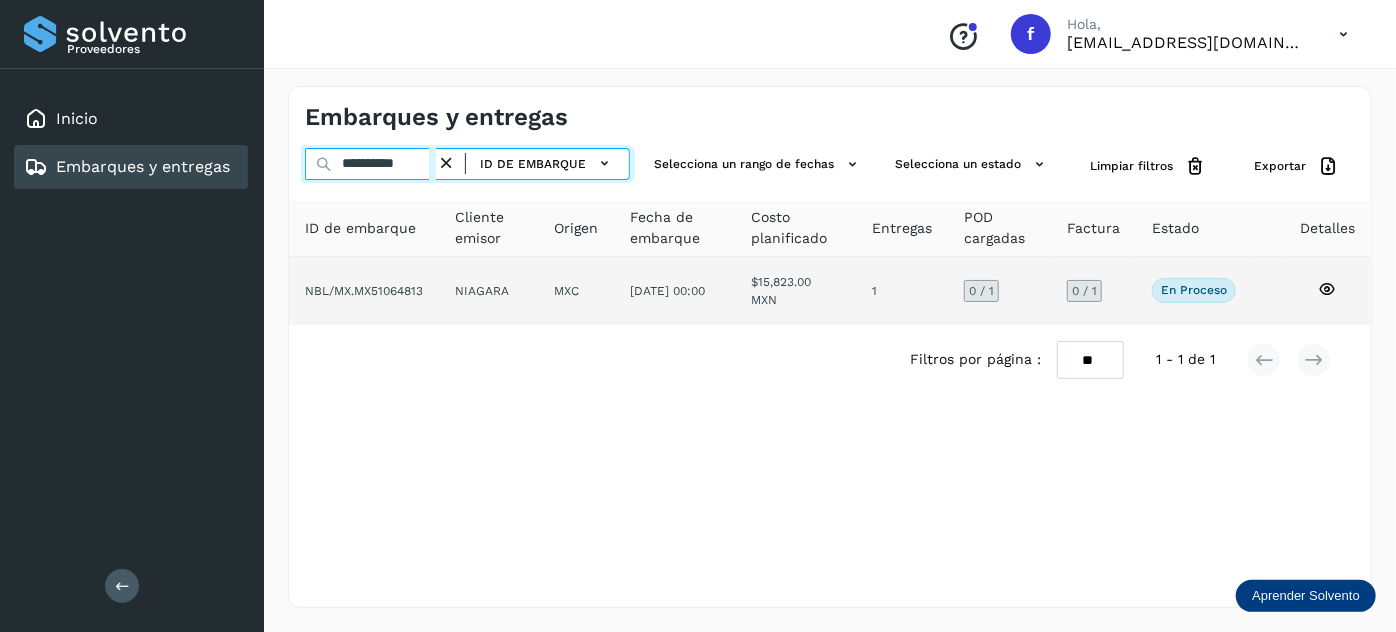 type on "**********" 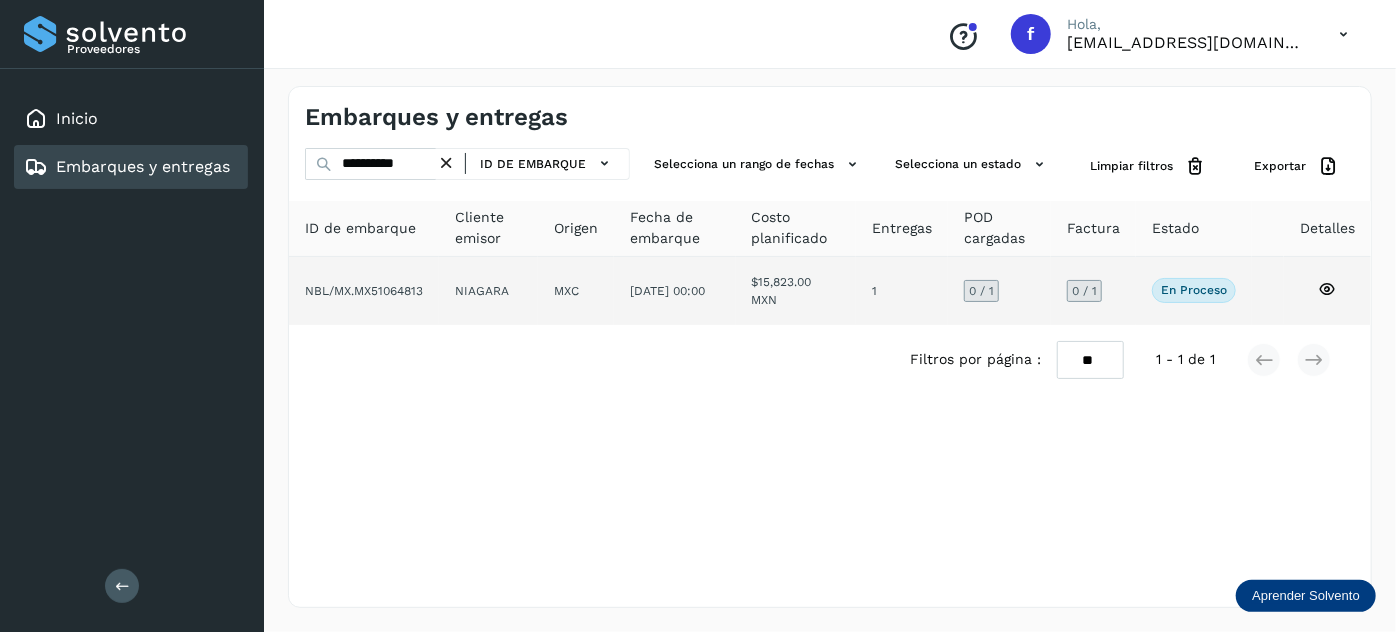 click on "$15,823.00 MXN" 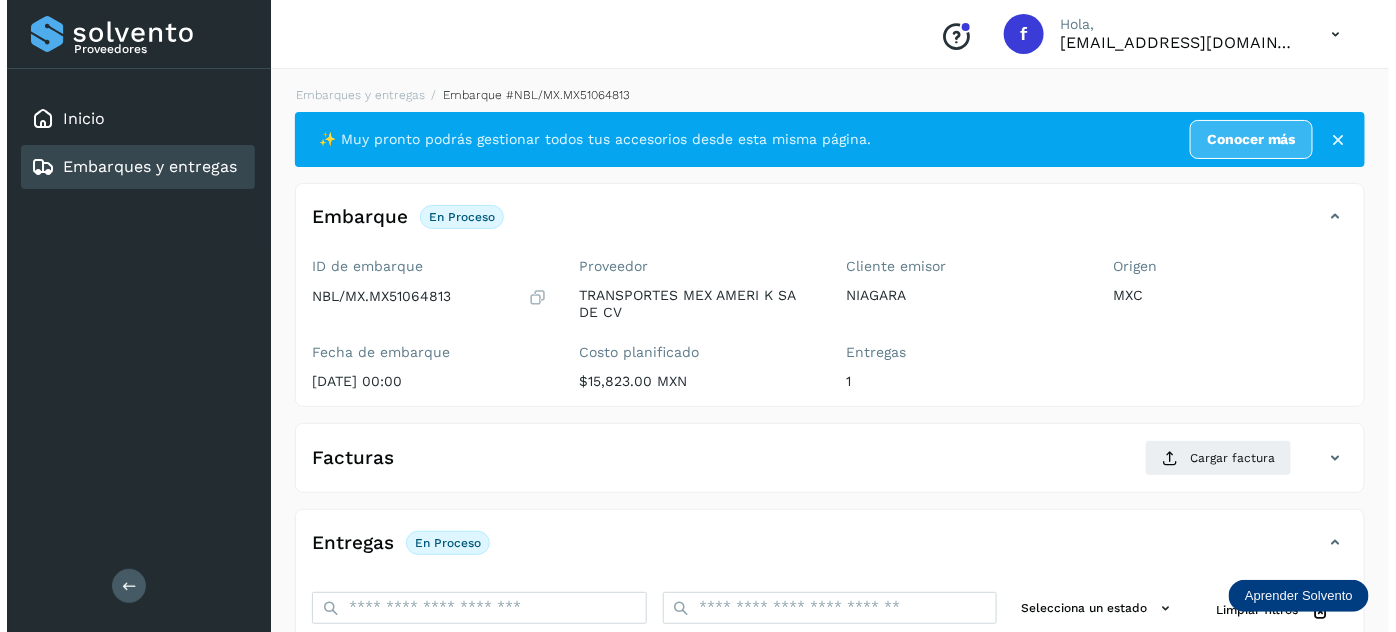 scroll, scrollTop: 327, scrollLeft: 0, axis: vertical 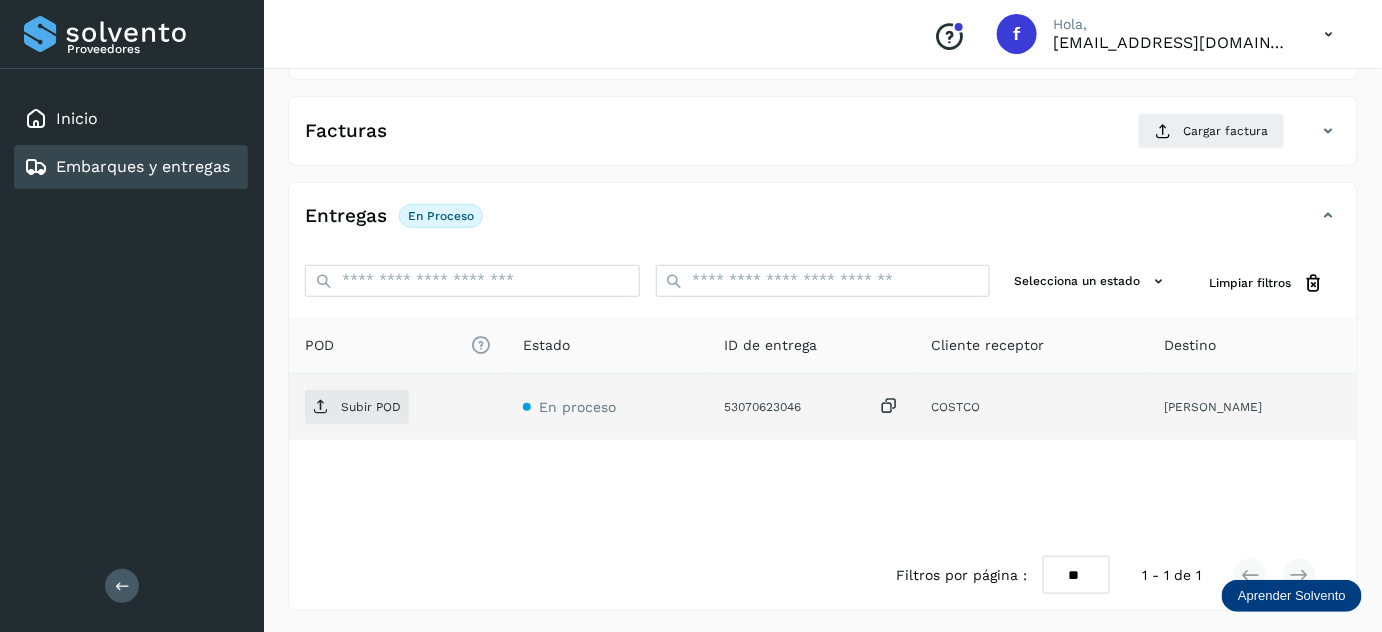 click at bounding box center (889, 406) 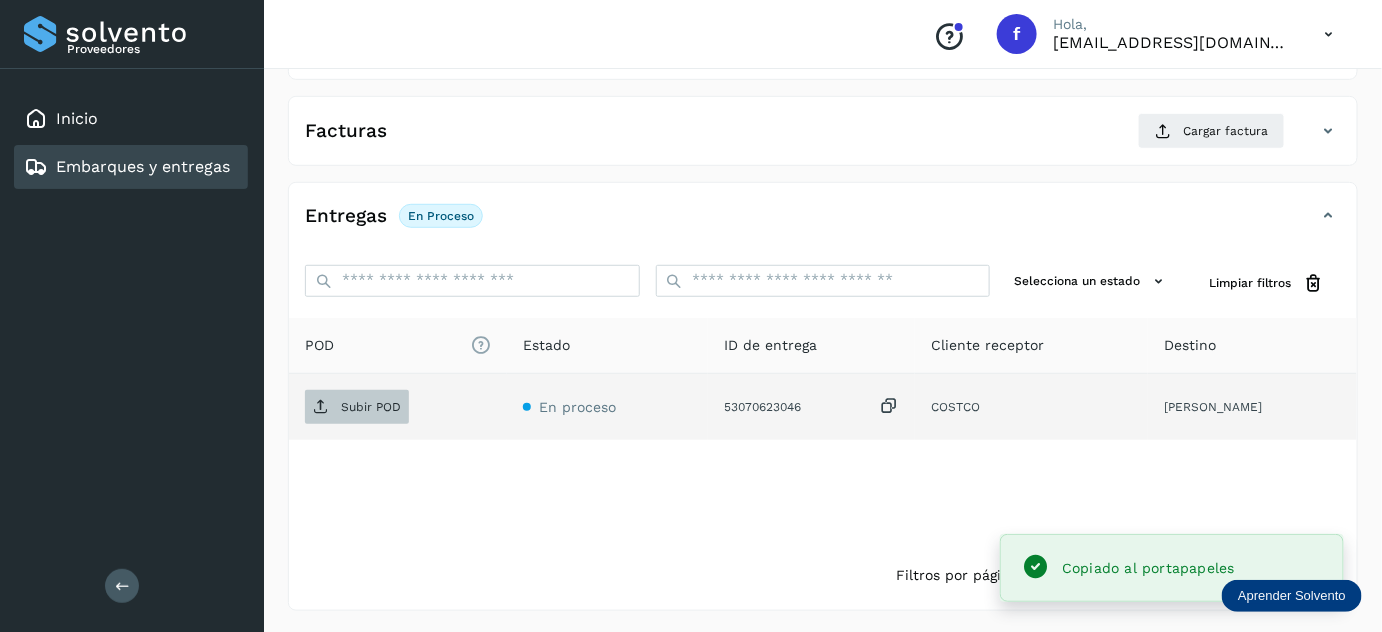 click on "Subir POD" at bounding box center (371, 407) 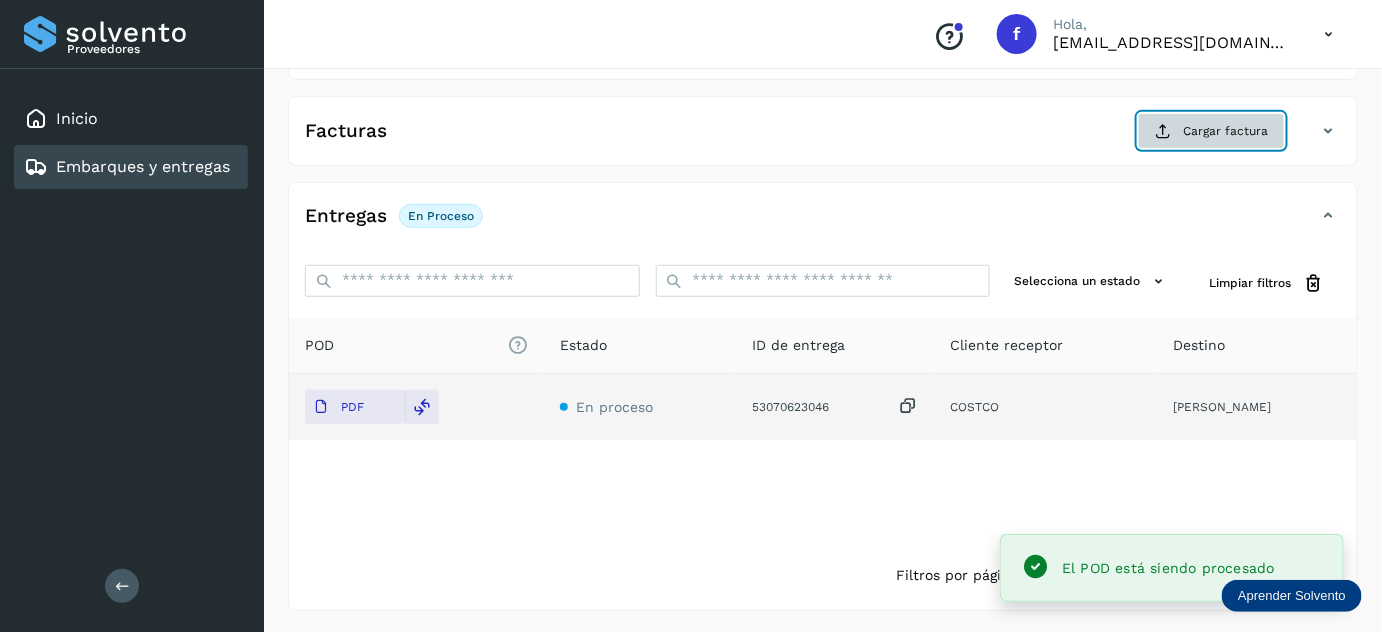 click on "Cargar factura" at bounding box center (1211, 131) 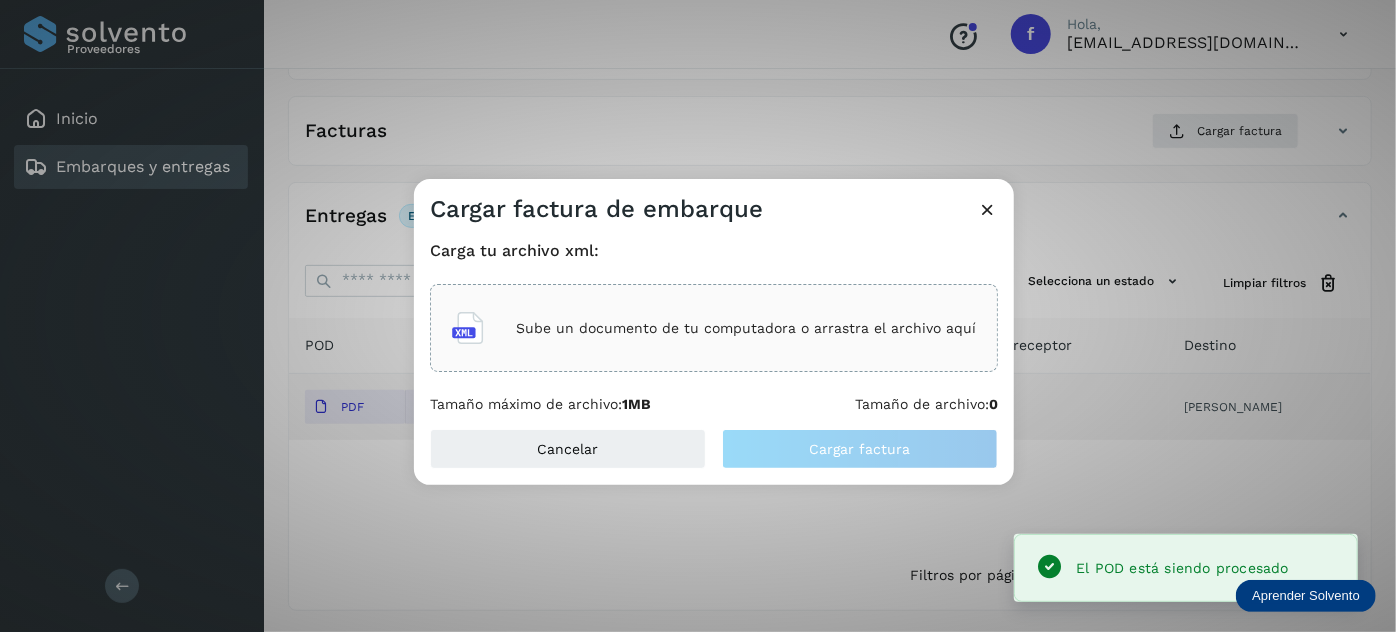 click on "Sube un documento de tu computadora o arrastra el archivo aquí" at bounding box center [746, 328] 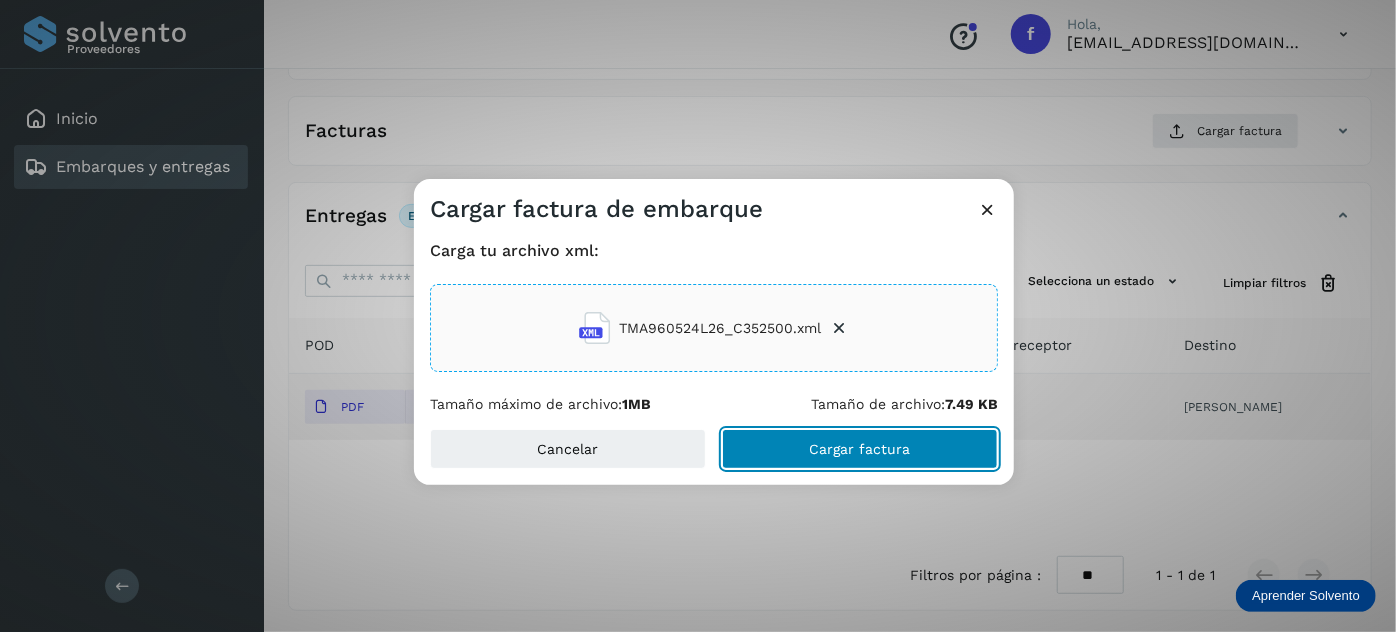 click on "Cargar factura" 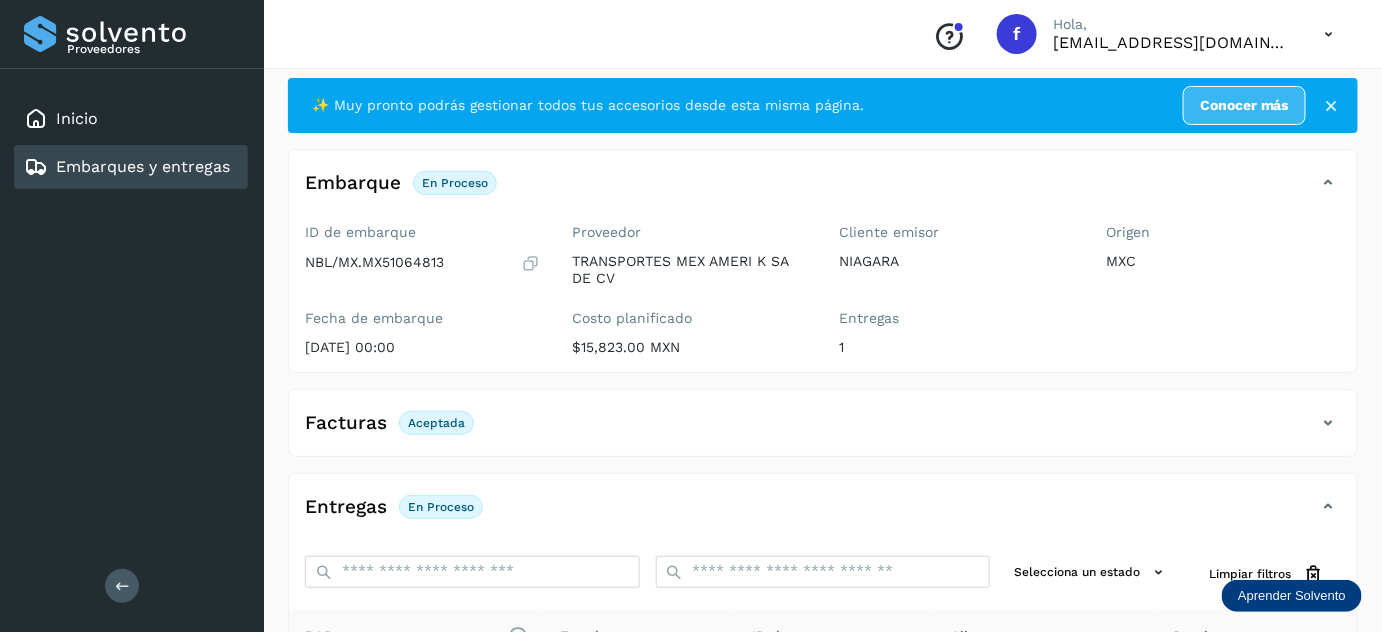scroll, scrollTop: 0, scrollLeft: 0, axis: both 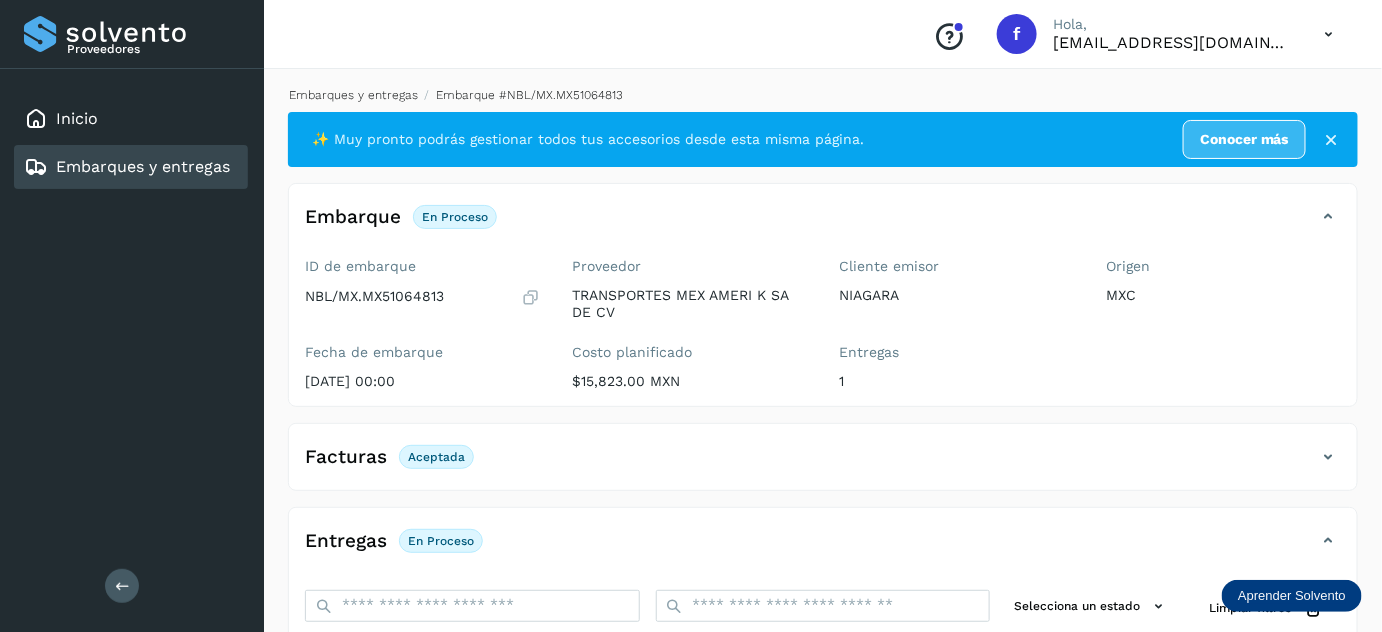 click on "Embarques y entregas" at bounding box center (353, 95) 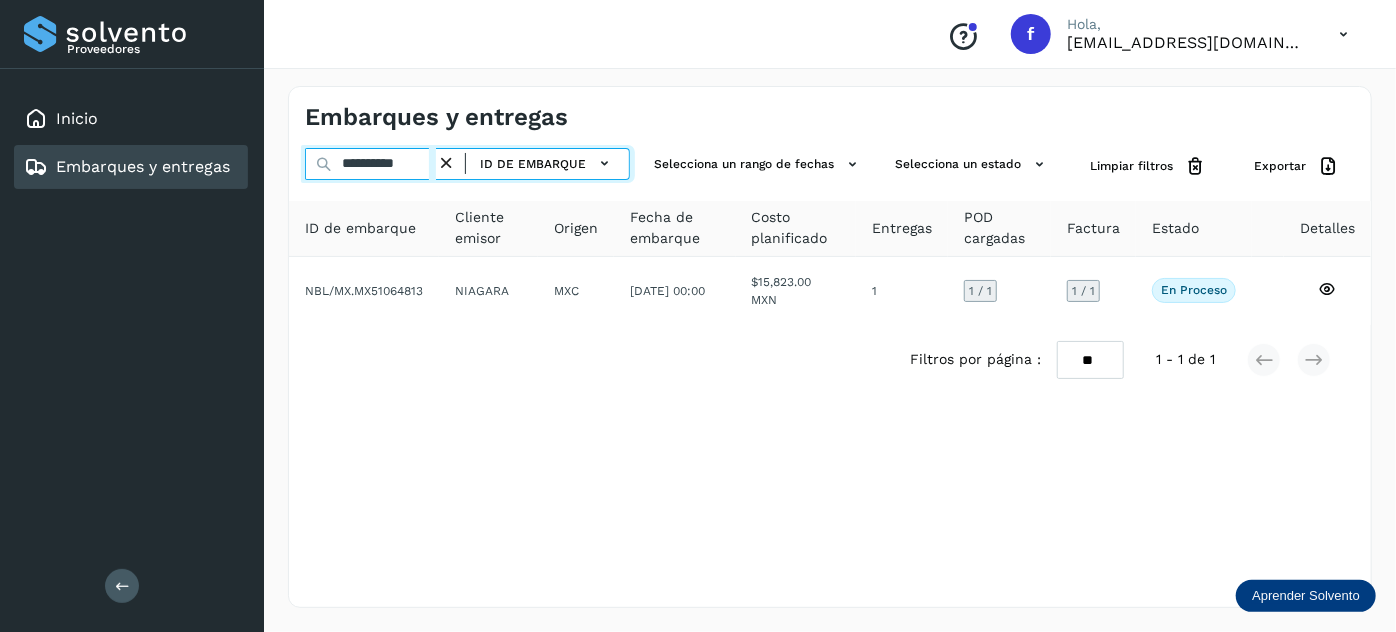 click on "**********" at bounding box center [370, 164] 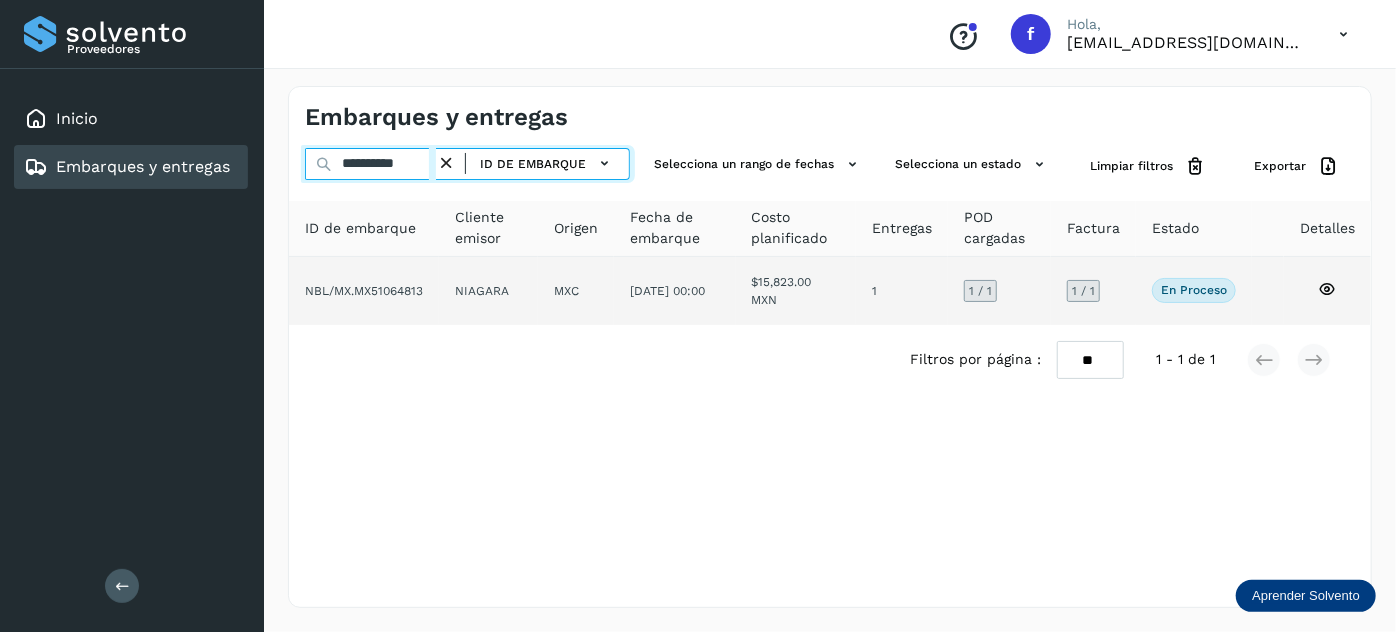 paste 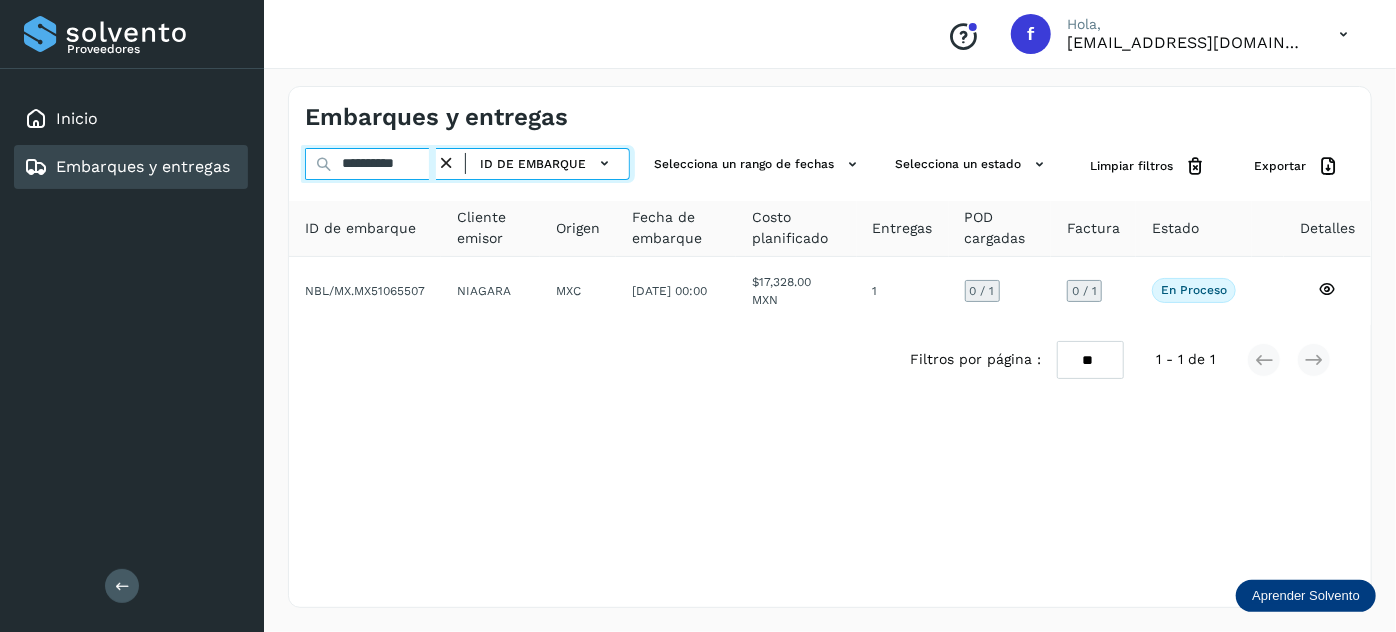 type on "**********" 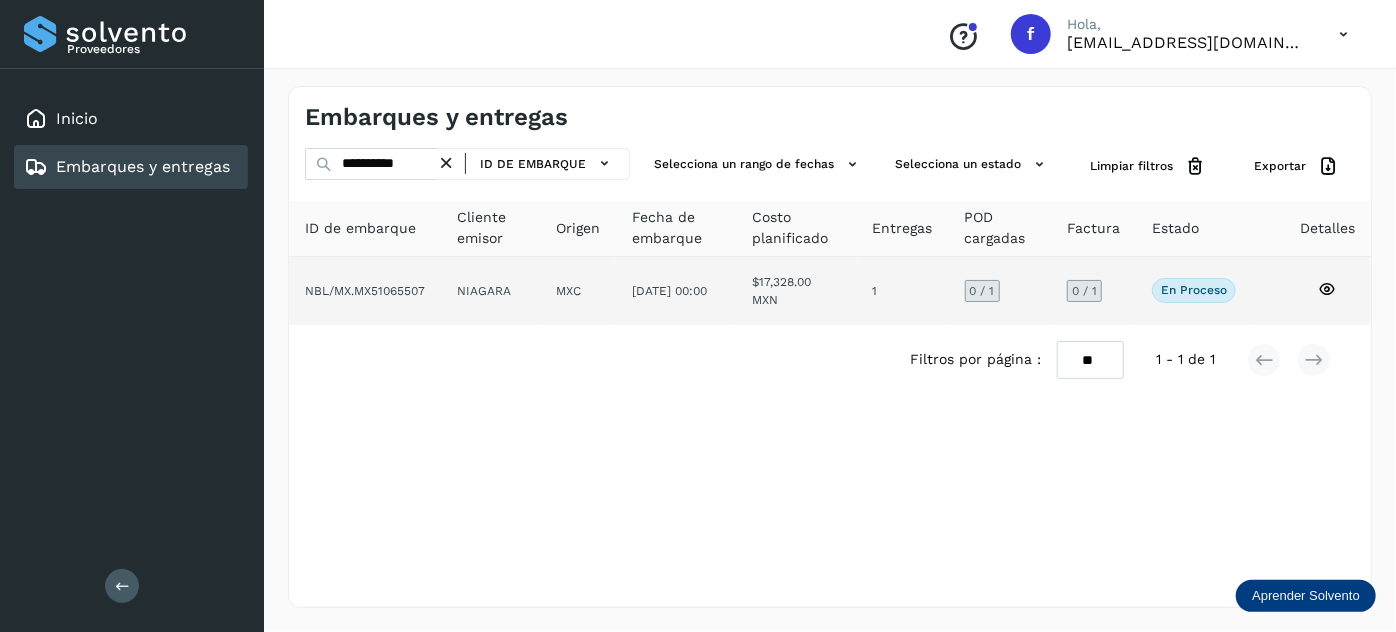 click on "$17,328.00 MXN" 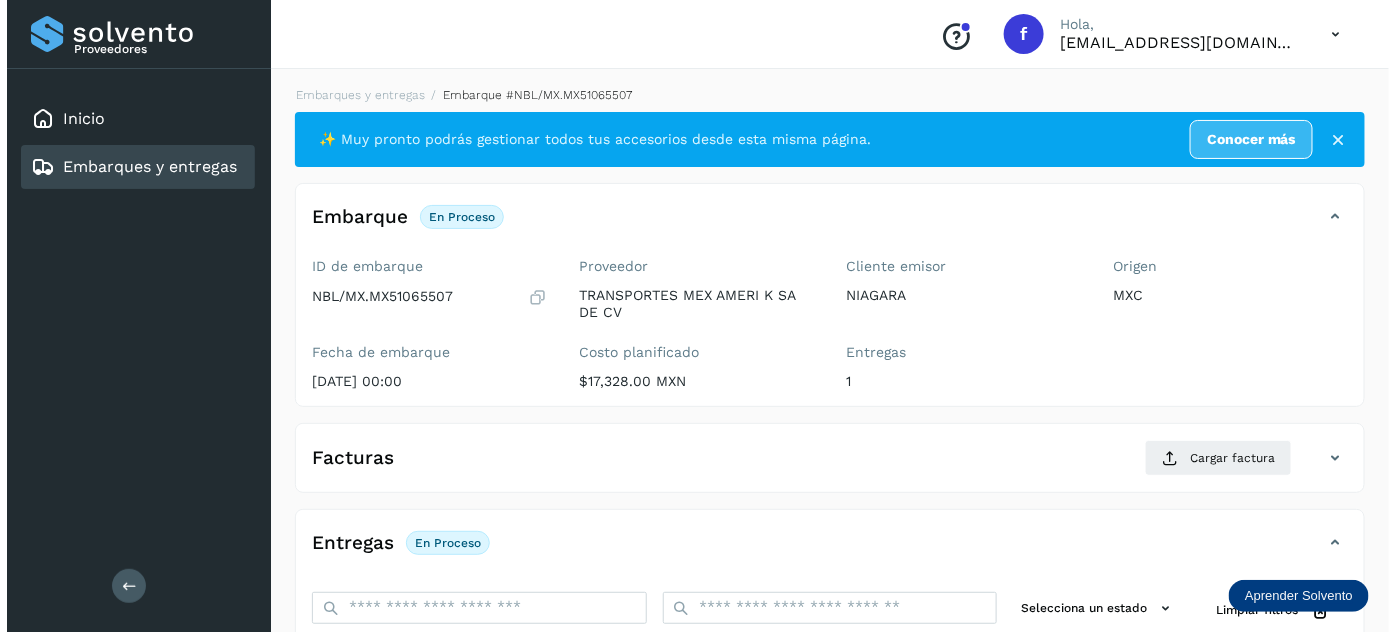 scroll, scrollTop: 327, scrollLeft: 0, axis: vertical 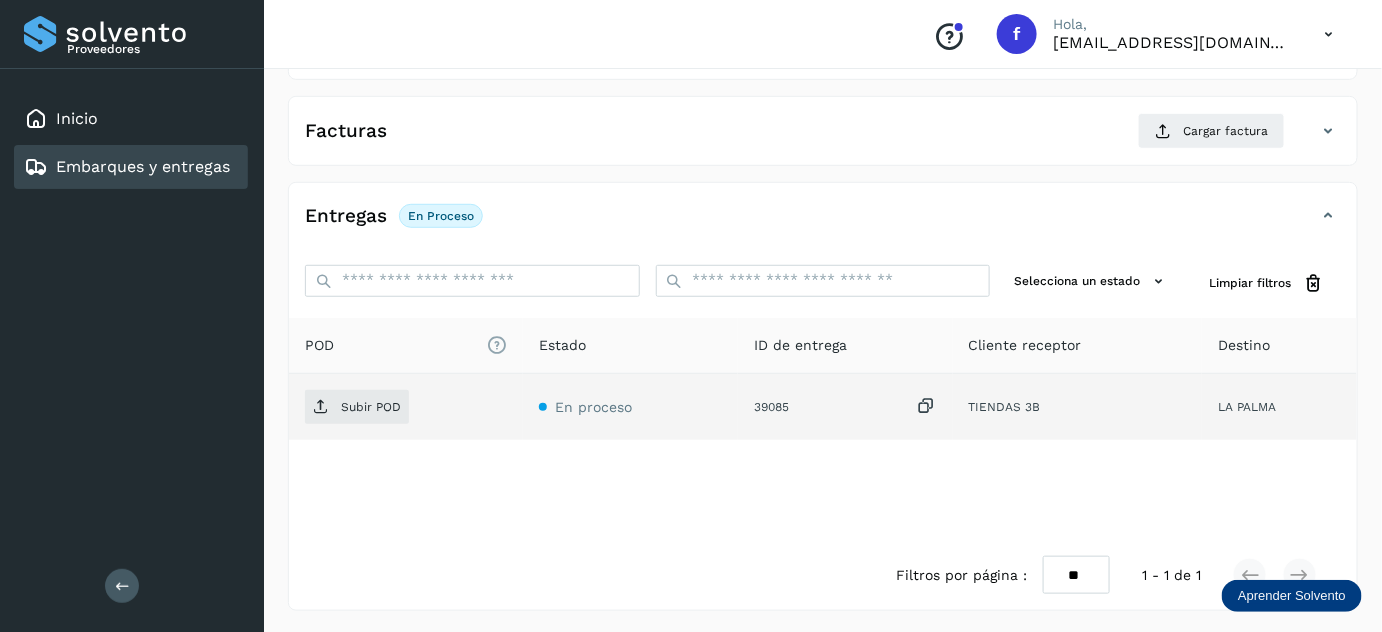 click at bounding box center (927, 406) 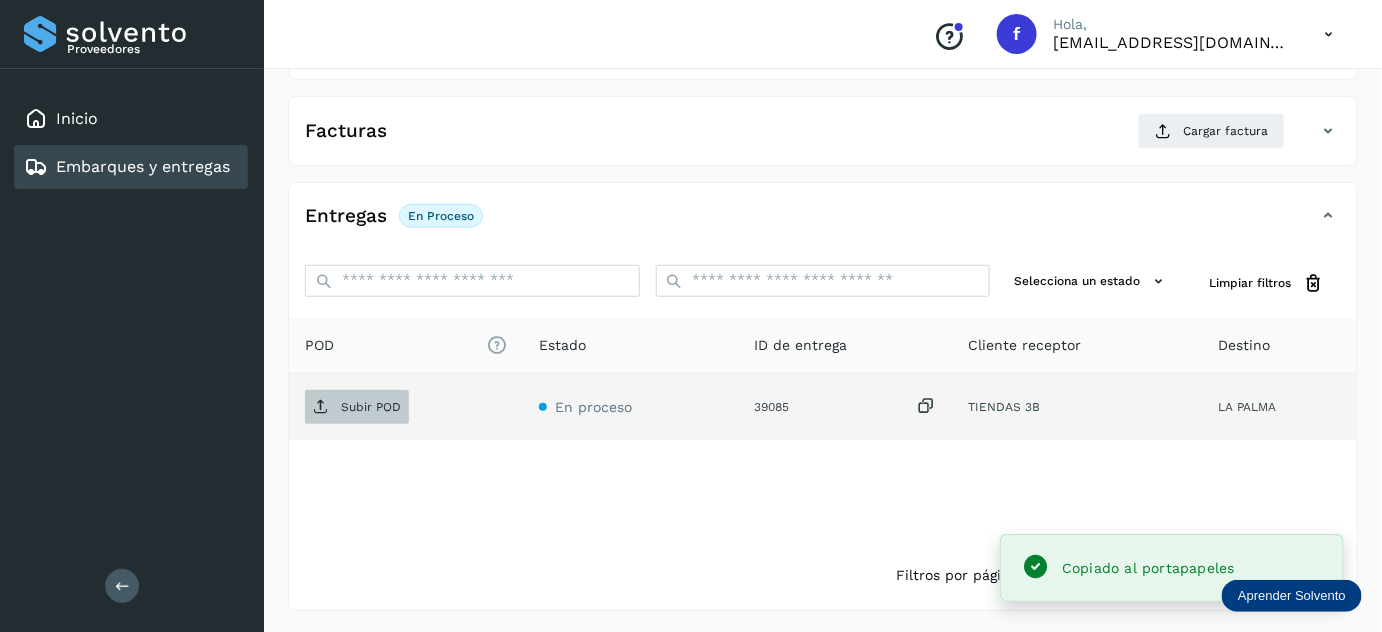 click on "Subir POD" at bounding box center (357, 407) 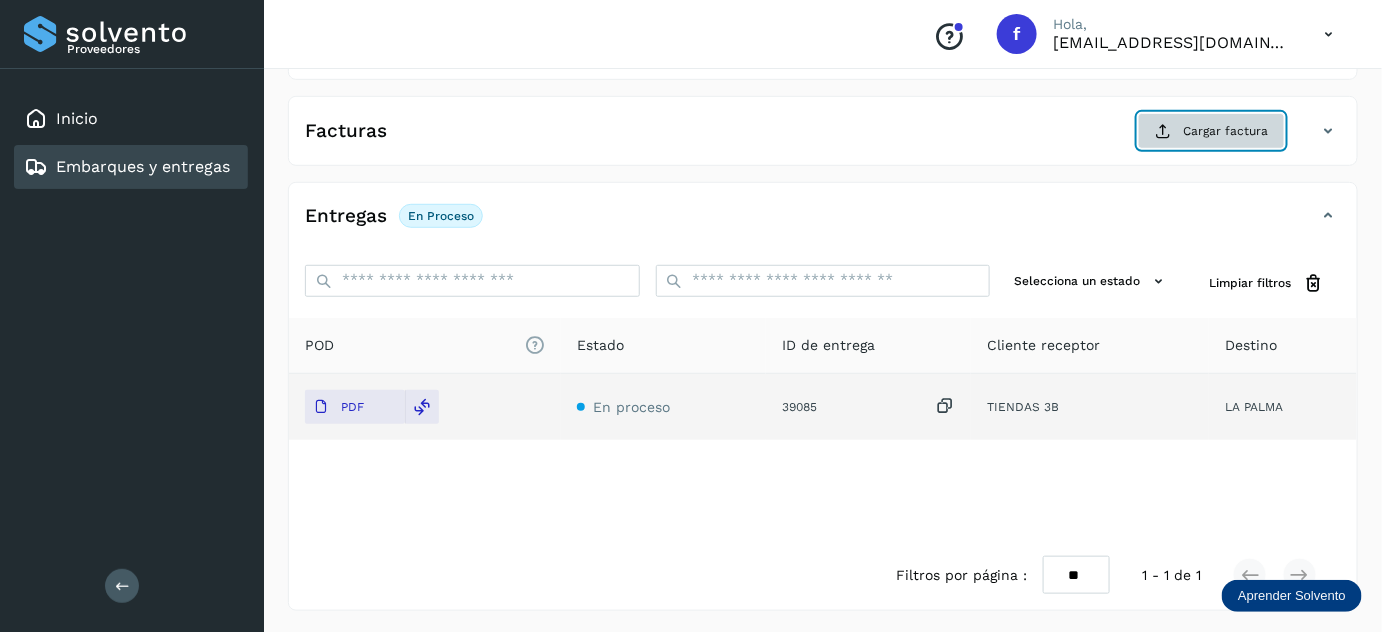 click at bounding box center (1163, 131) 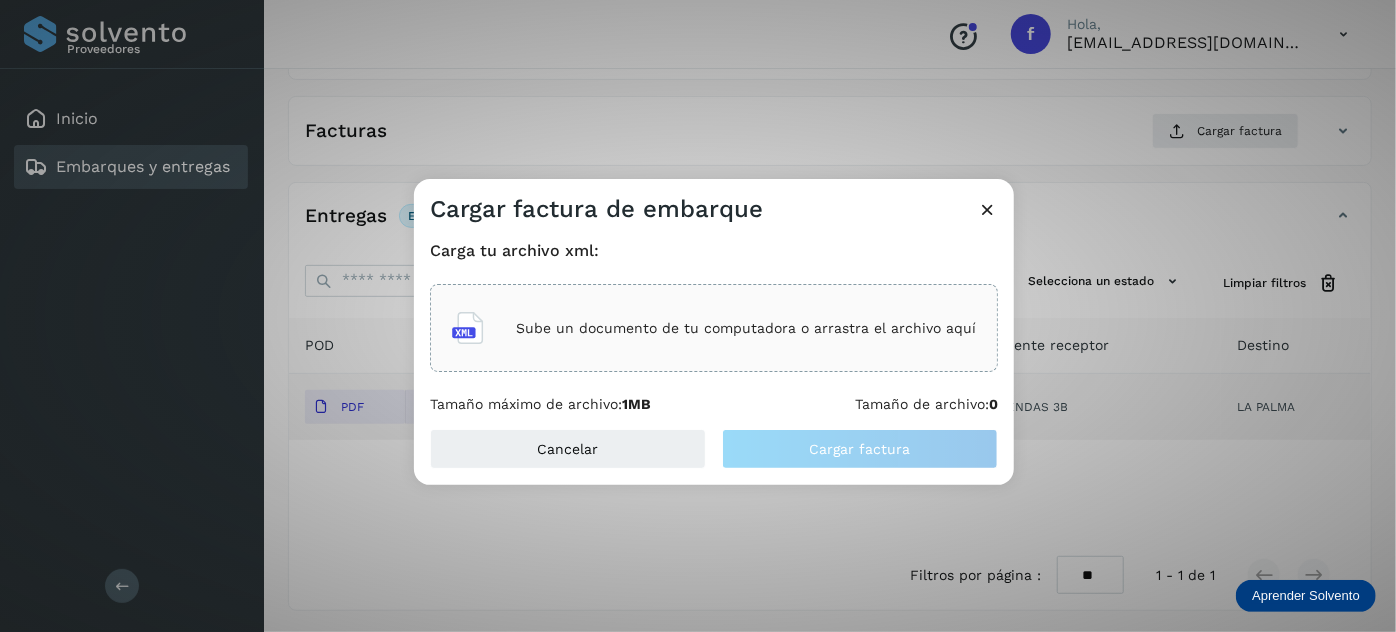 click on "Sube un documento de tu computadora o arrastra el archivo aquí" at bounding box center [746, 328] 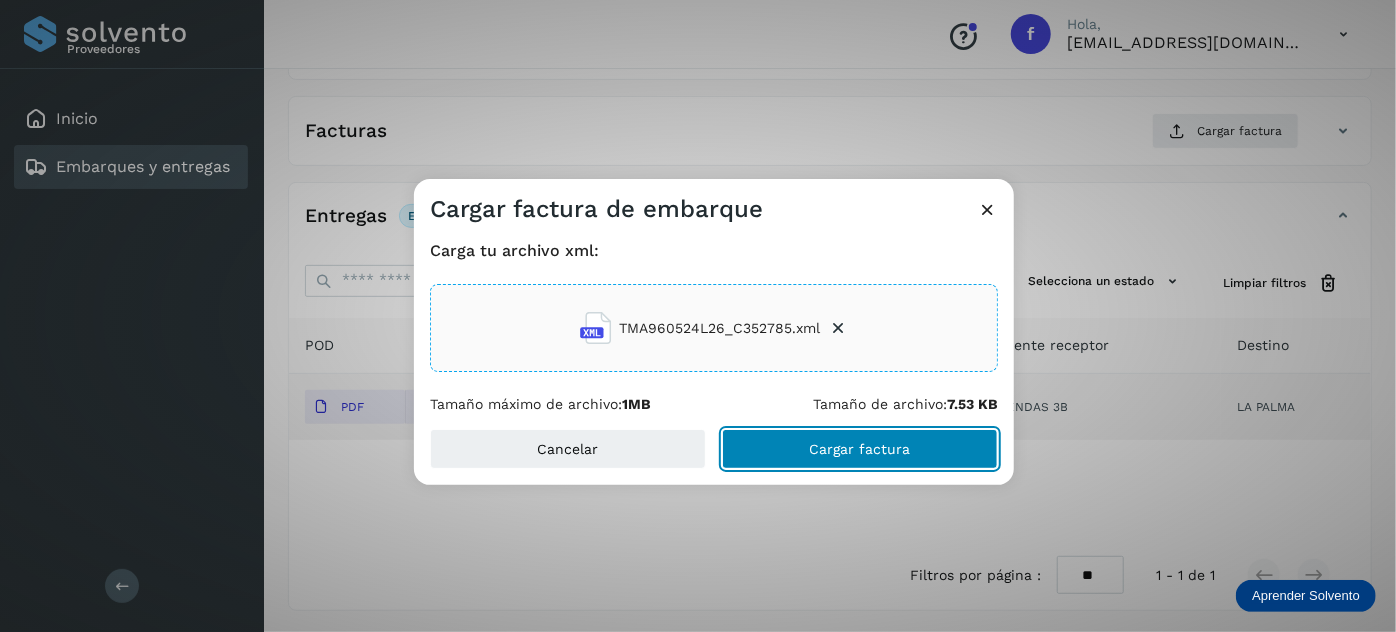 click on "Cargar factura" 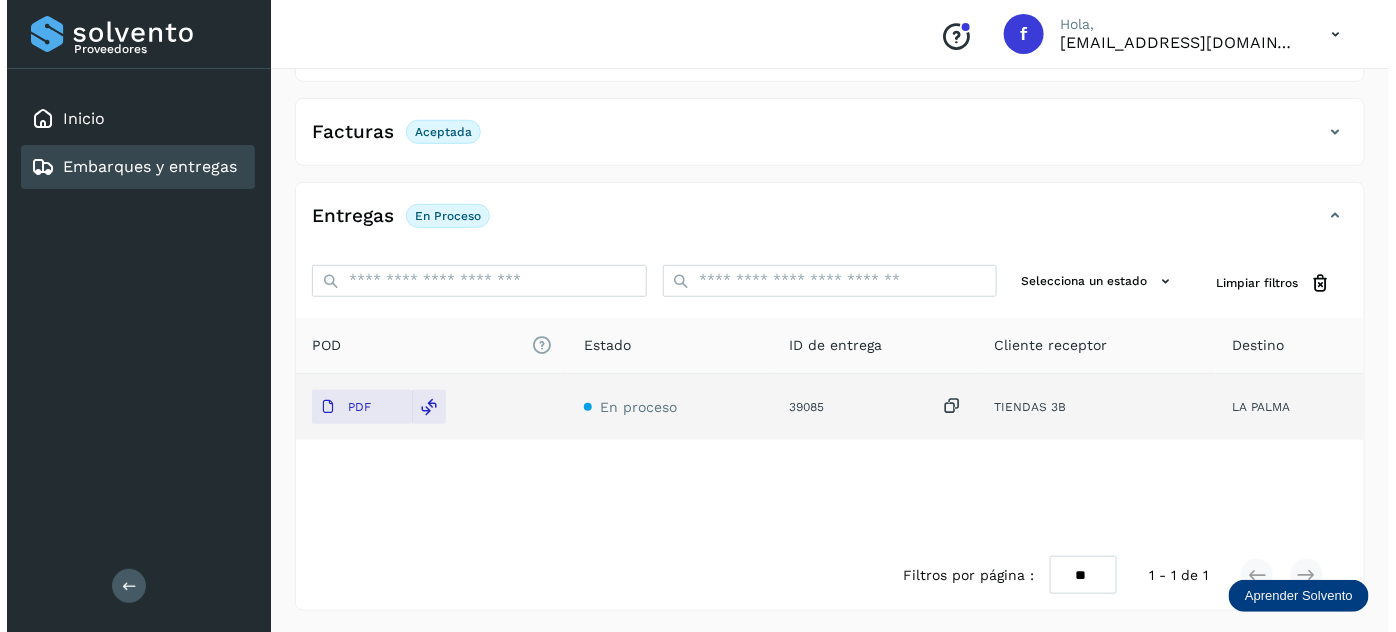 scroll, scrollTop: 0, scrollLeft: 0, axis: both 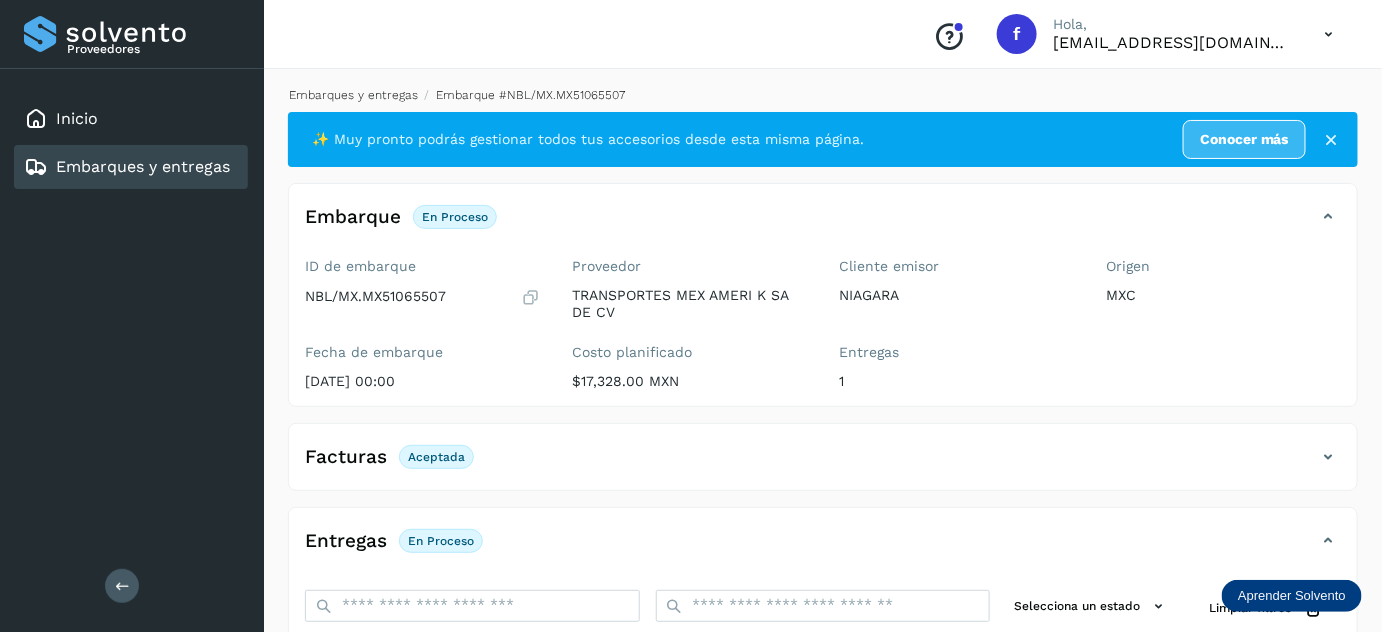 click on "Embarques y entregas" at bounding box center [353, 95] 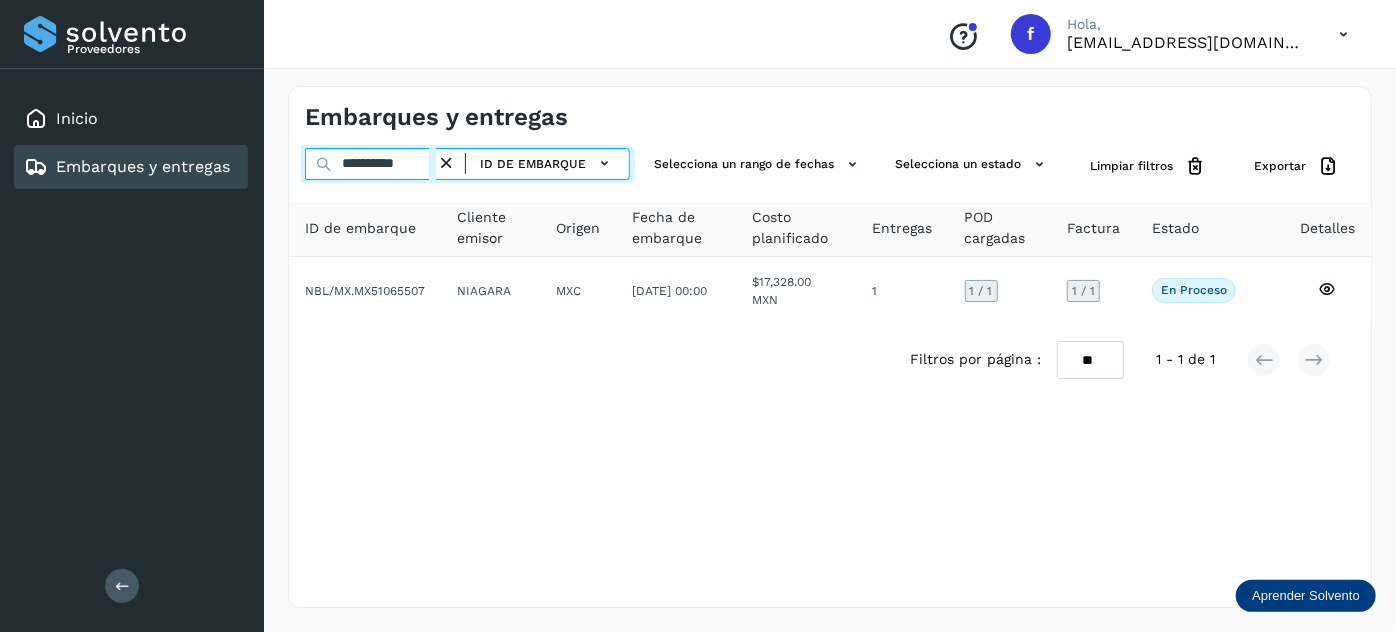 click on "**********" at bounding box center [370, 164] 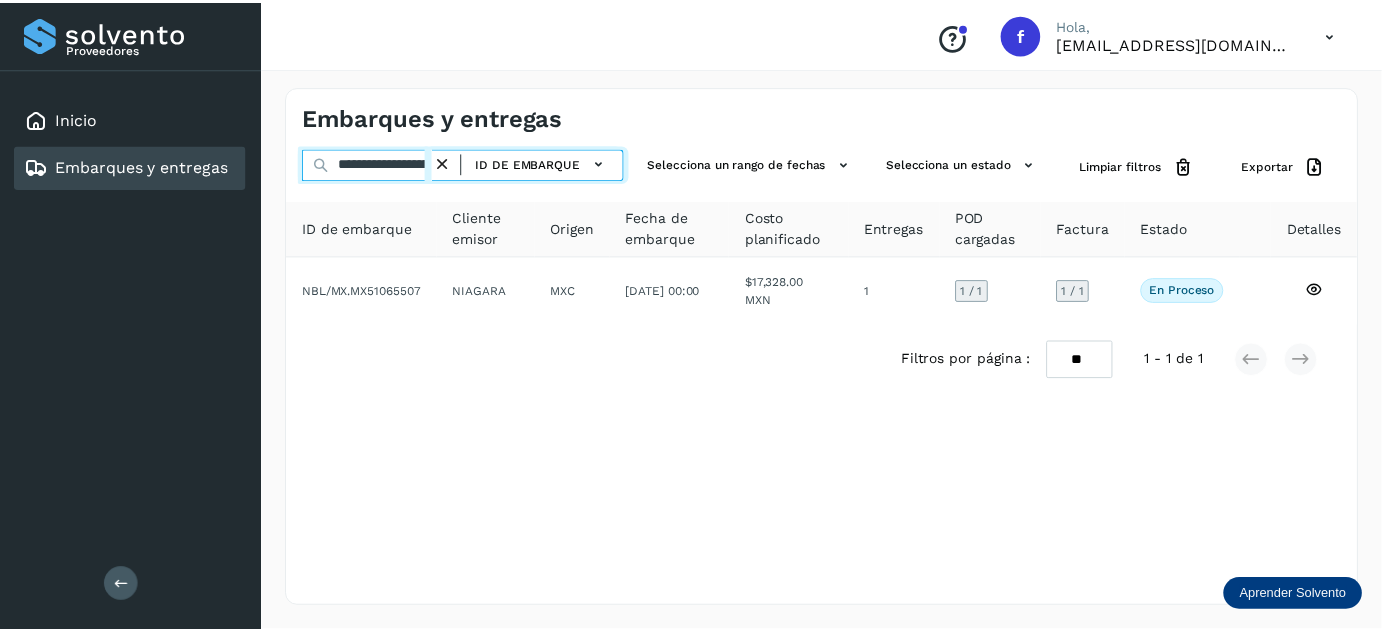 scroll, scrollTop: 0, scrollLeft: 40, axis: horizontal 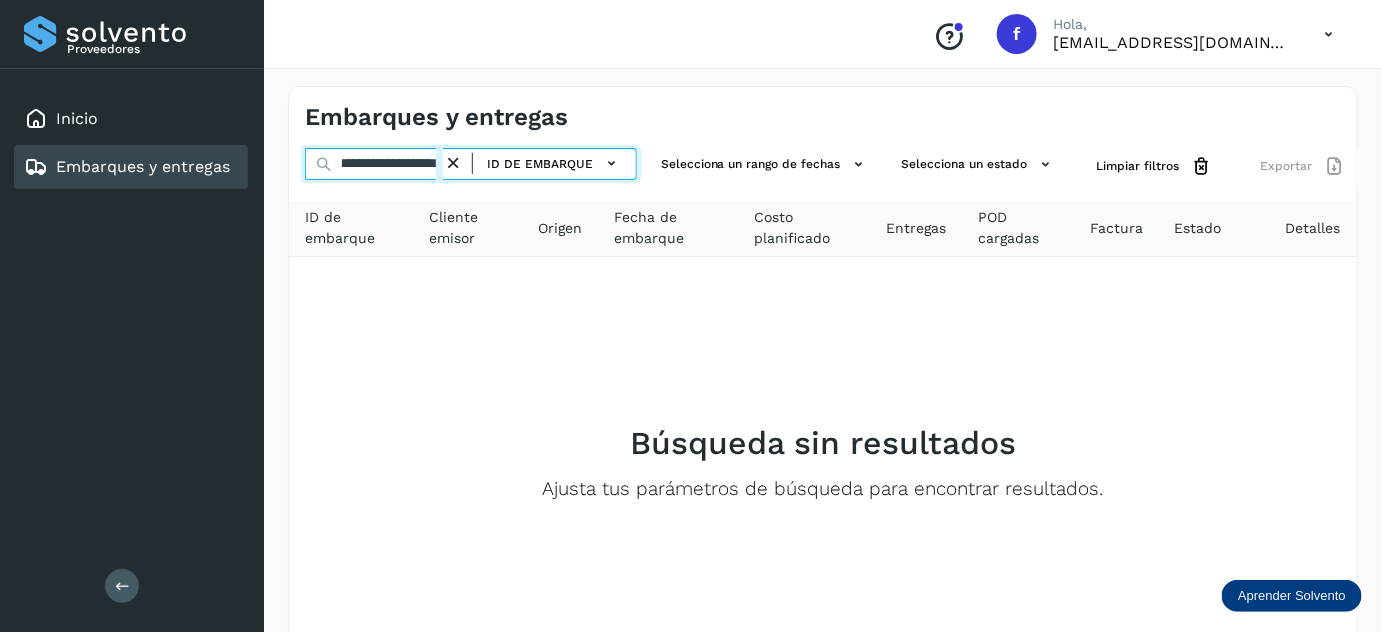 type on "**********" 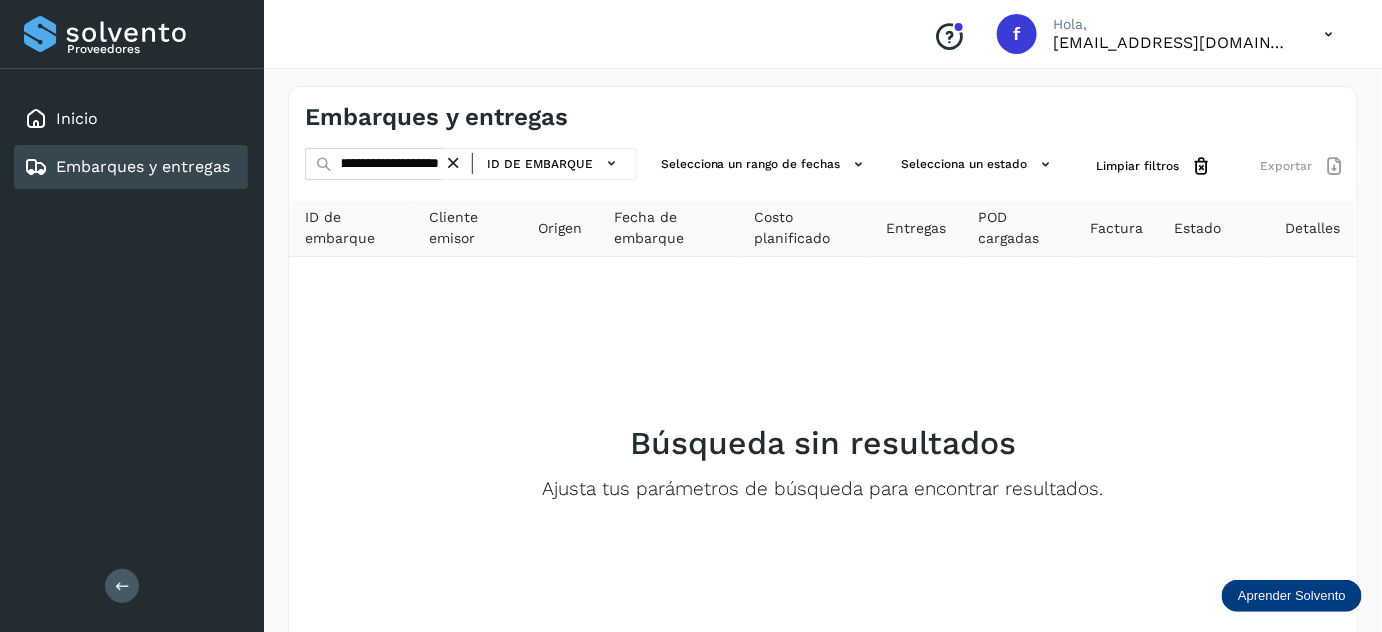 scroll, scrollTop: 0, scrollLeft: 0, axis: both 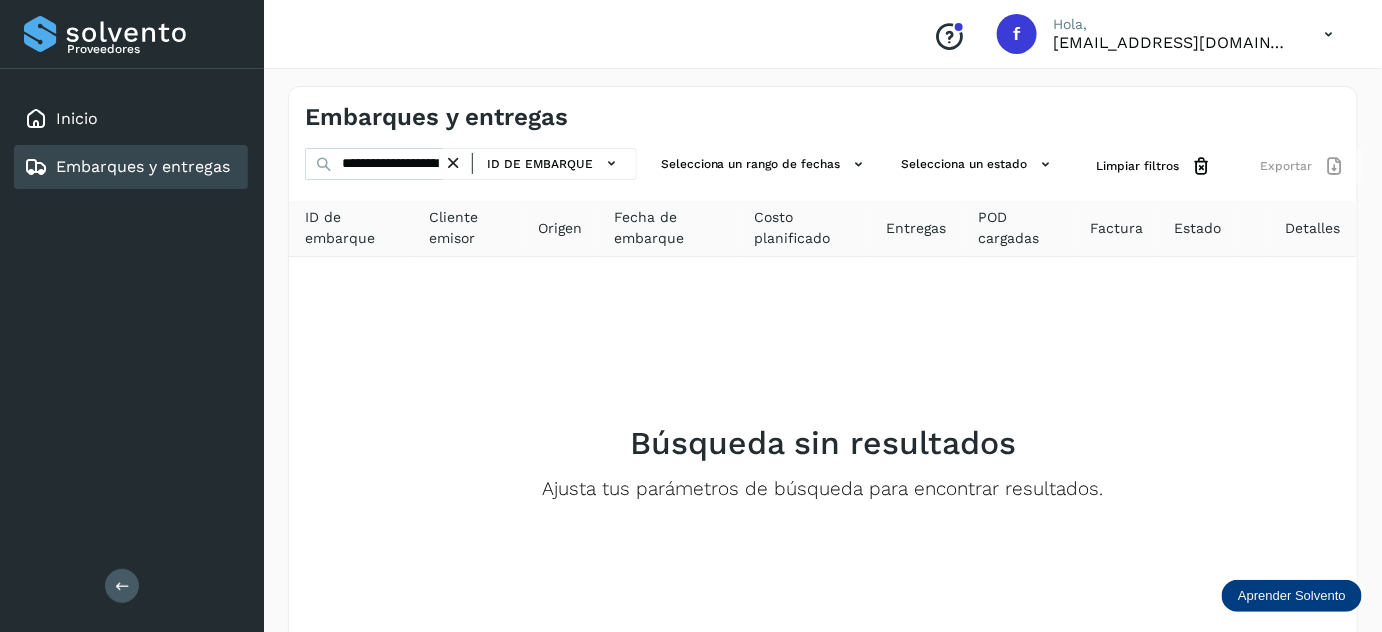 click on "ID de embarque" 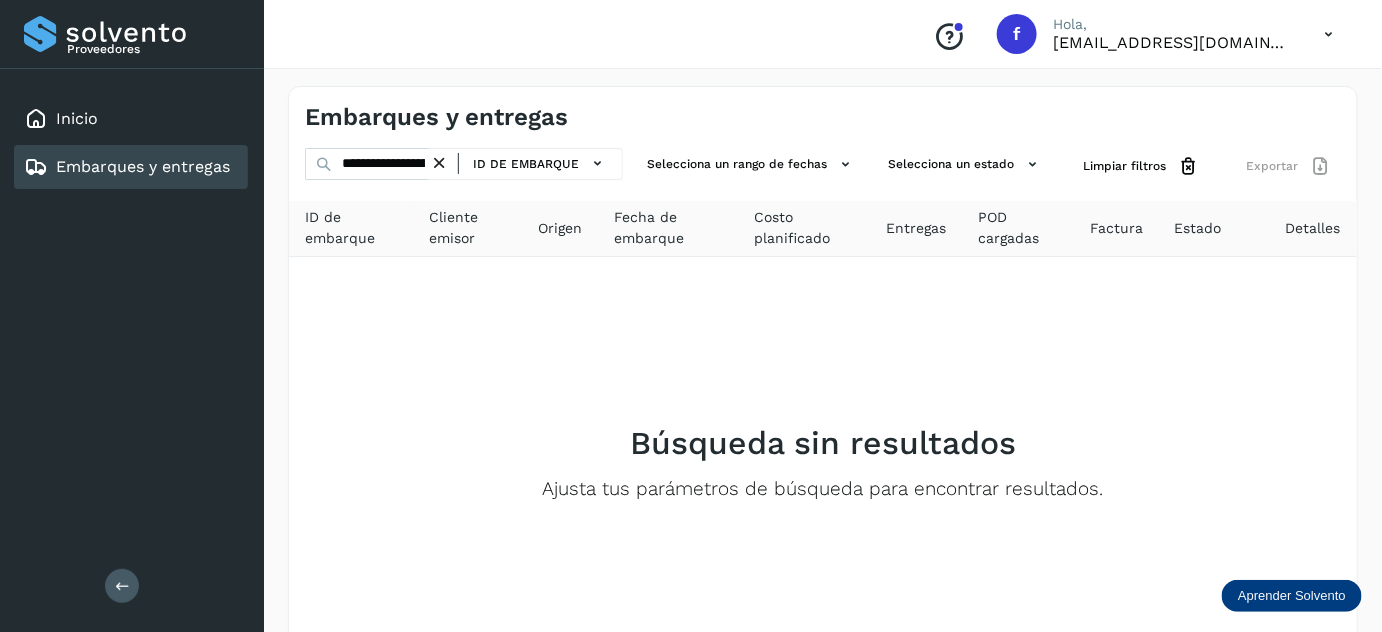 click at bounding box center (439, 163) 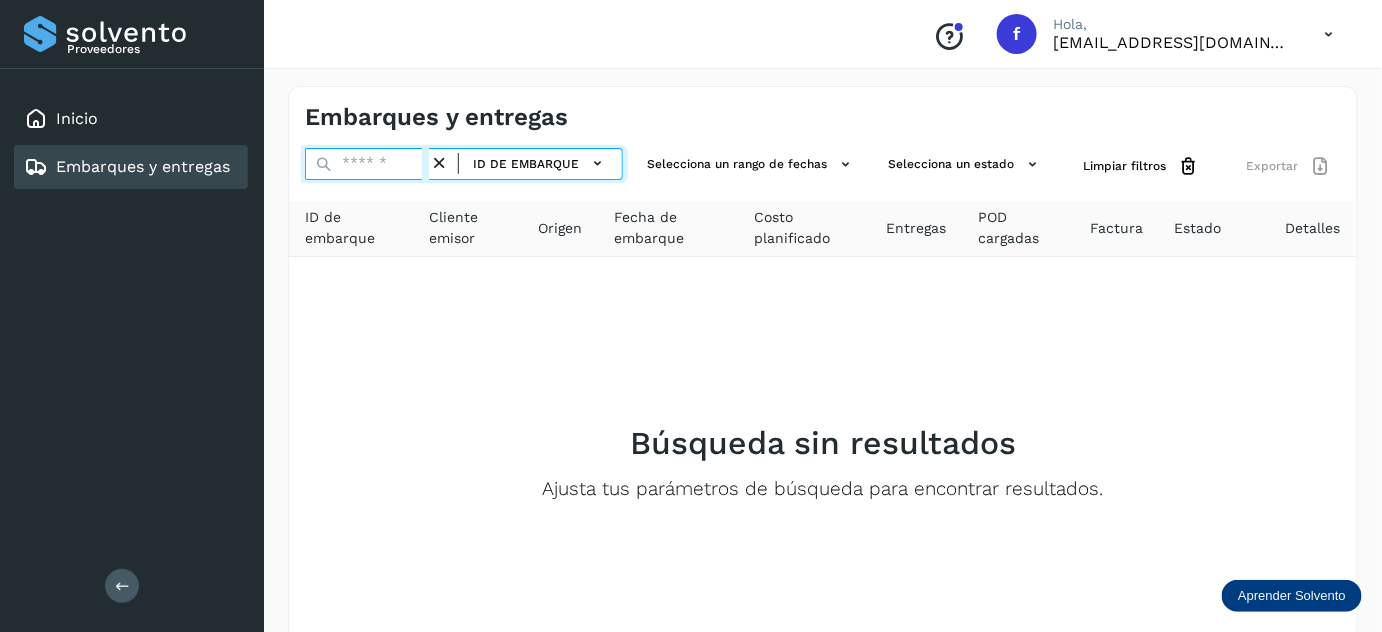 click at bounding box center (367, 164) 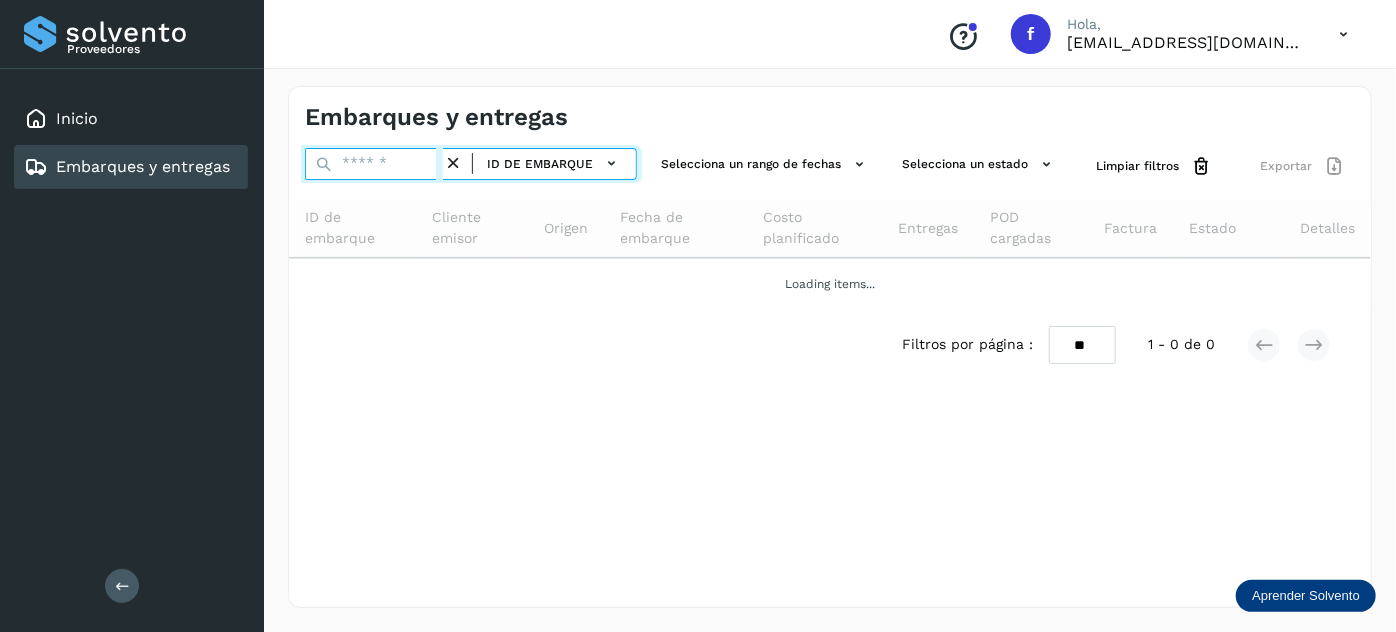 paste on "**********" 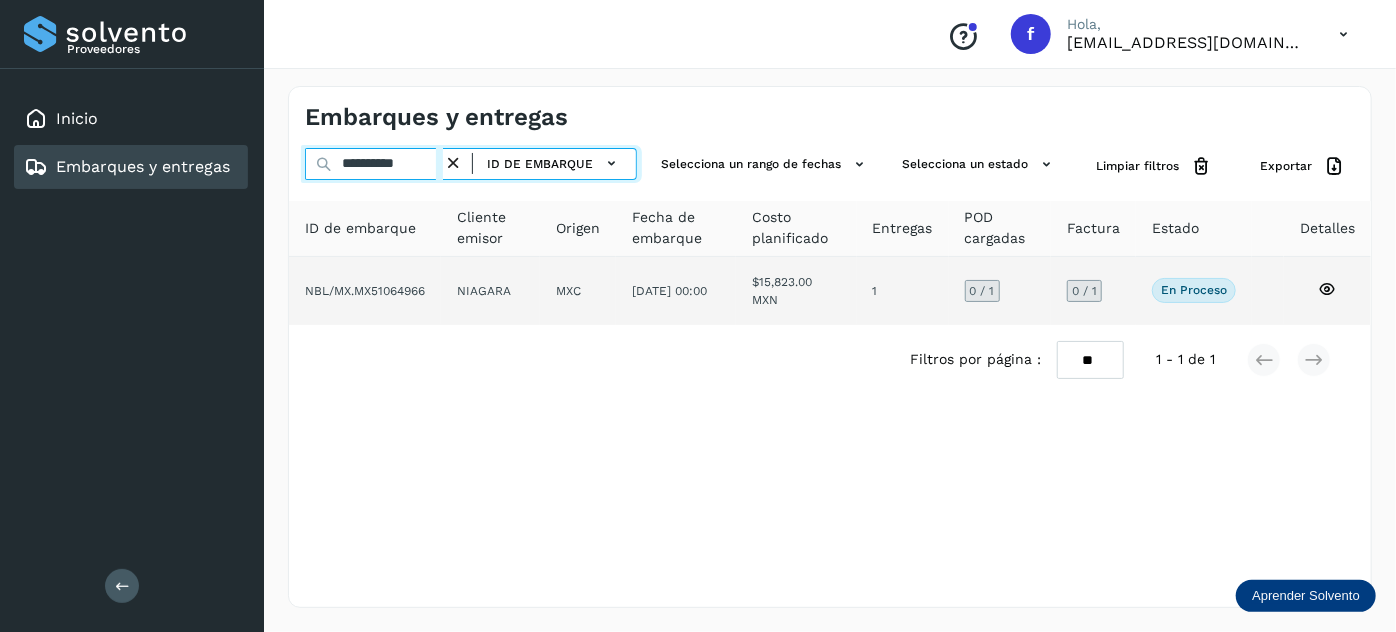type on "**********" 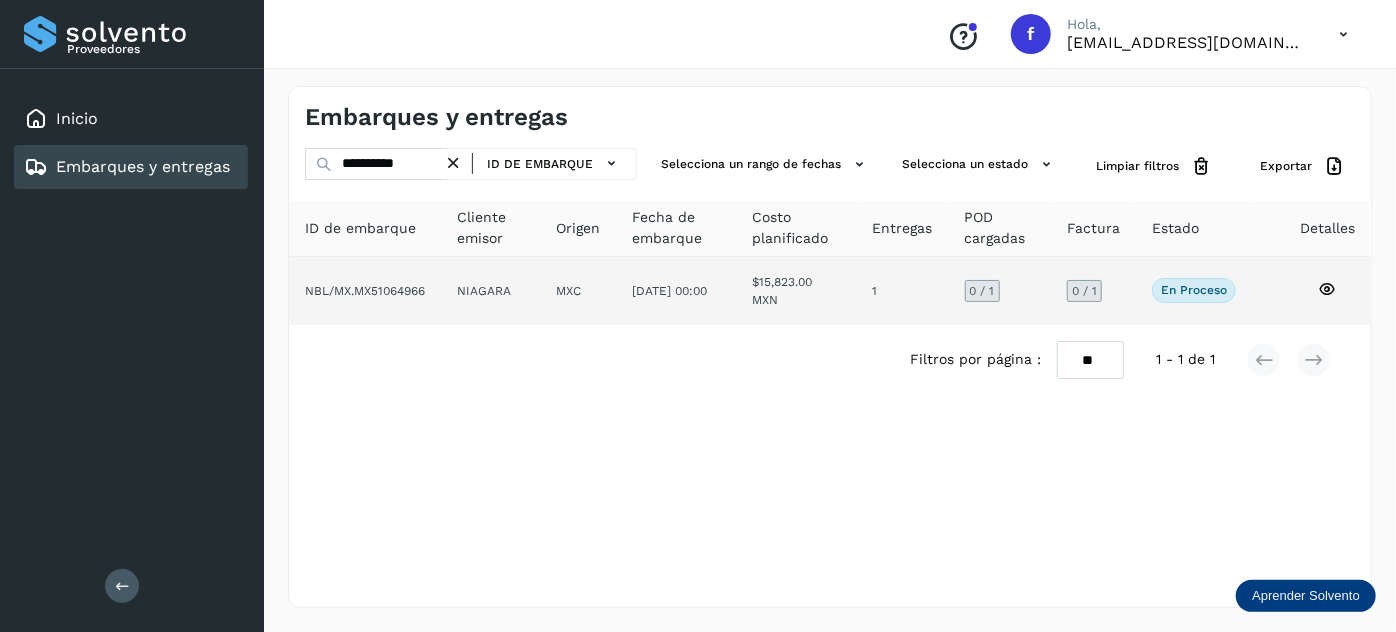 click on "NIAGARA" 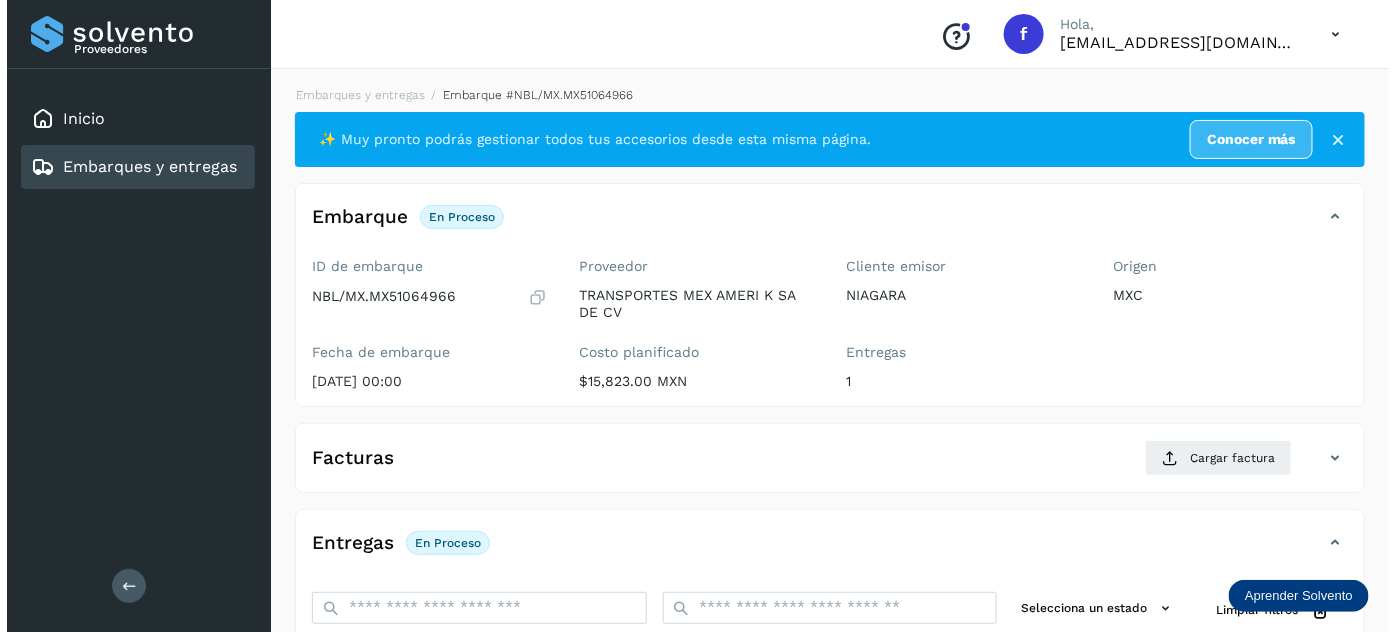 scroll, scrollTop: 327, scrollLeft: 0, axis: vertical 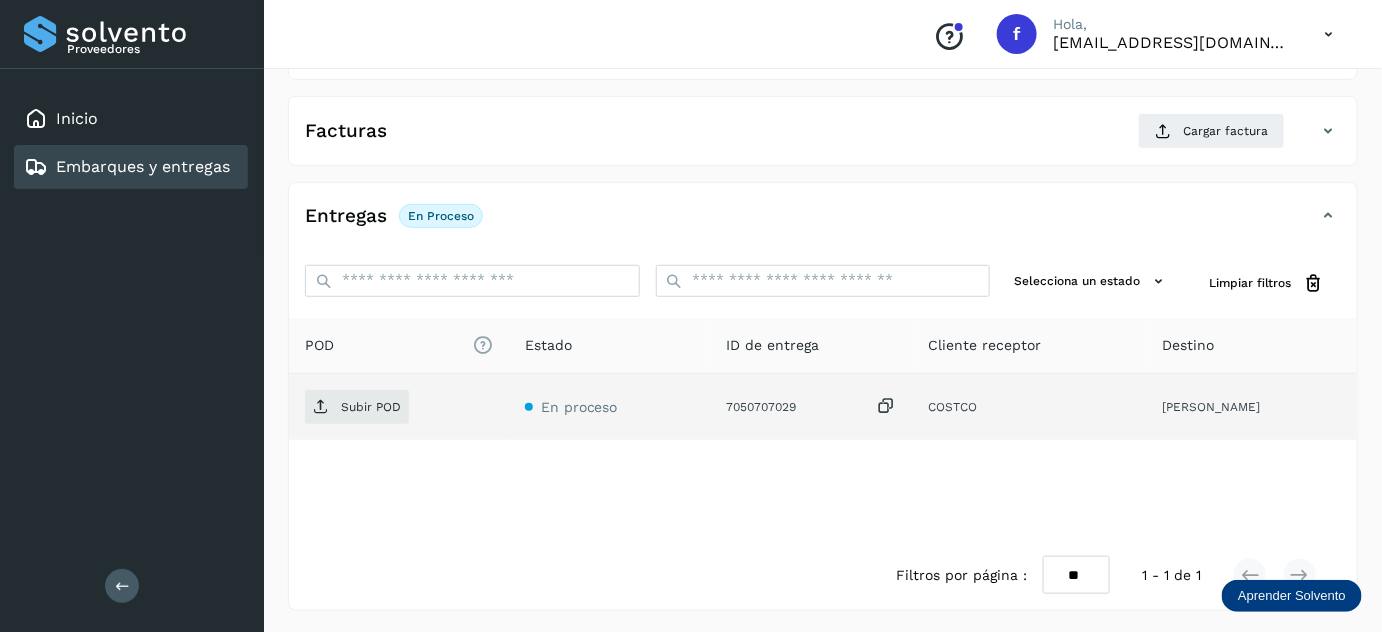 click at bounding box center [887, 406] 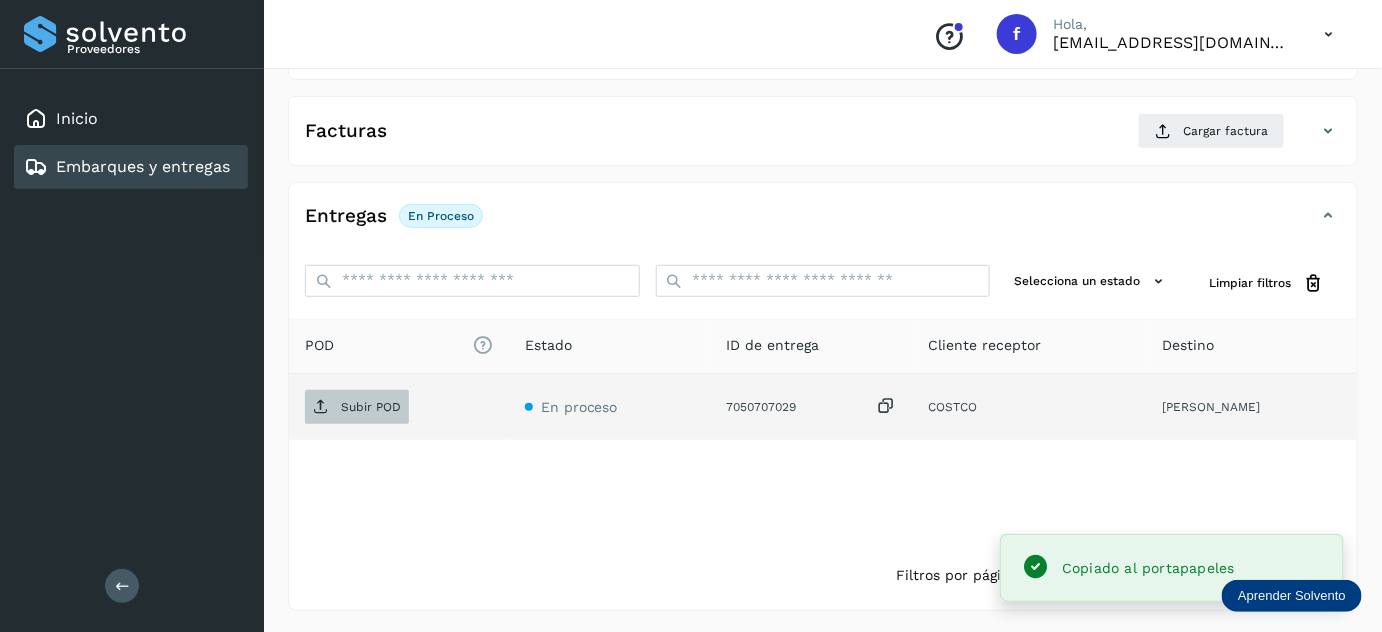 click on "Subir POD" at bounding box center [371, 407] 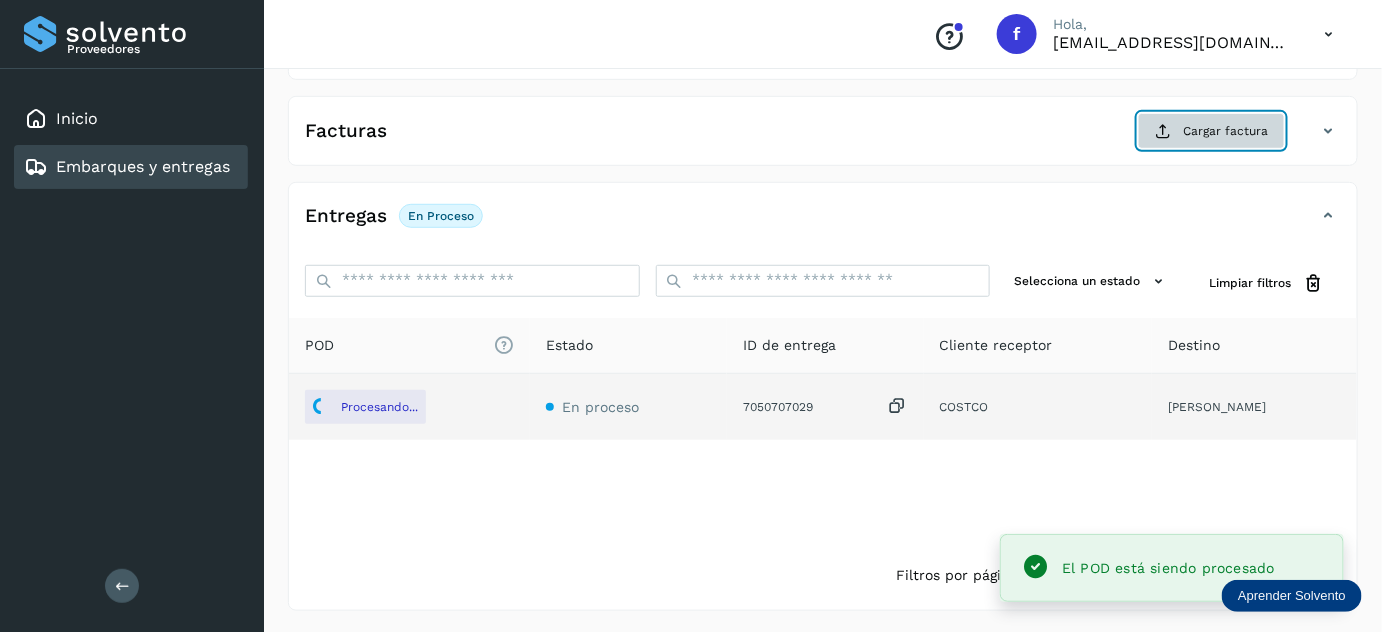 click on "Cargar factura" at bounding box center [1211, 131] 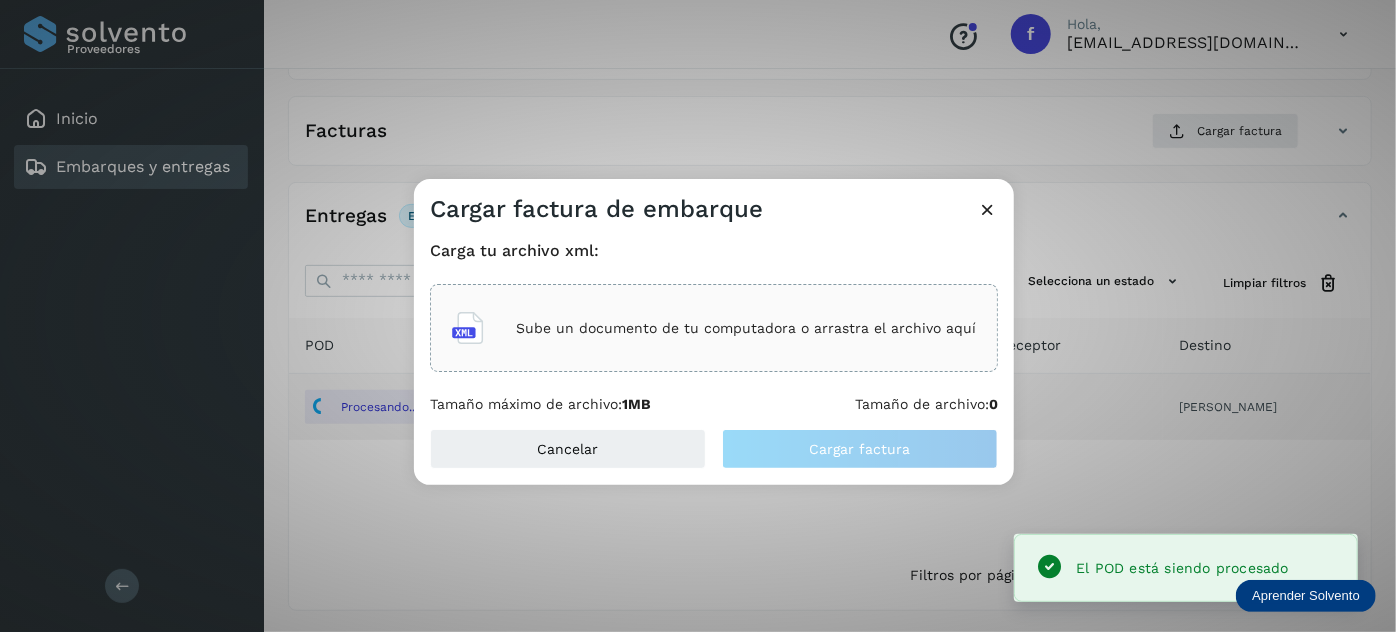 click on "Sube un documento de tu computadora o arrastra el archivo aquí" 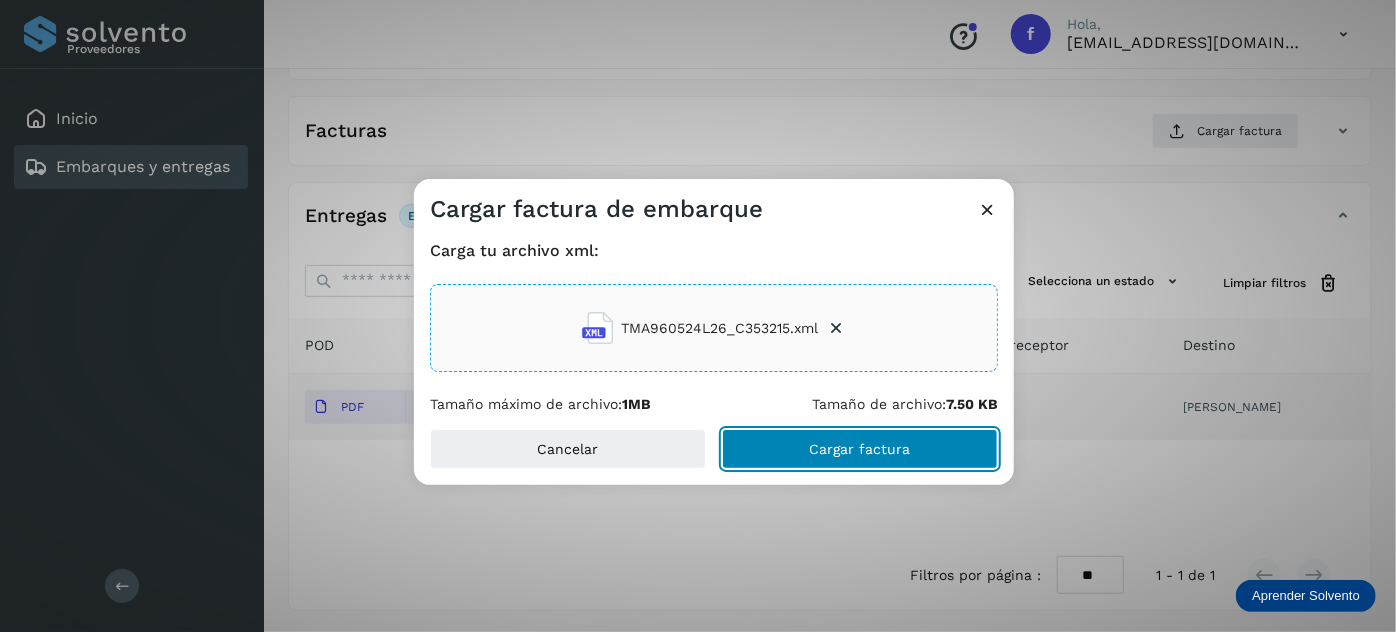 click on "Cargar factura" 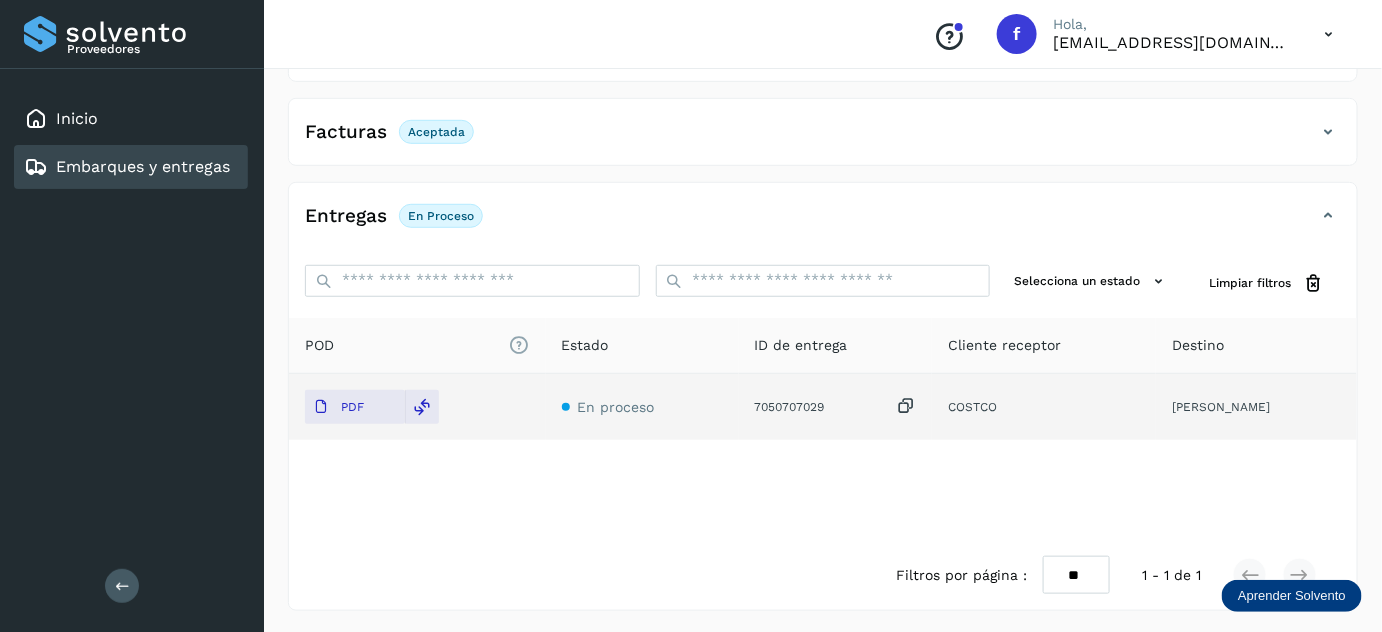 scroll, scrollTop: 0, scrollLeft: 0, axis: both 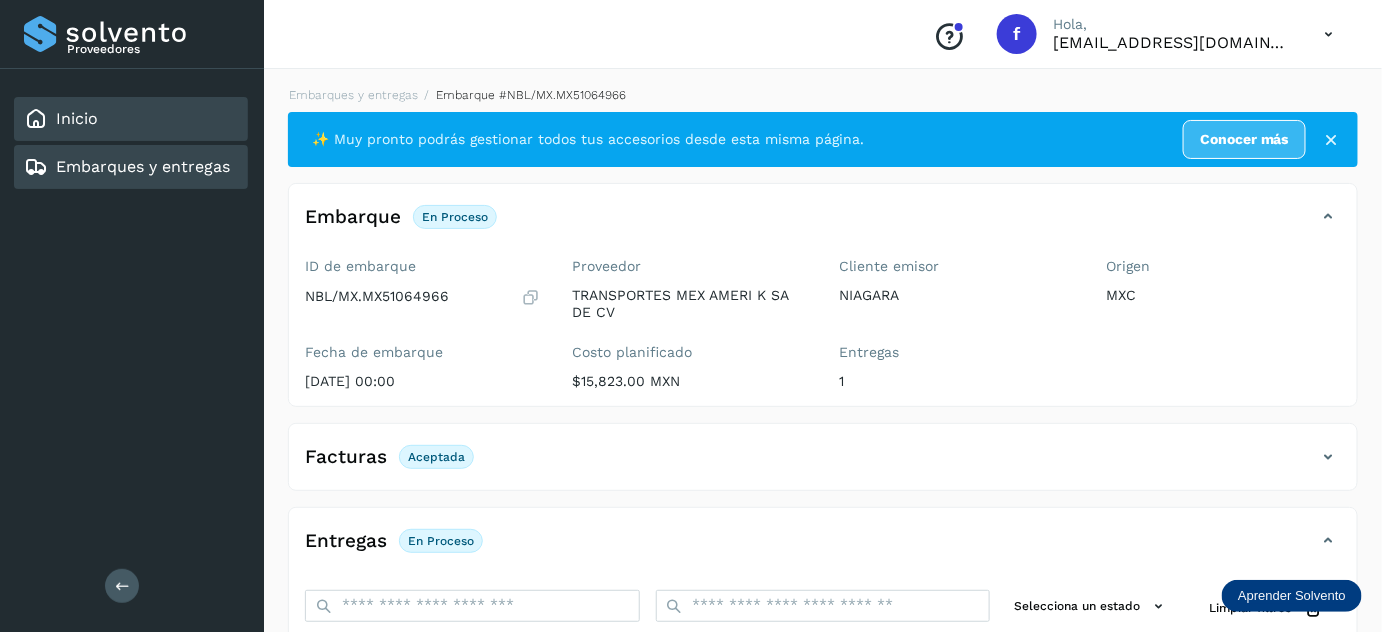 click on "Inicio" 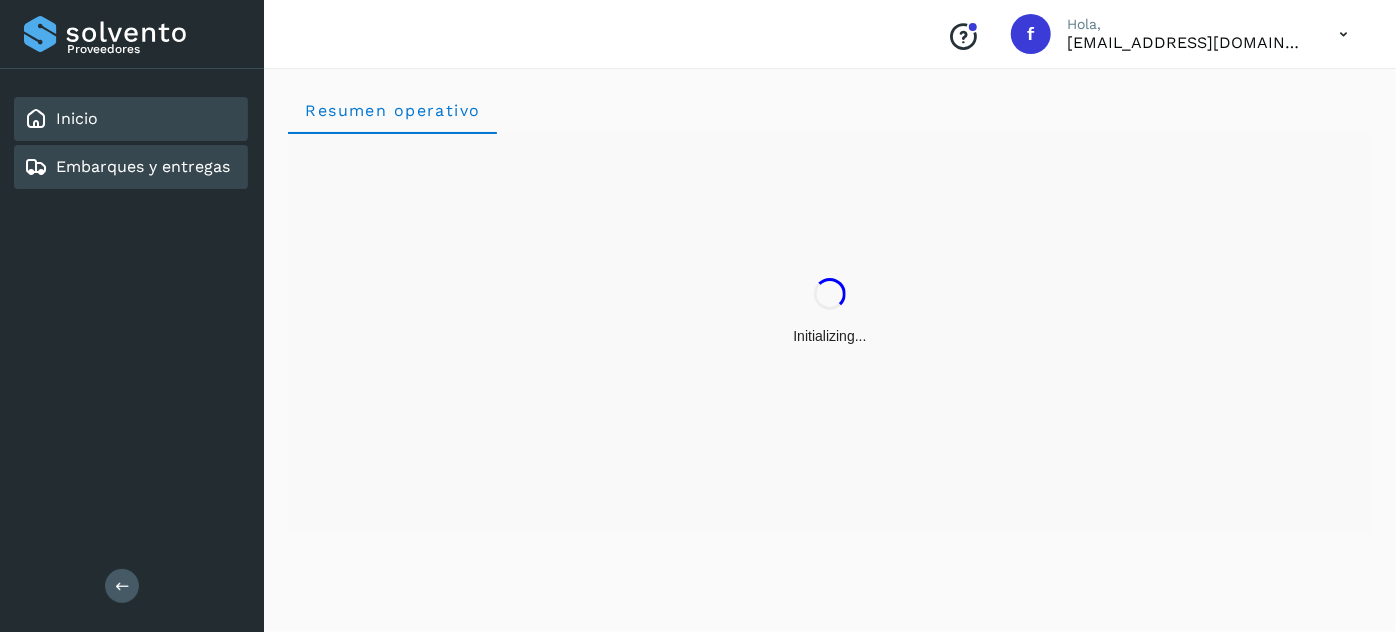 click on "Embarques y entregas" at bounding box center [143, 166] 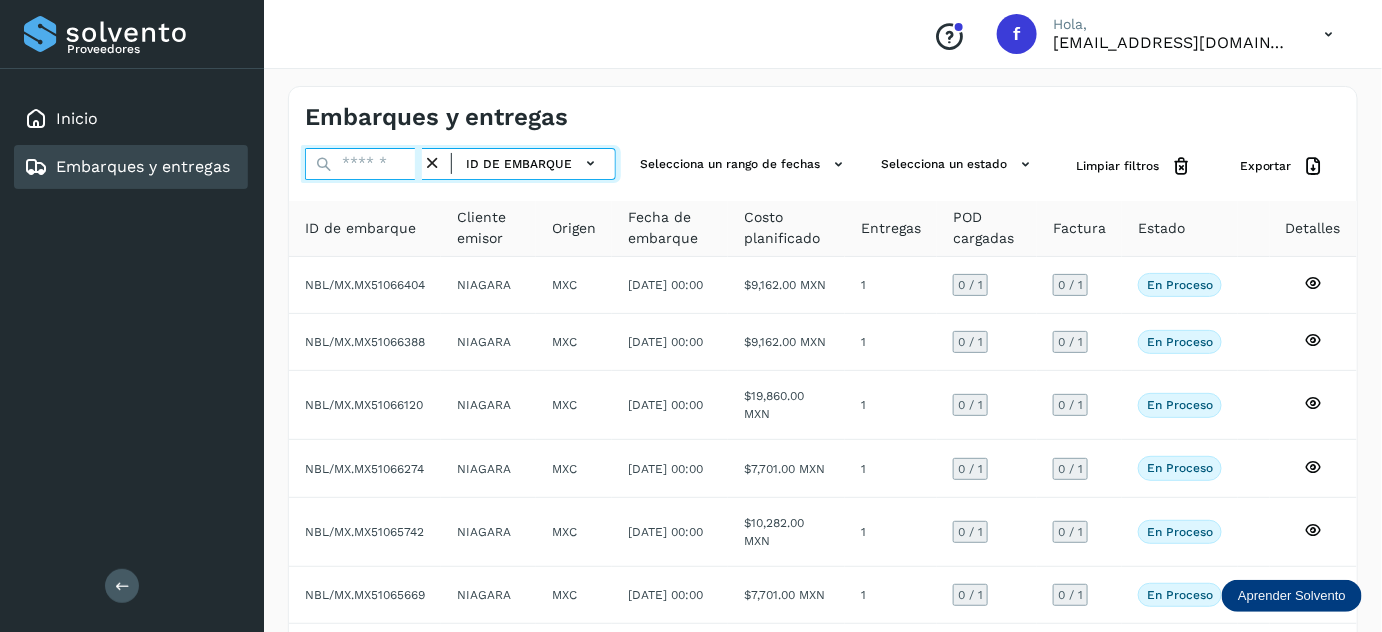 click at bounding box center (363, 164) 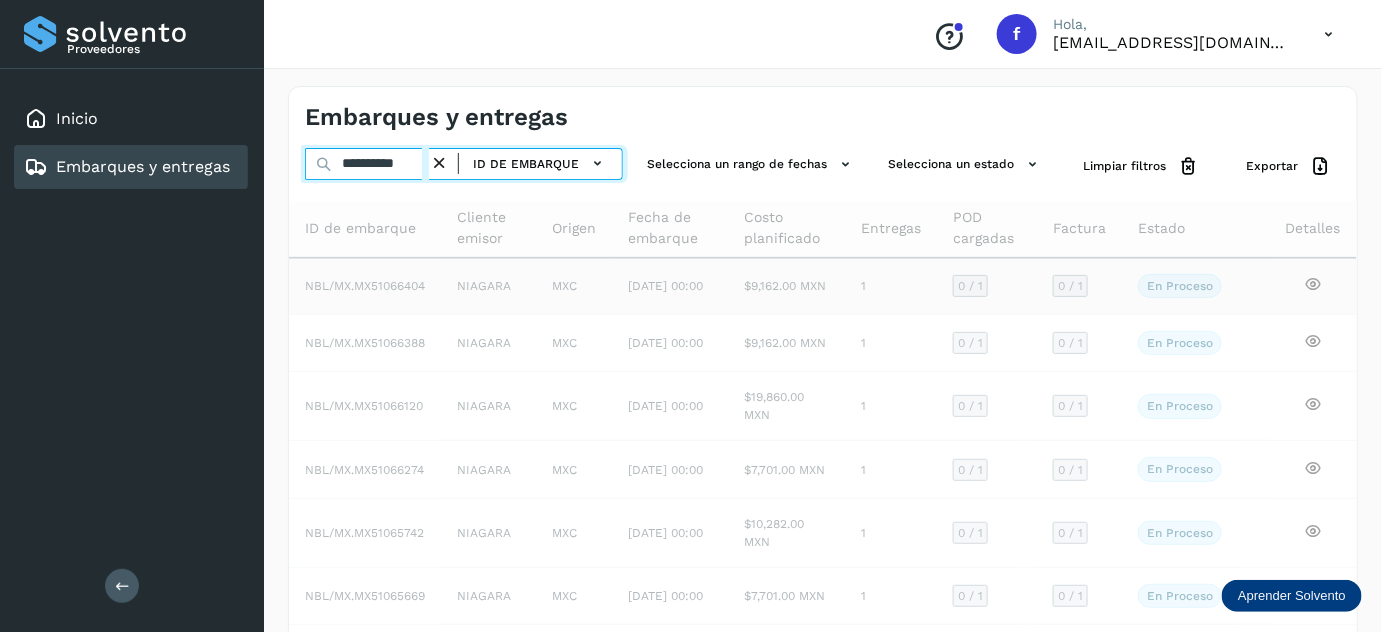 scroll, scrollTop: 0, scrollLeft: 0, axis: both 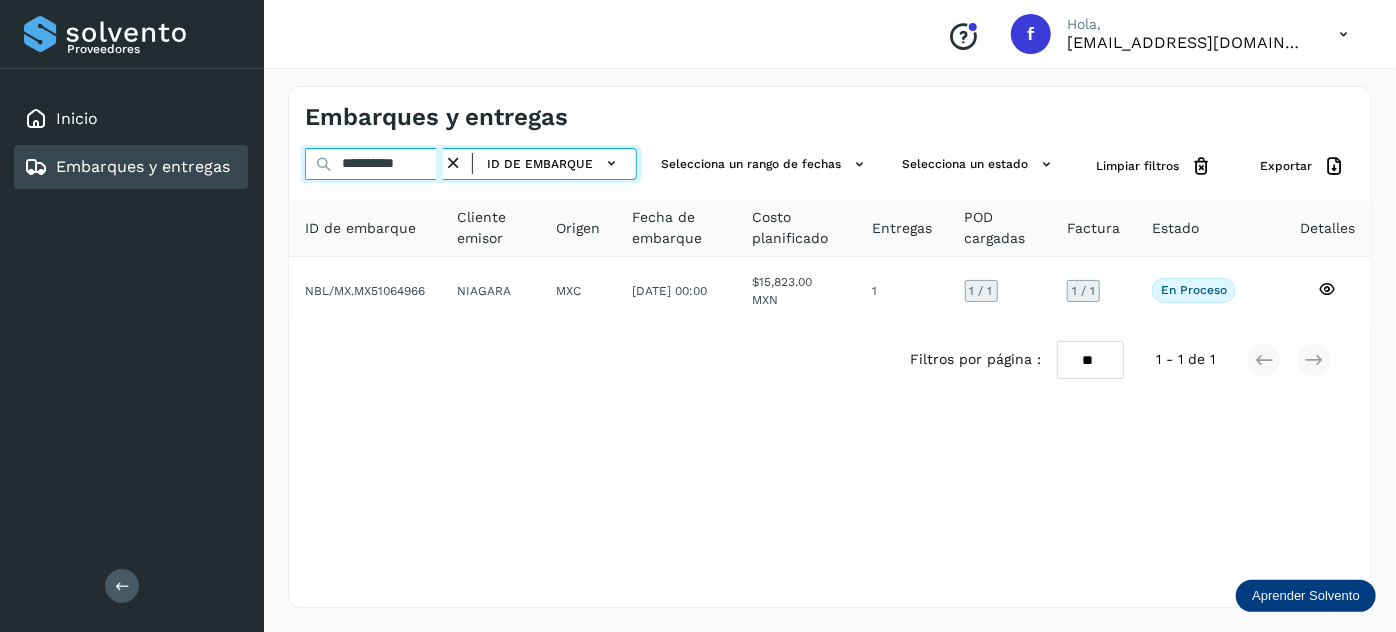 click on "**********" at bounding box center (374, 164) 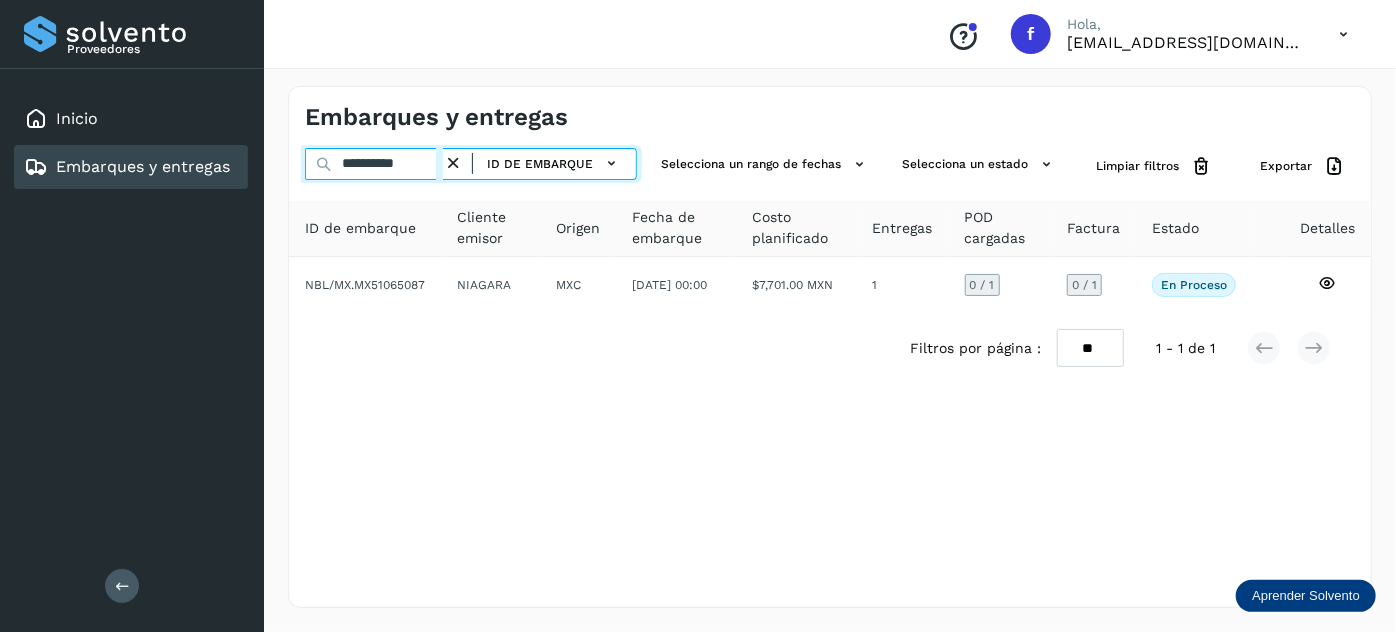 click on "**********" at bounding box center (374, 164) 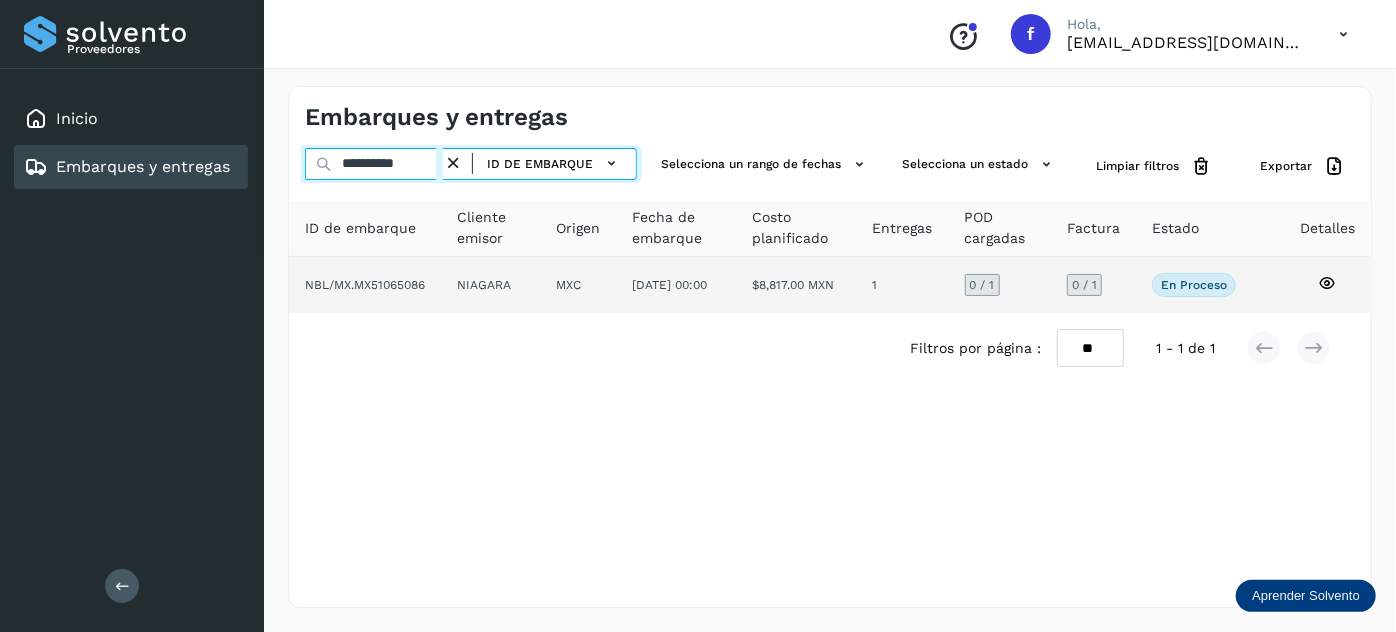 type on "**********" 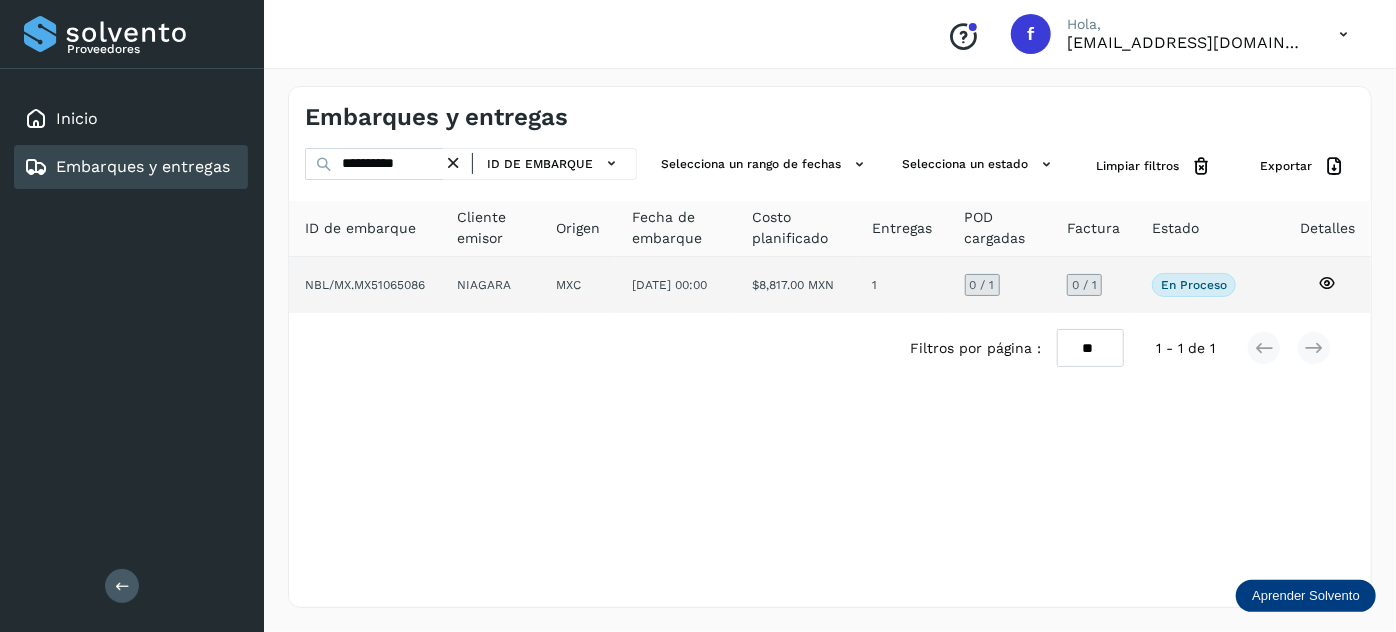 click on "[DATE] 00:00" 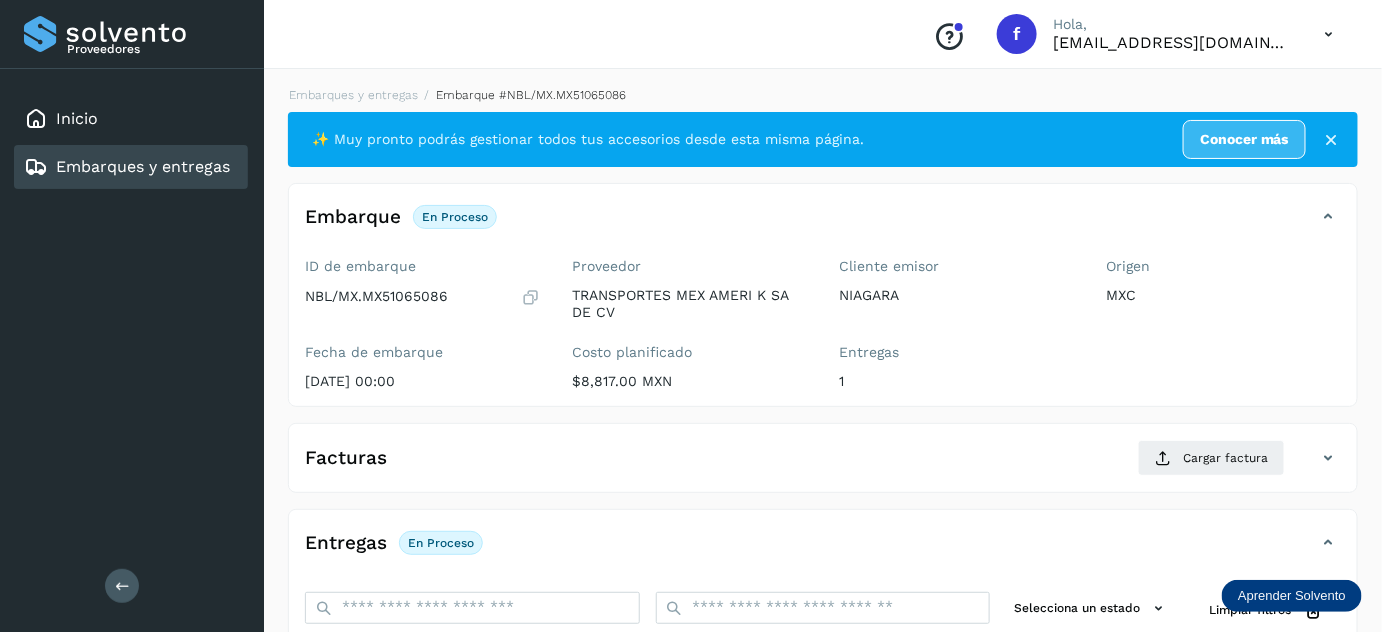 scroll, scrollTop: 327, scrollLeft: 0, axis: vertical 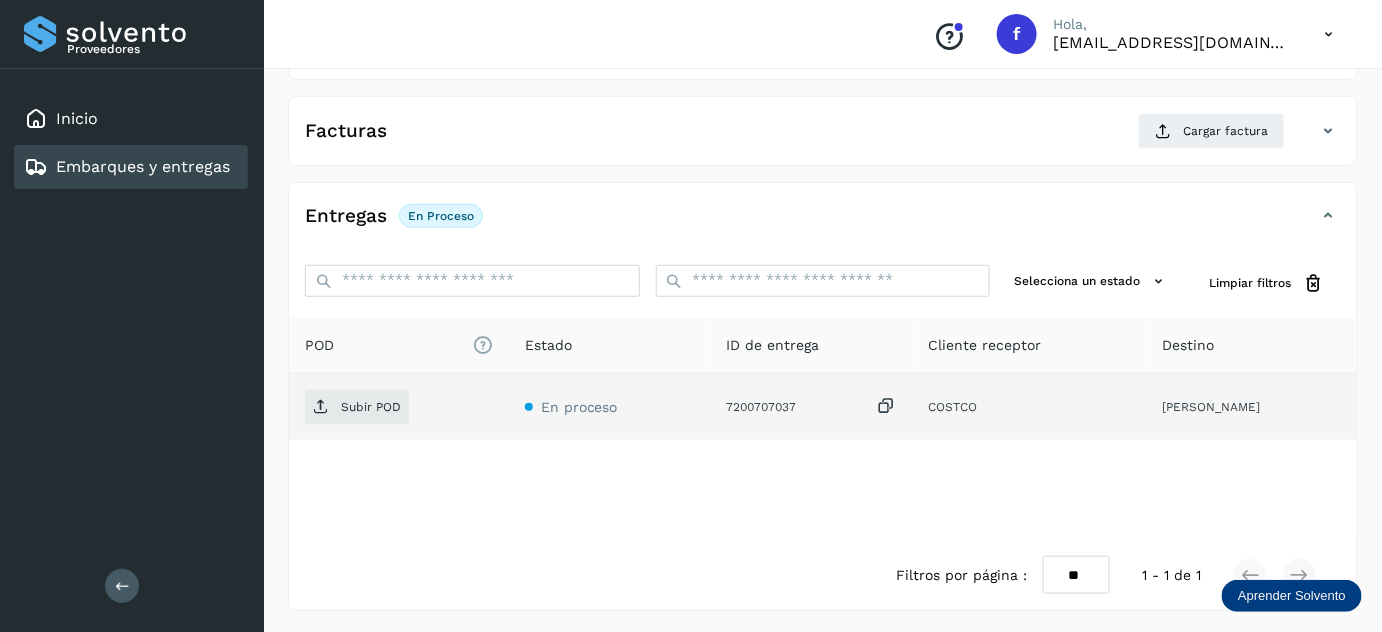 click at bounding box center (887, 406) 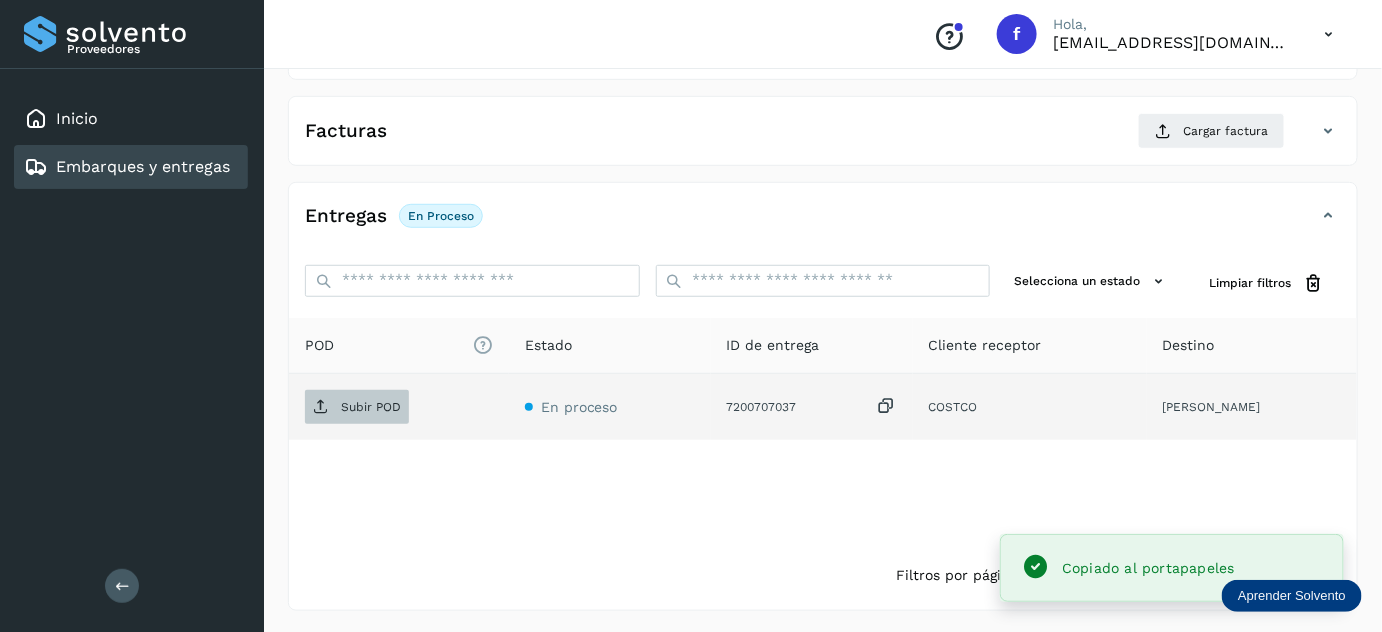 click on "Subir POD" at bounding box center [371, 407] 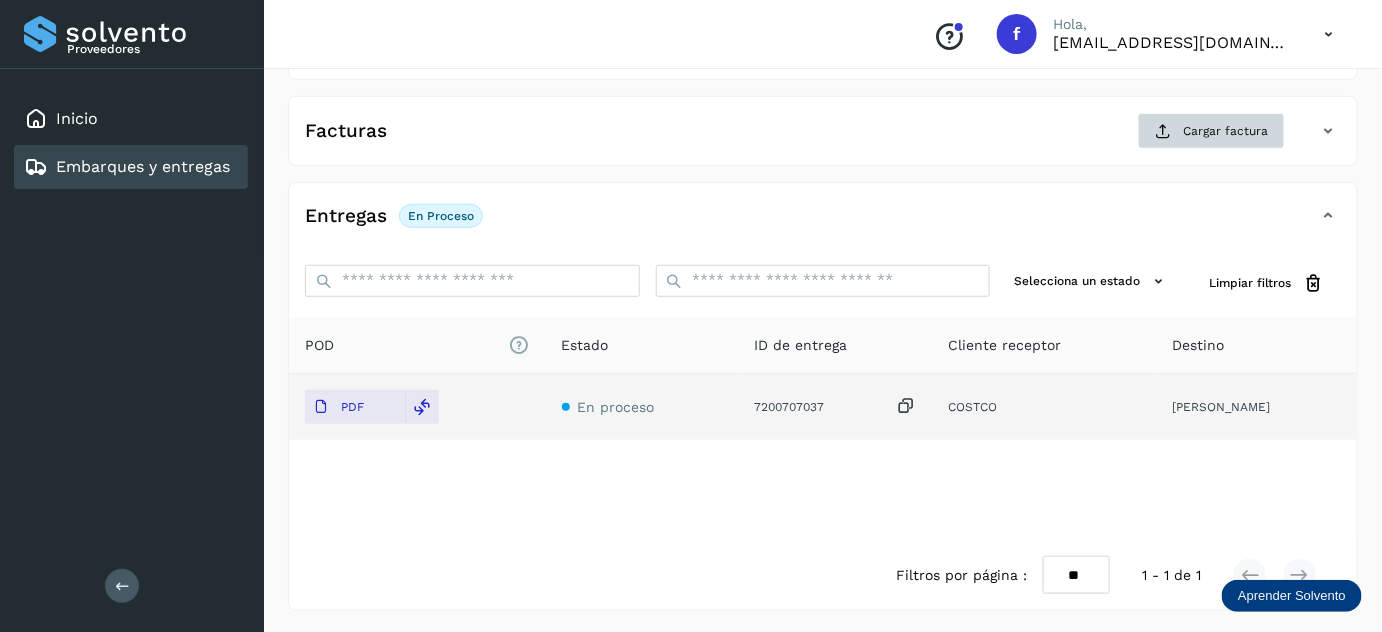 drag, startPoint x: 1185, startPoint y: 150, endPoint x: 1192, endPoint y: 142, distance: 10.630146 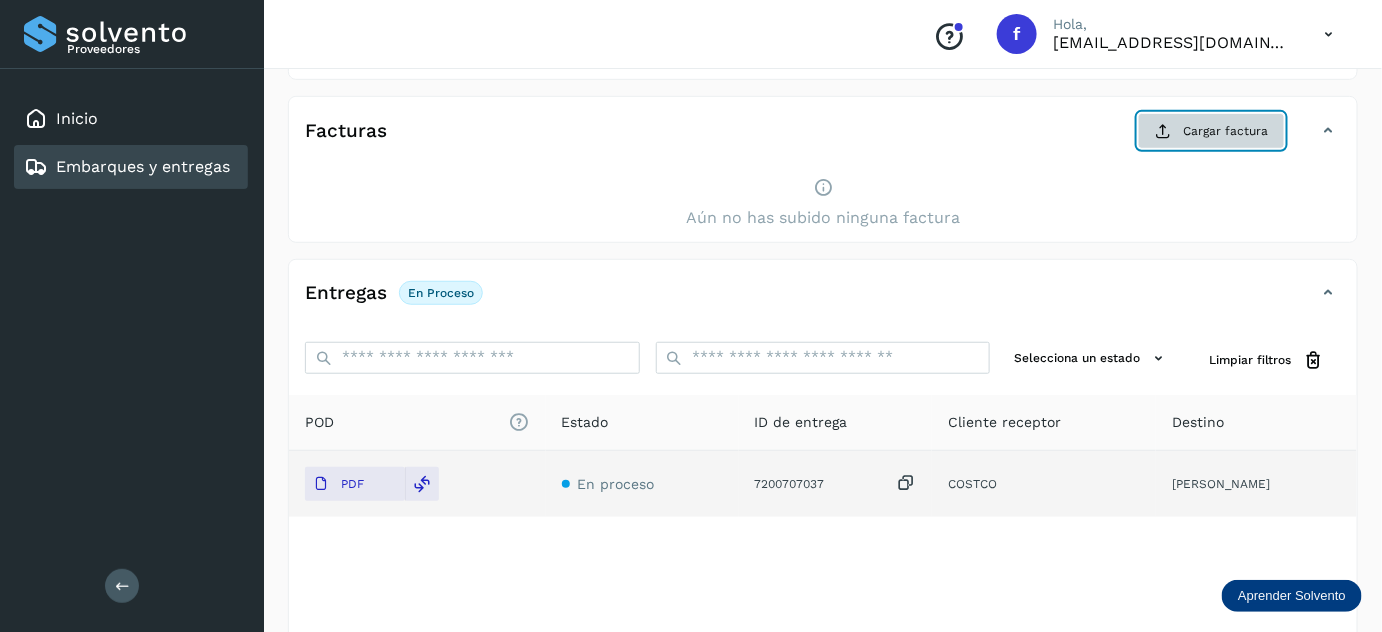 click on "Cargar factura" 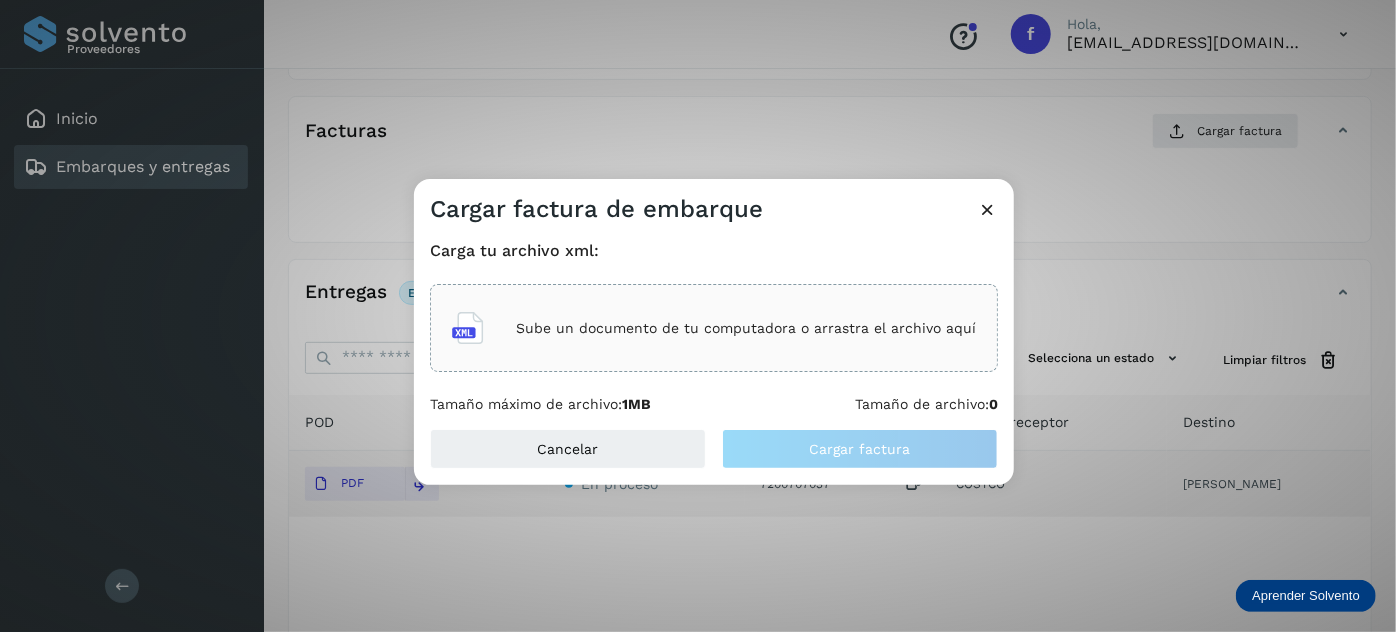 click on "Sube un documento de tu computadora o arrastra el archivo aquí" 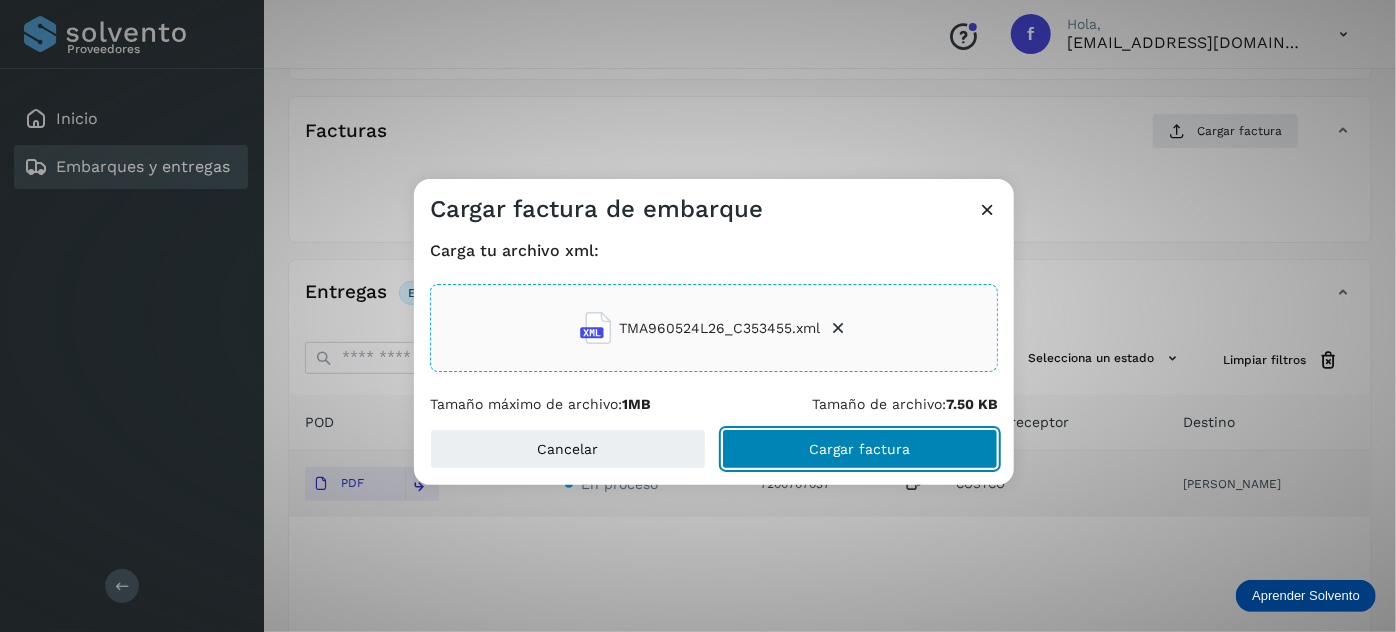 click on "Cargar factura" 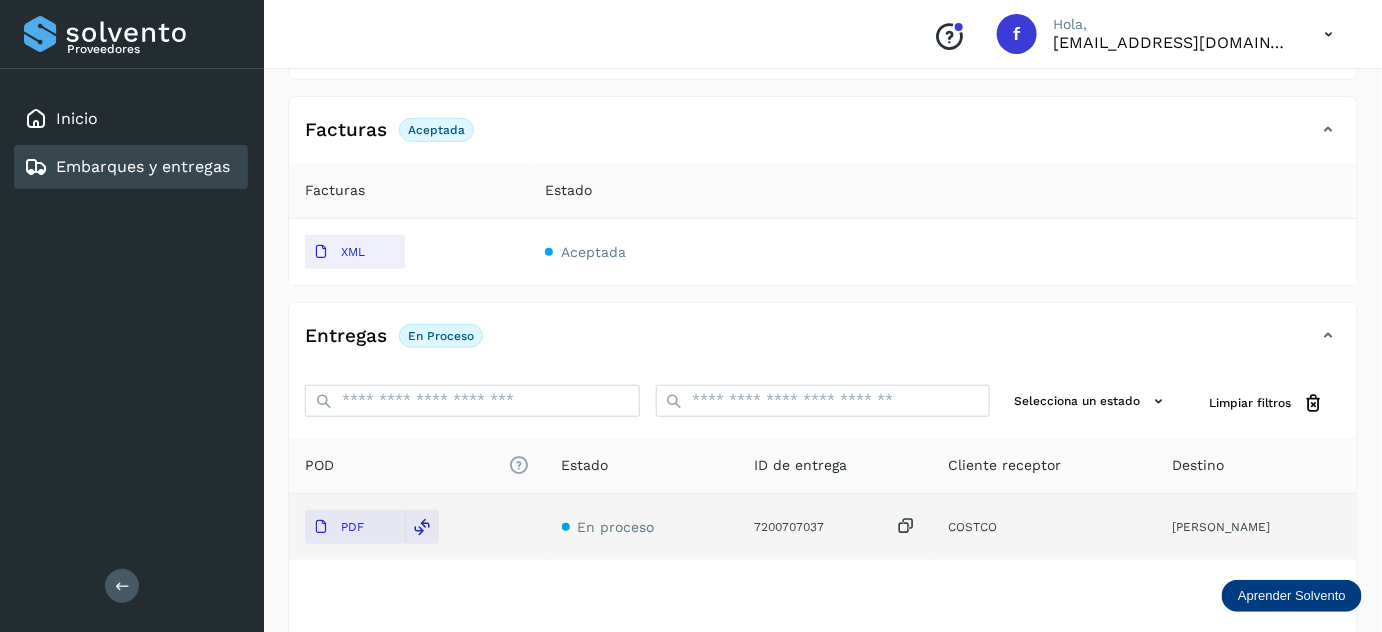 scroll, scrollTop: 0, scrollLeft: 0, axis: both 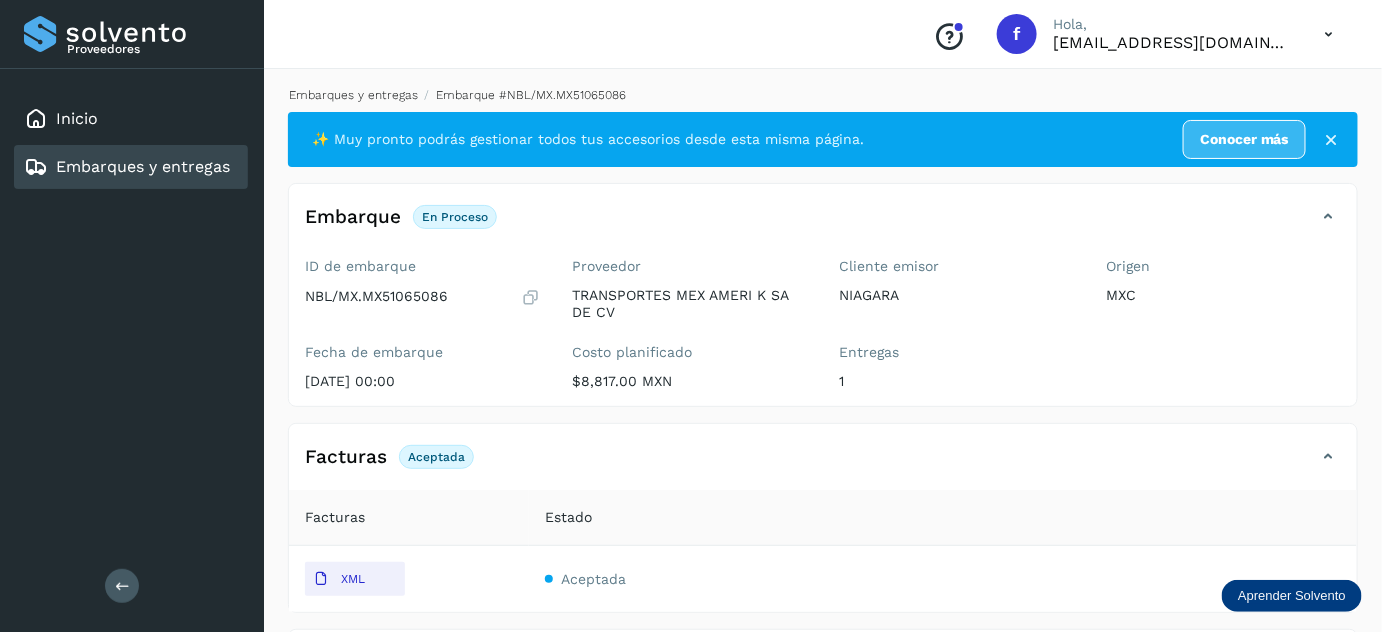 click on "Embarques y entregas" at bounding box center [353, 95] 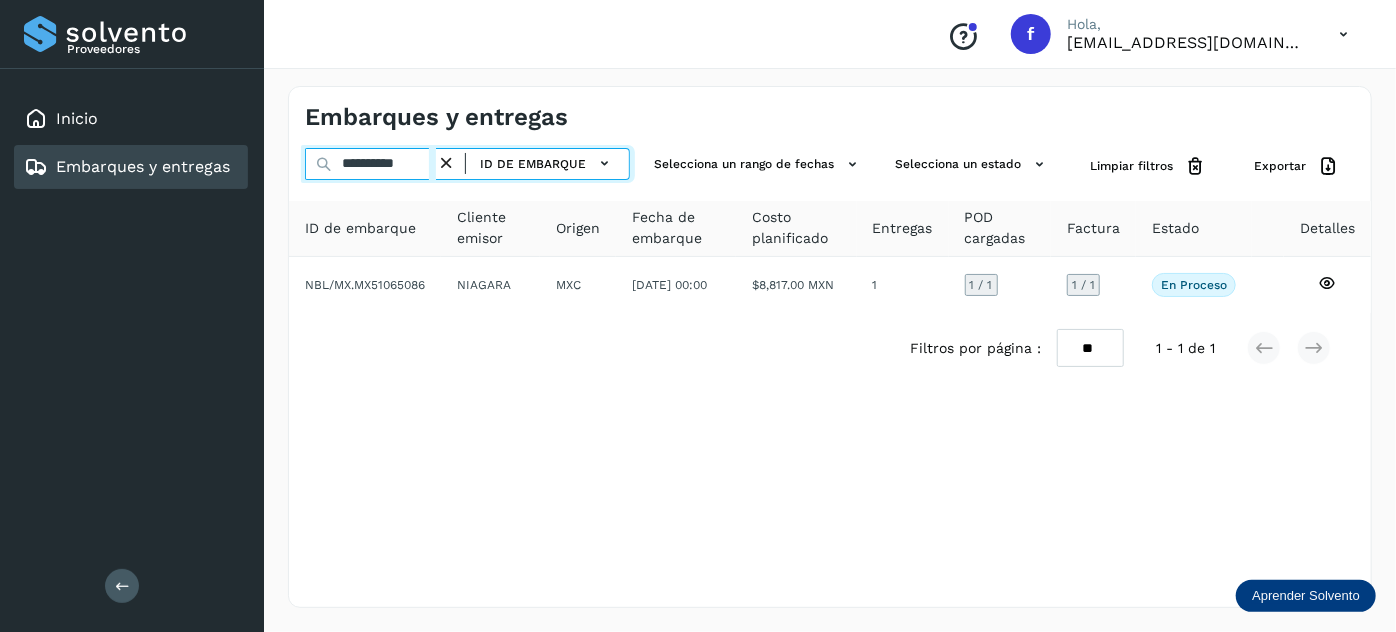 click on "**********" at bounding box center [370, 164] 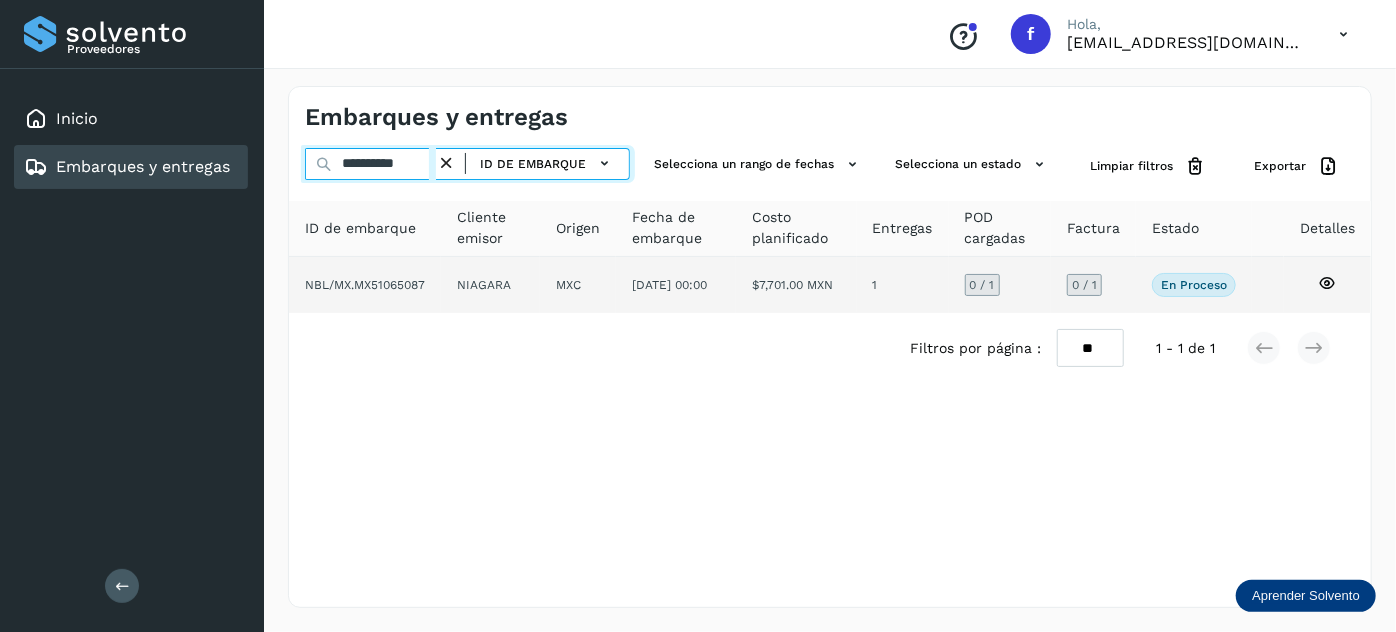 type on "**********" 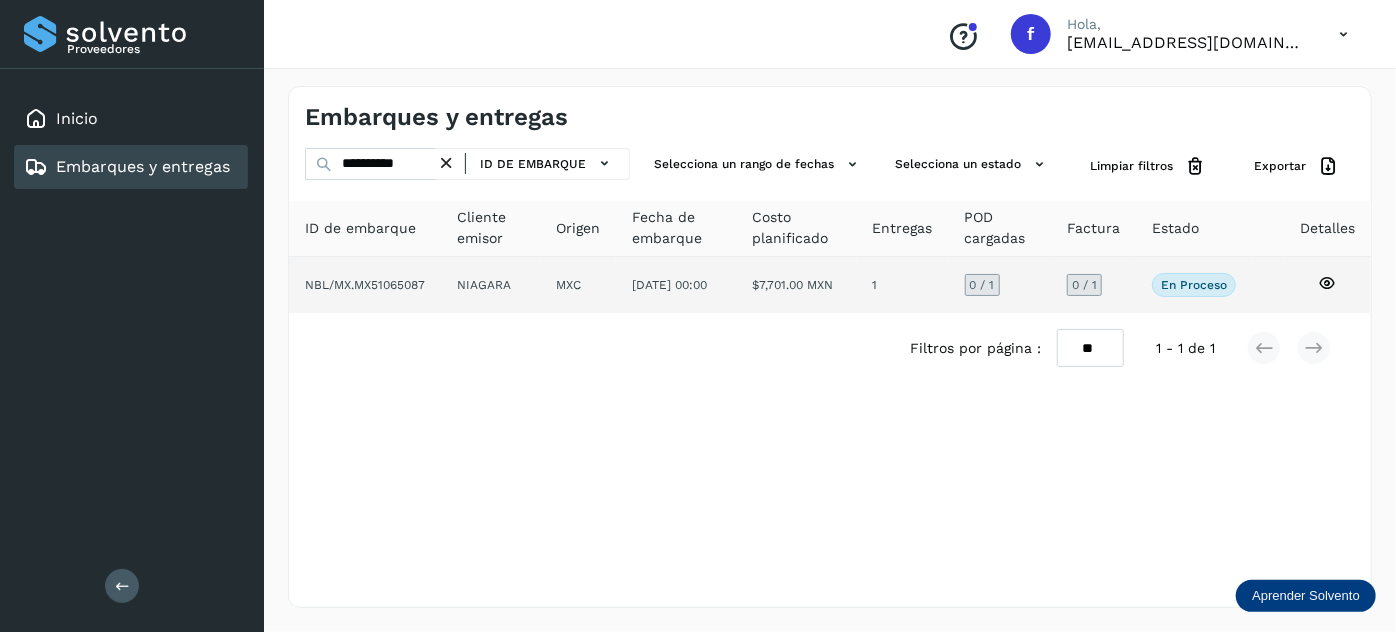 click on "1" 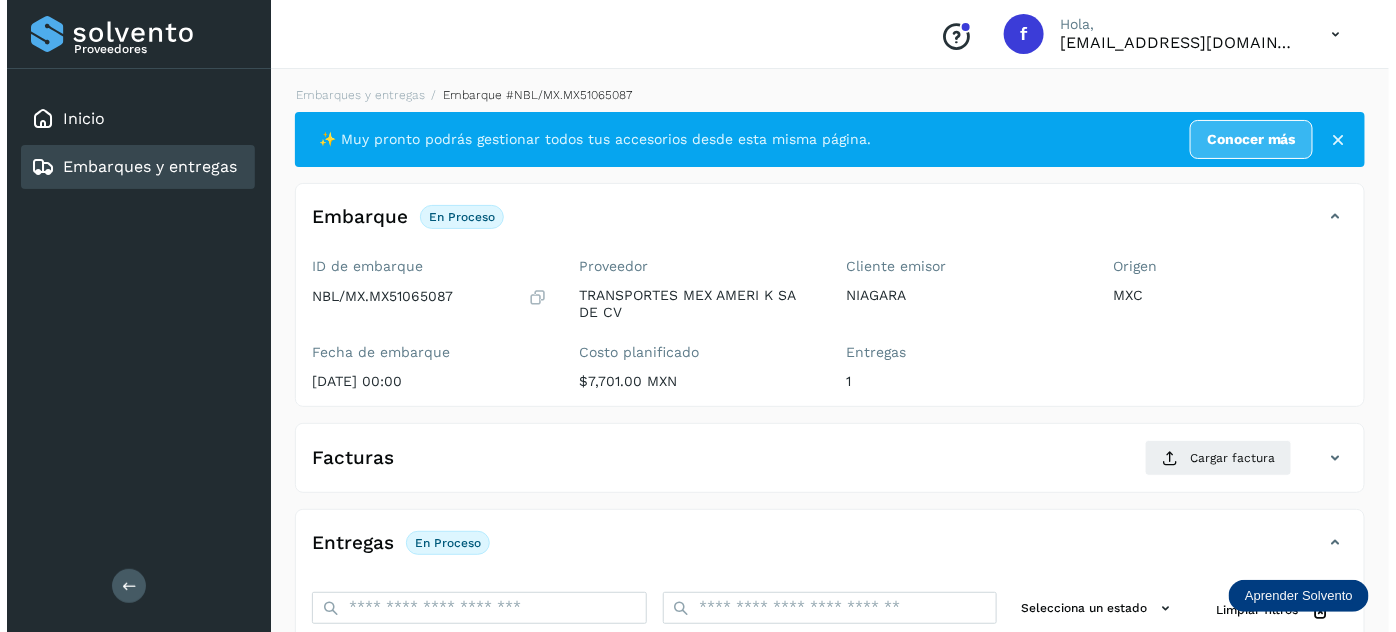 scroll, scrollTop: 327, scrollLeft: 0, axis: vertical 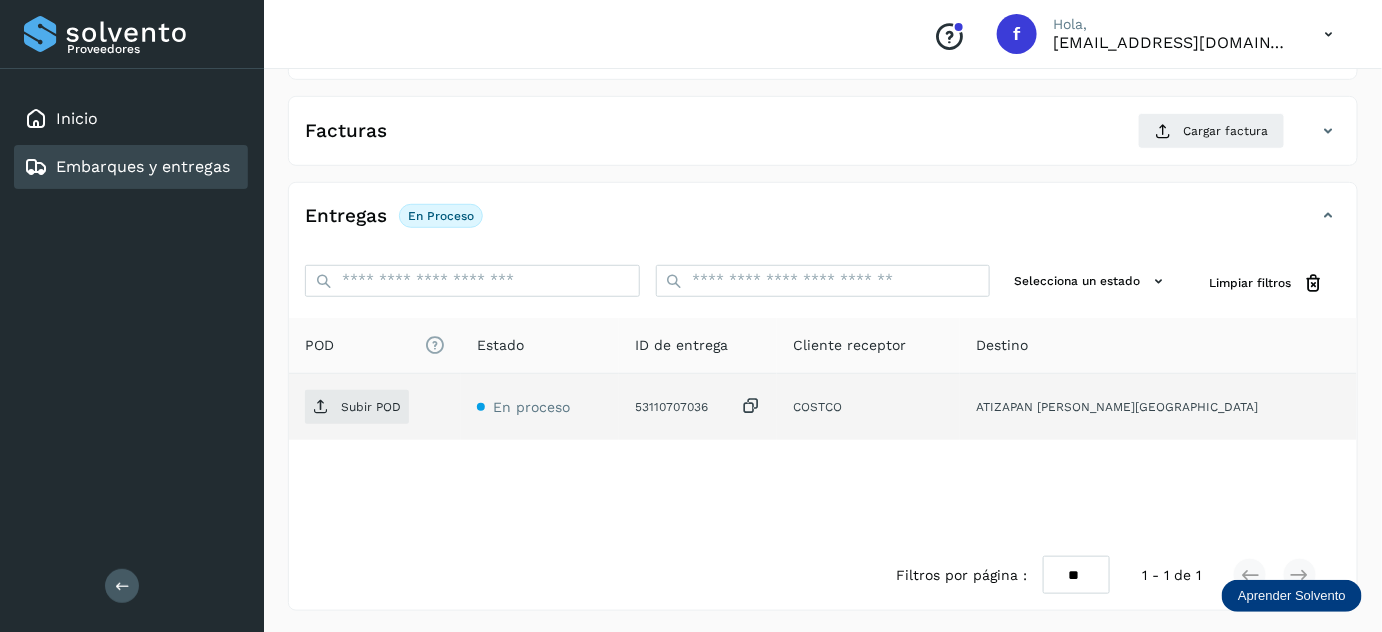 click at bounding box center [751, 406] 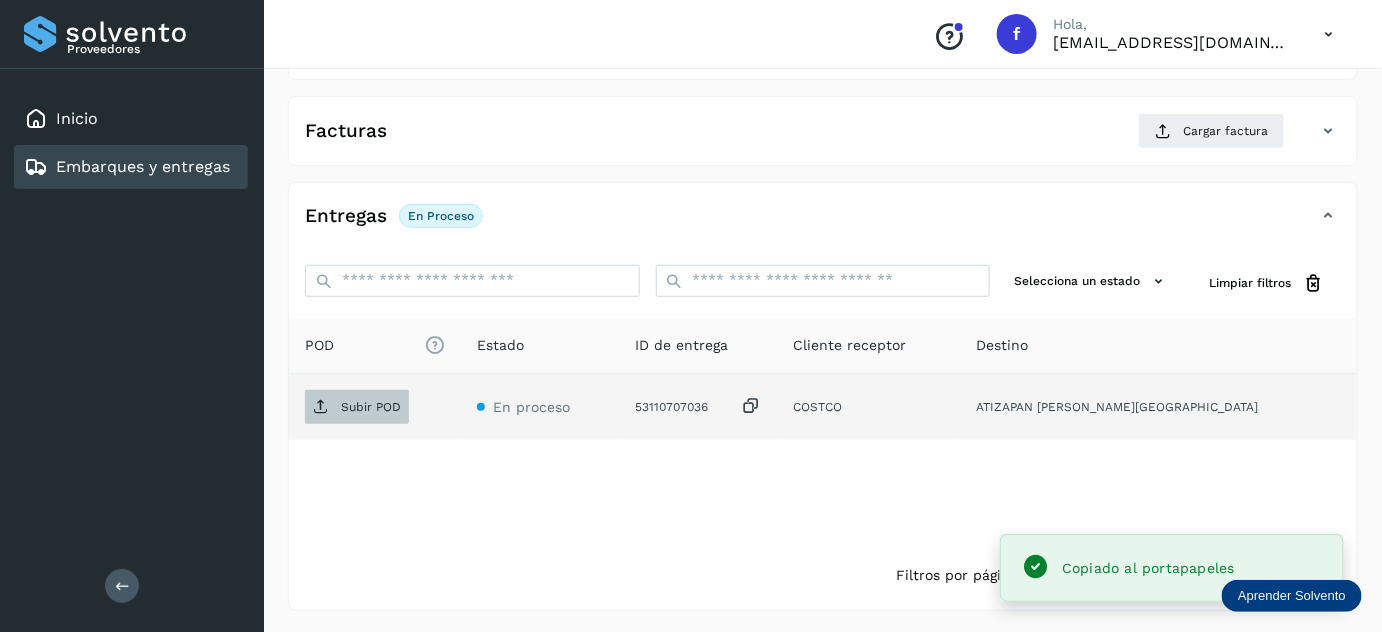 click on "Subir POD" at bounding box center (371, 407) 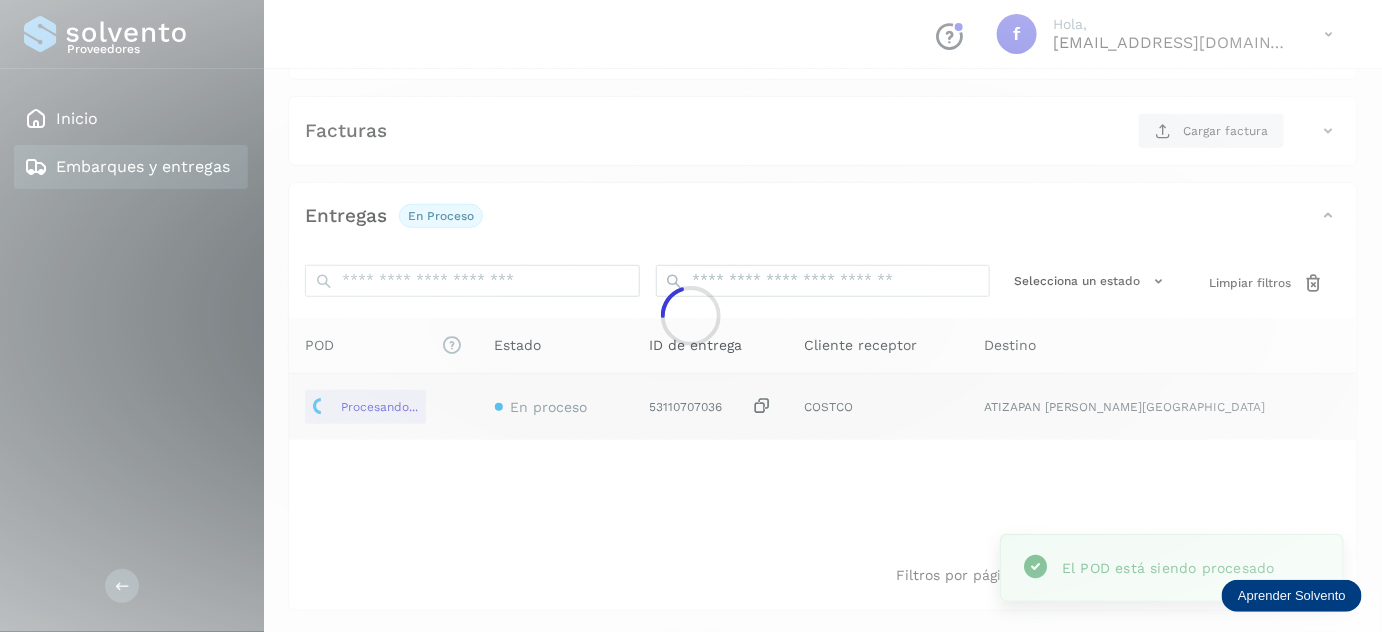 click 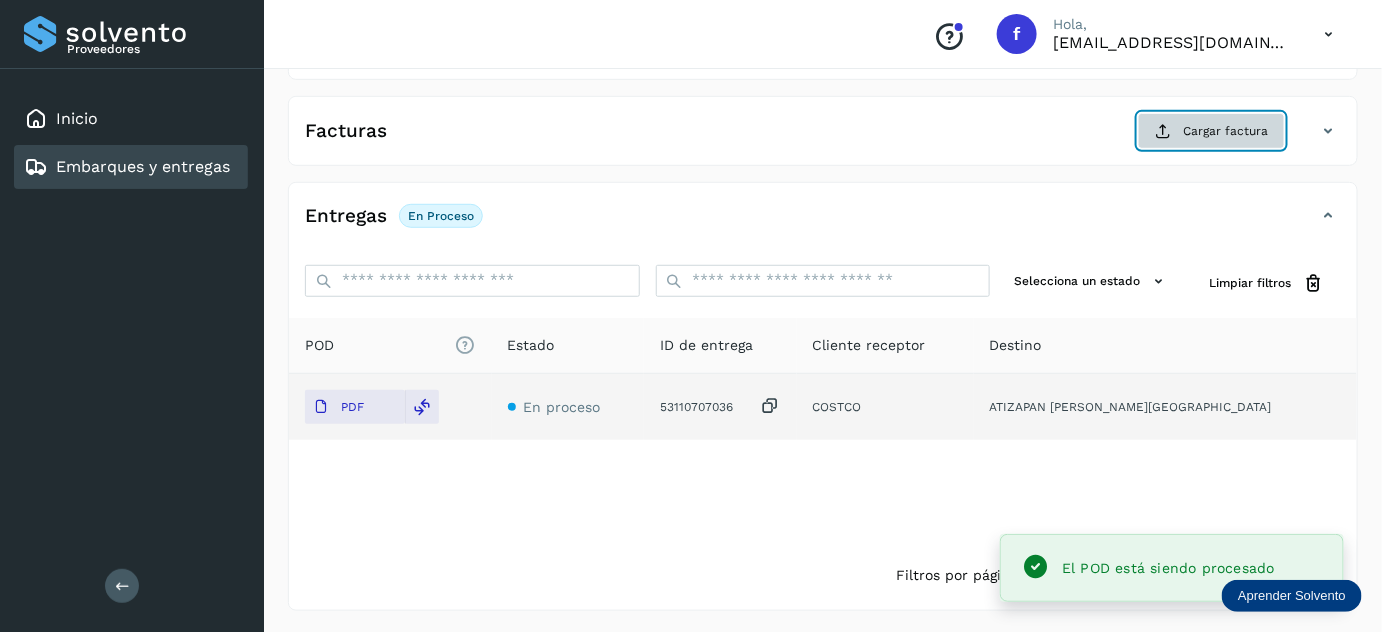 click on "Cargar factura" 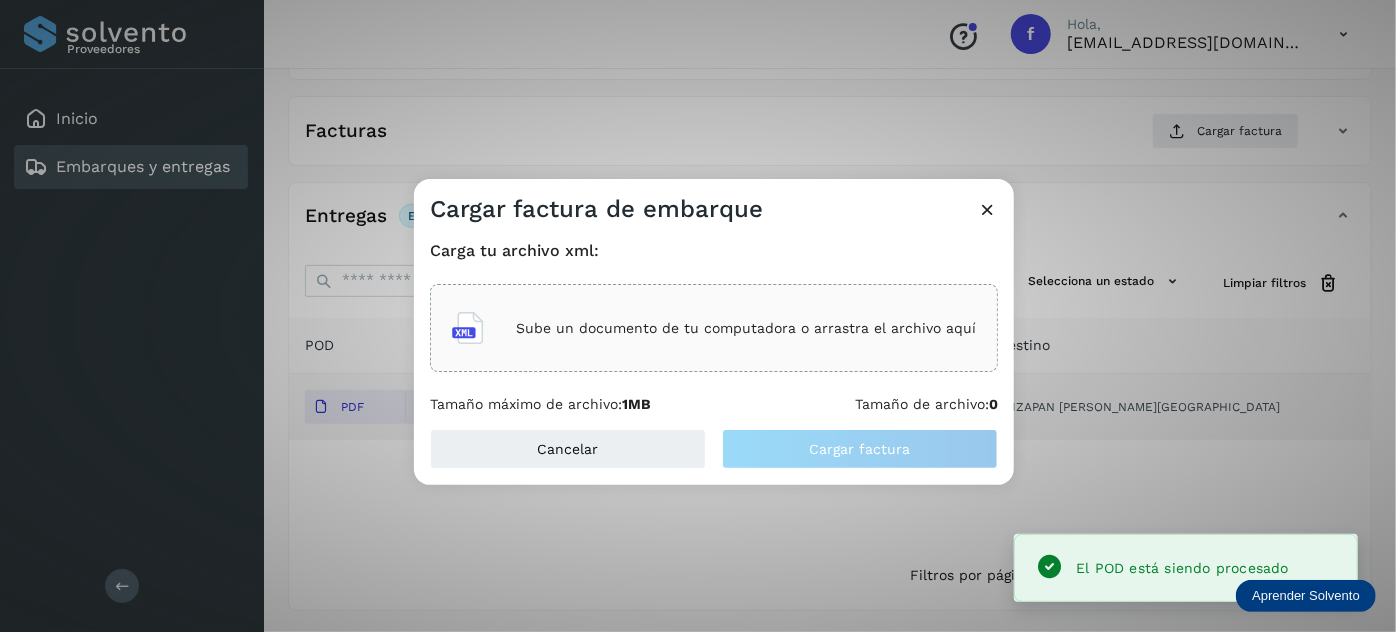 click on "Sube un documento de tu computadora o arrastra el archivo aquí" at bounding box center [746, 328] 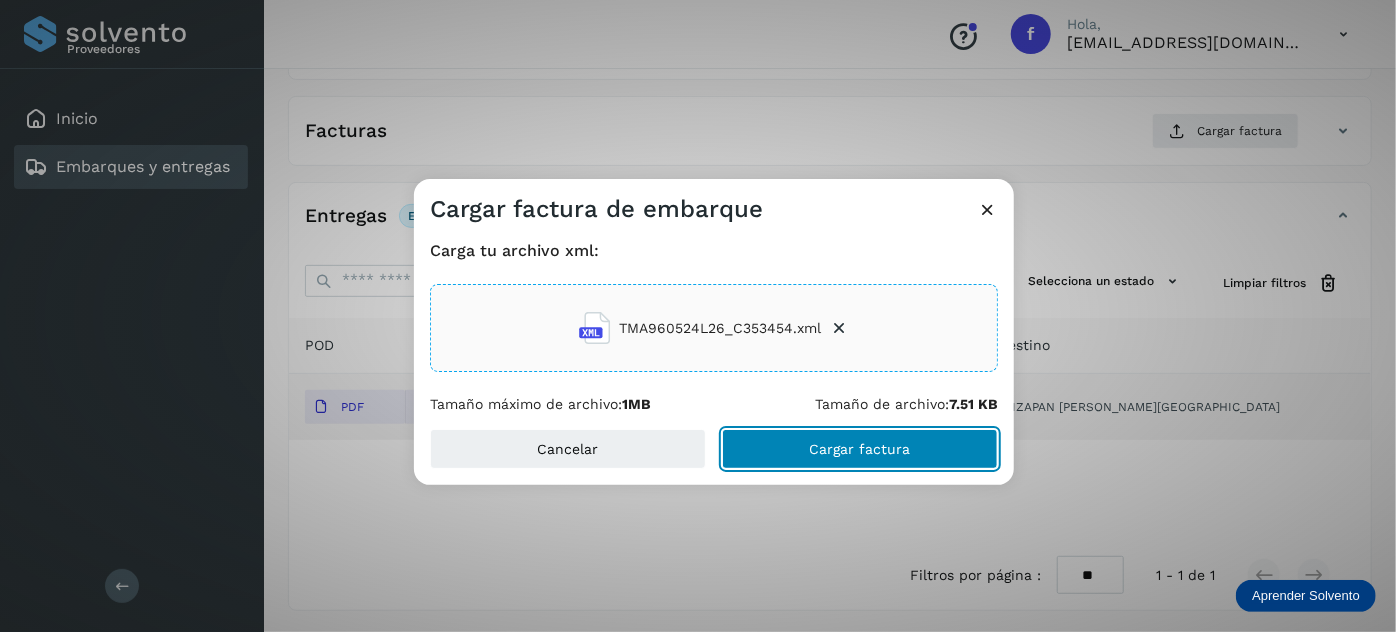 click on "Cargar factura" 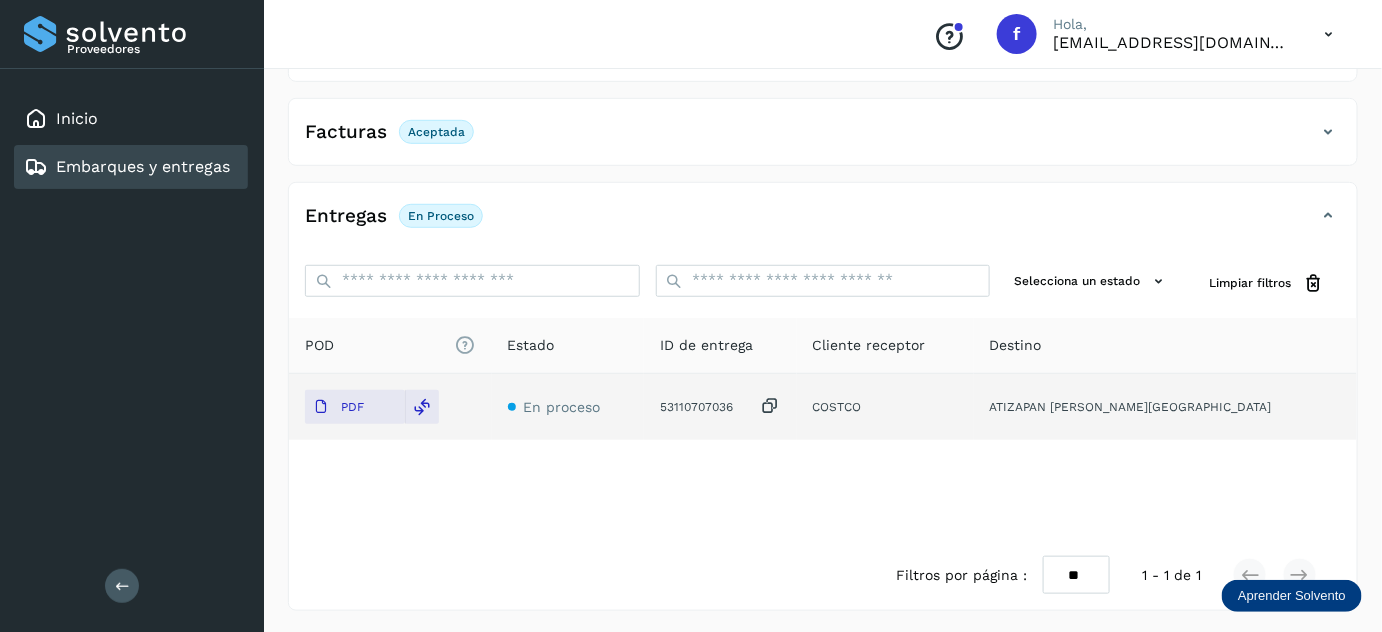 scroll, scrollTop: 0, scrollLeft: 0, axis: both 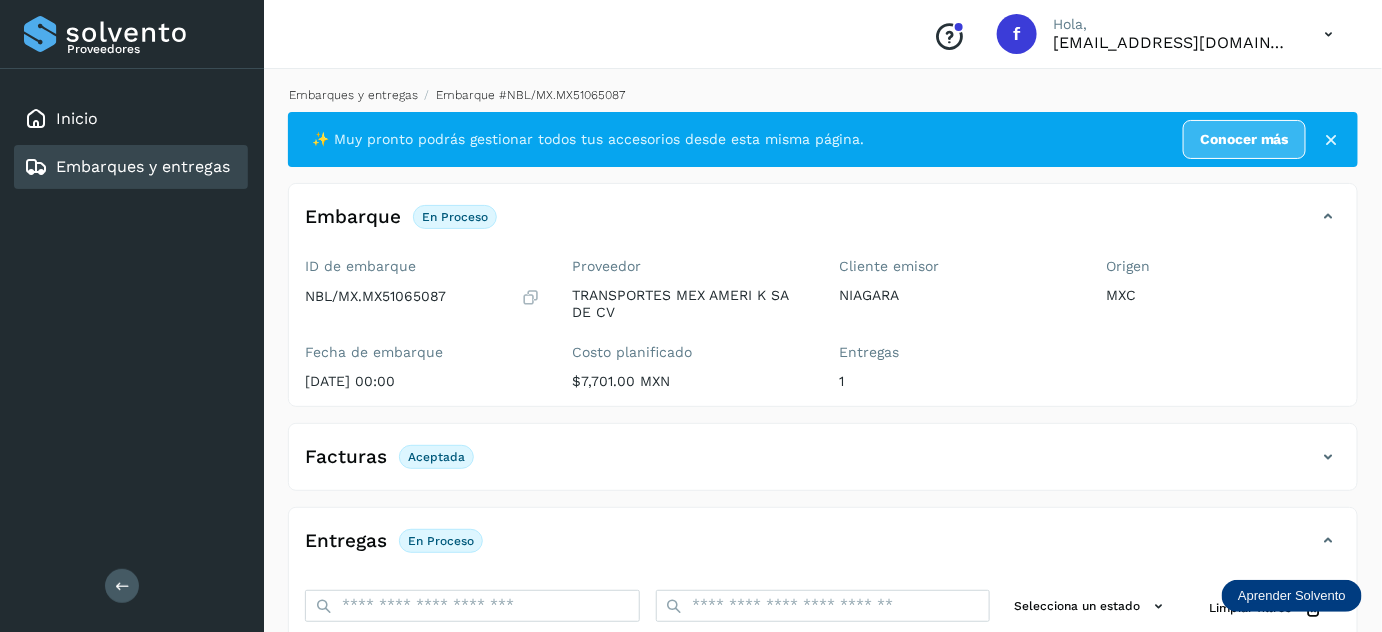 click on "Embarques y entregas" at bounding box center [353, 95] 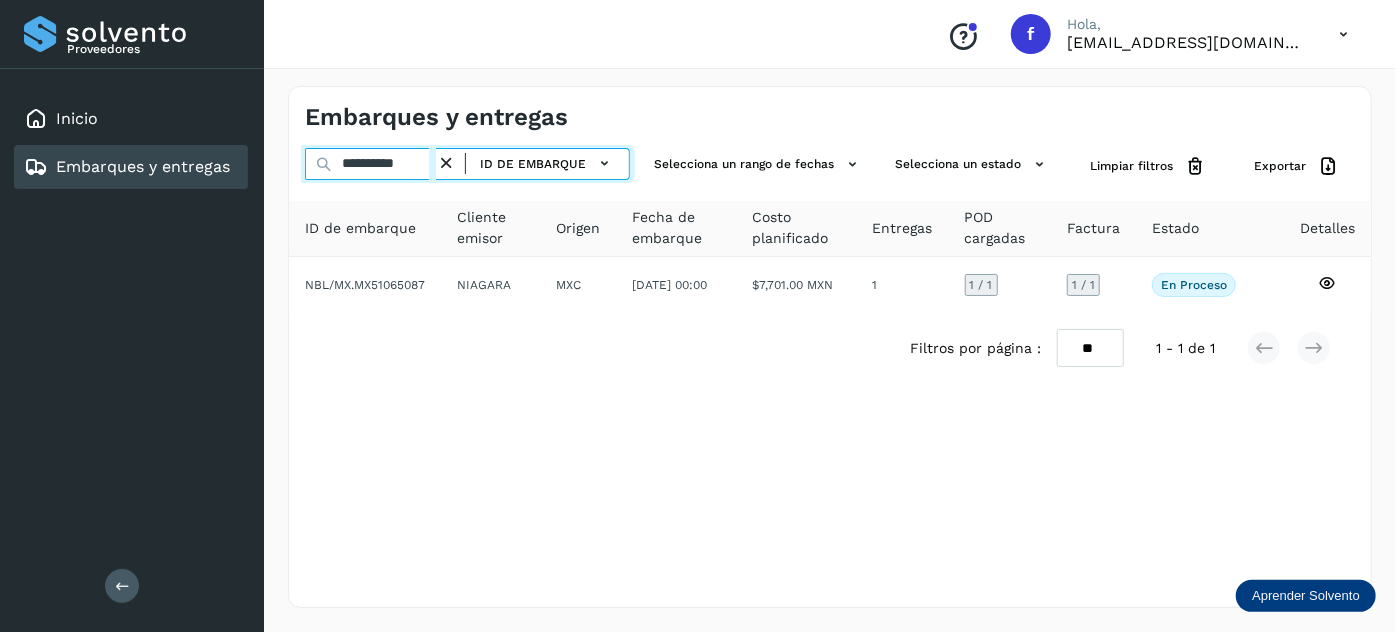 click on "**********" at bounding box center (370, 164) 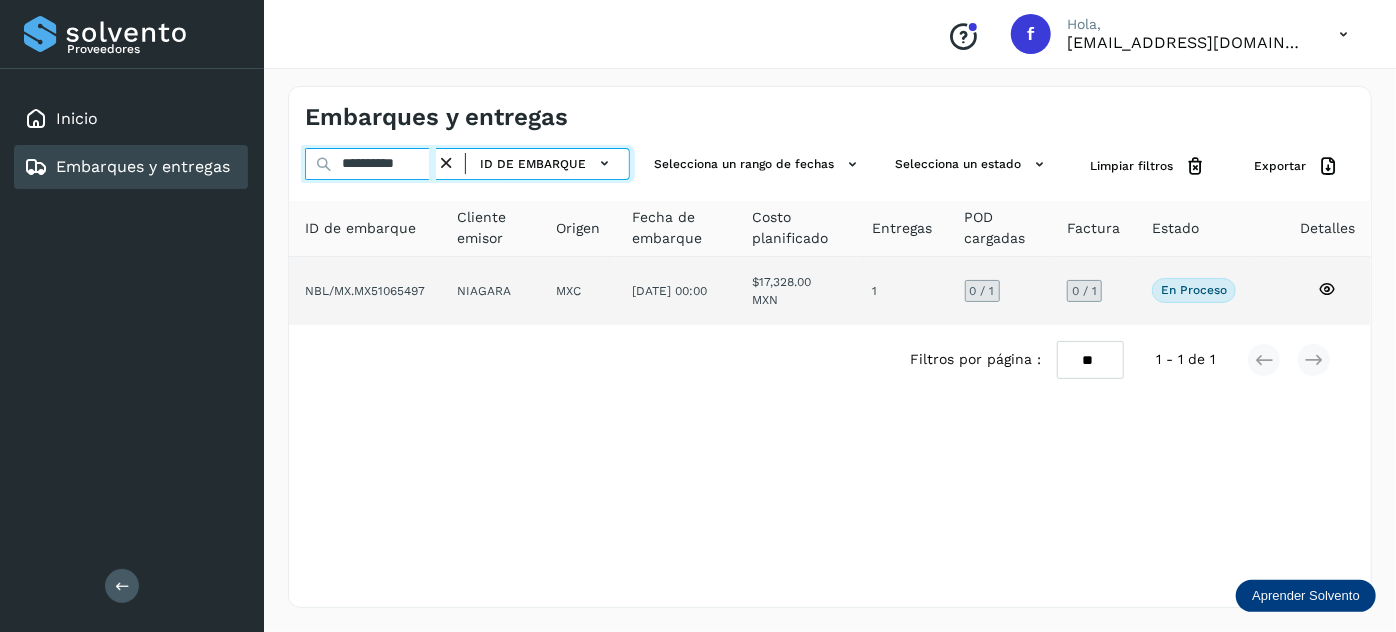type on "**********" 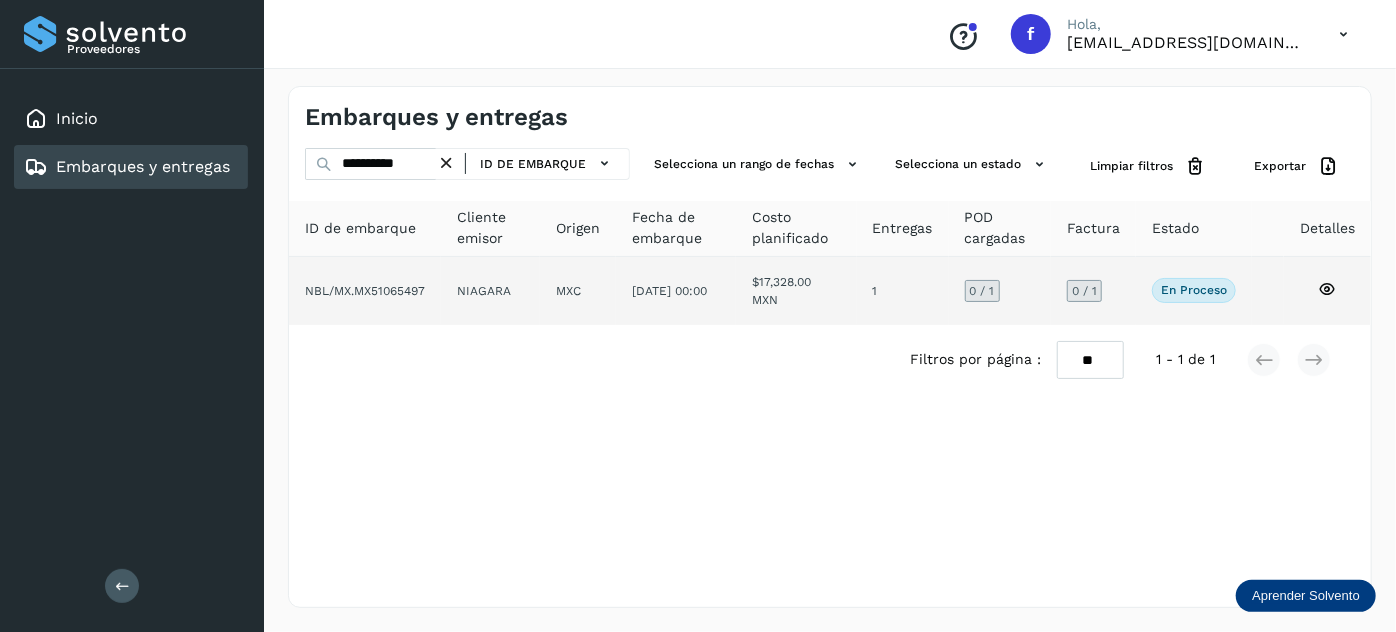 click on "MXC" 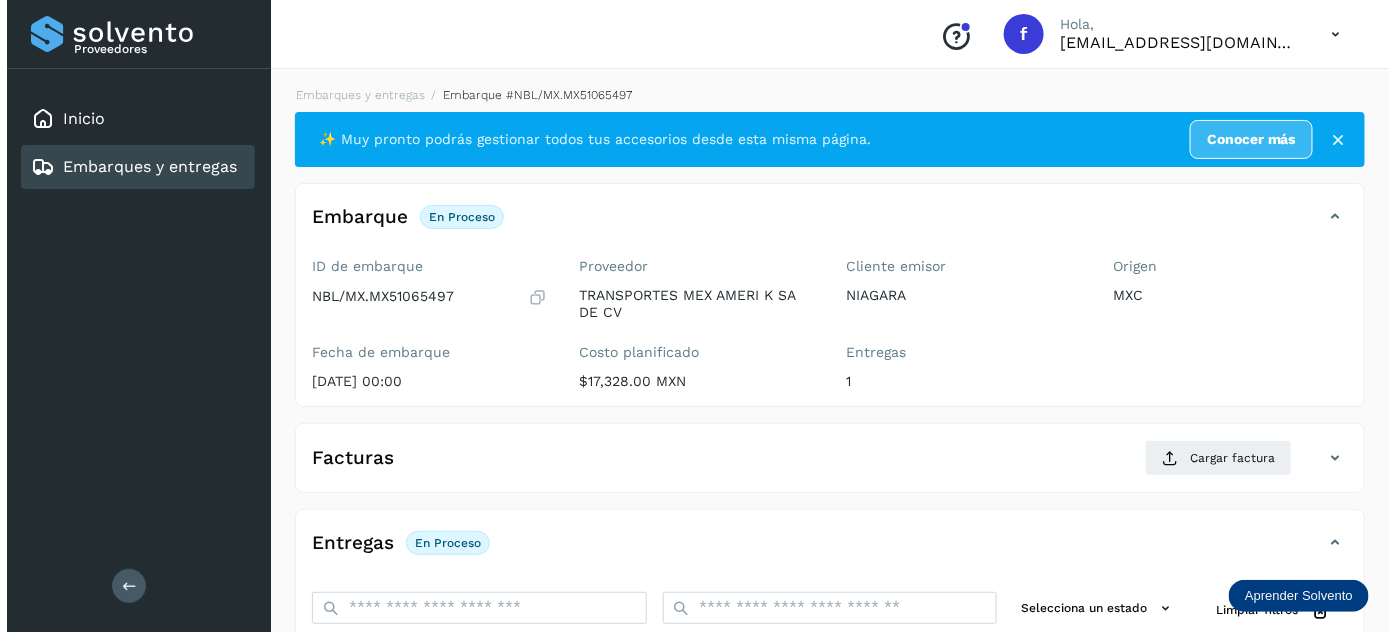 scroll, scrollTop: 327, scrollLeft: 0, axis: vertical 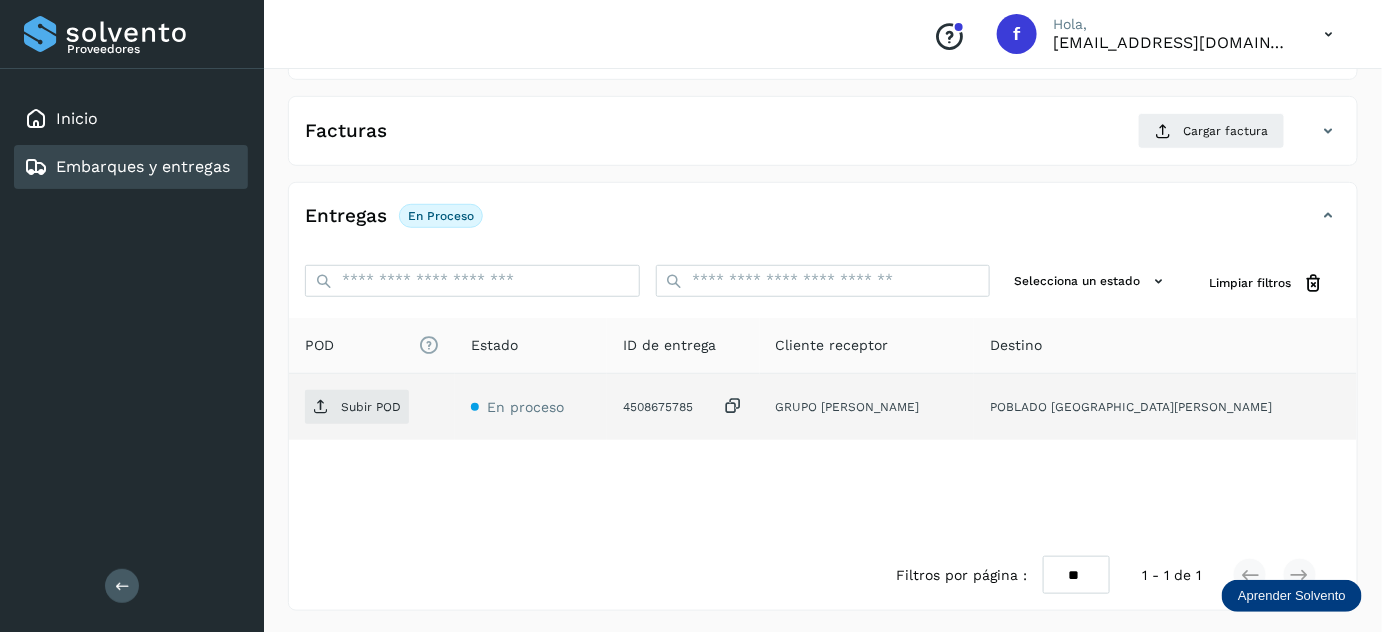click at bounding box center (734, 406) 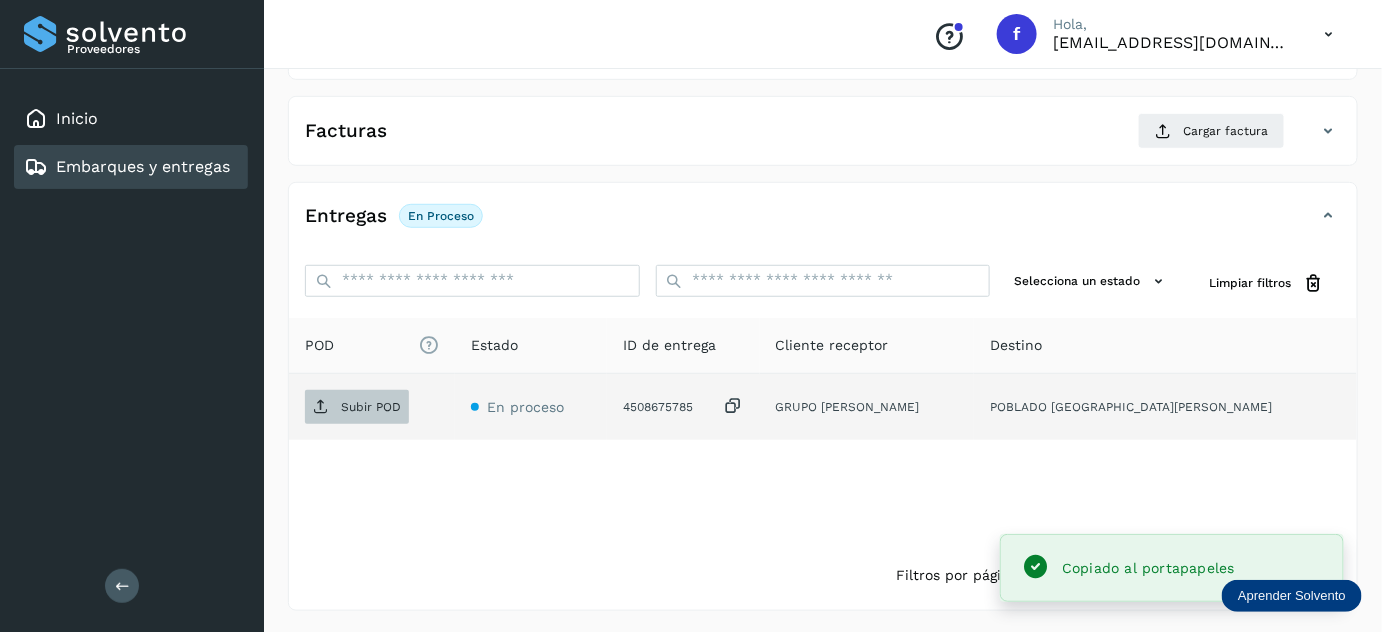 click on "Subir POD" at bounding box center [357, 407] 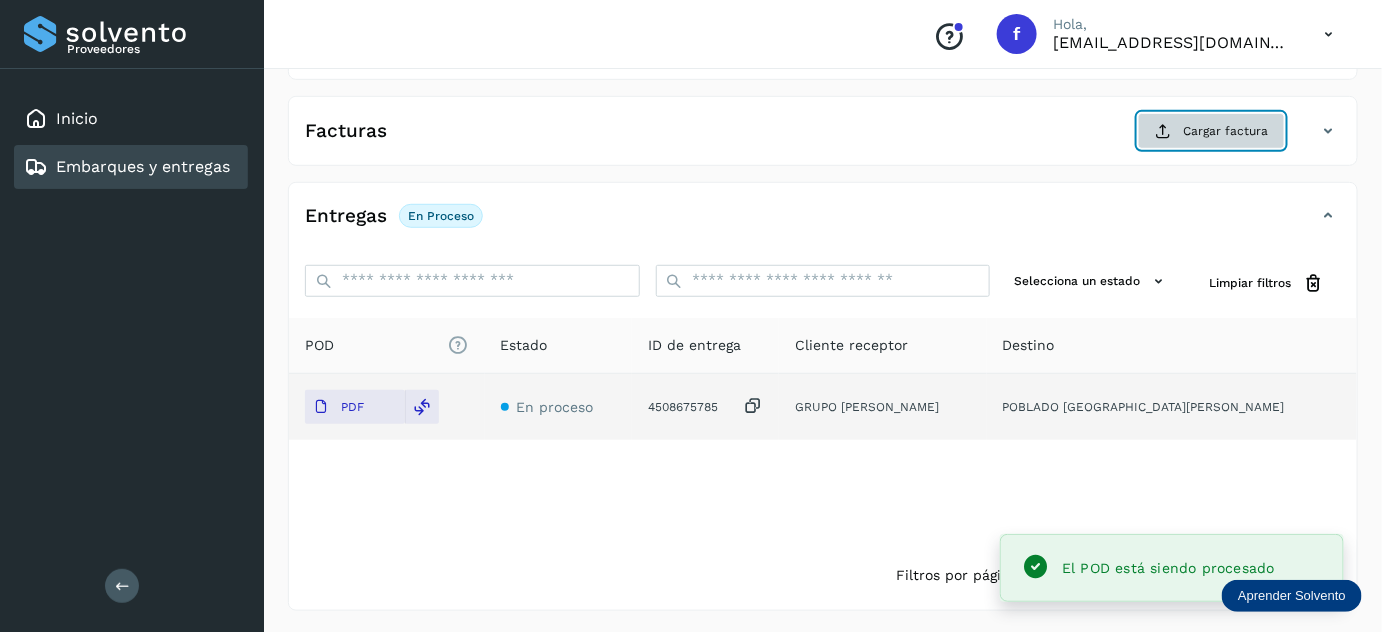 click on "Cargar factura" at bounding box center (1211, 131) 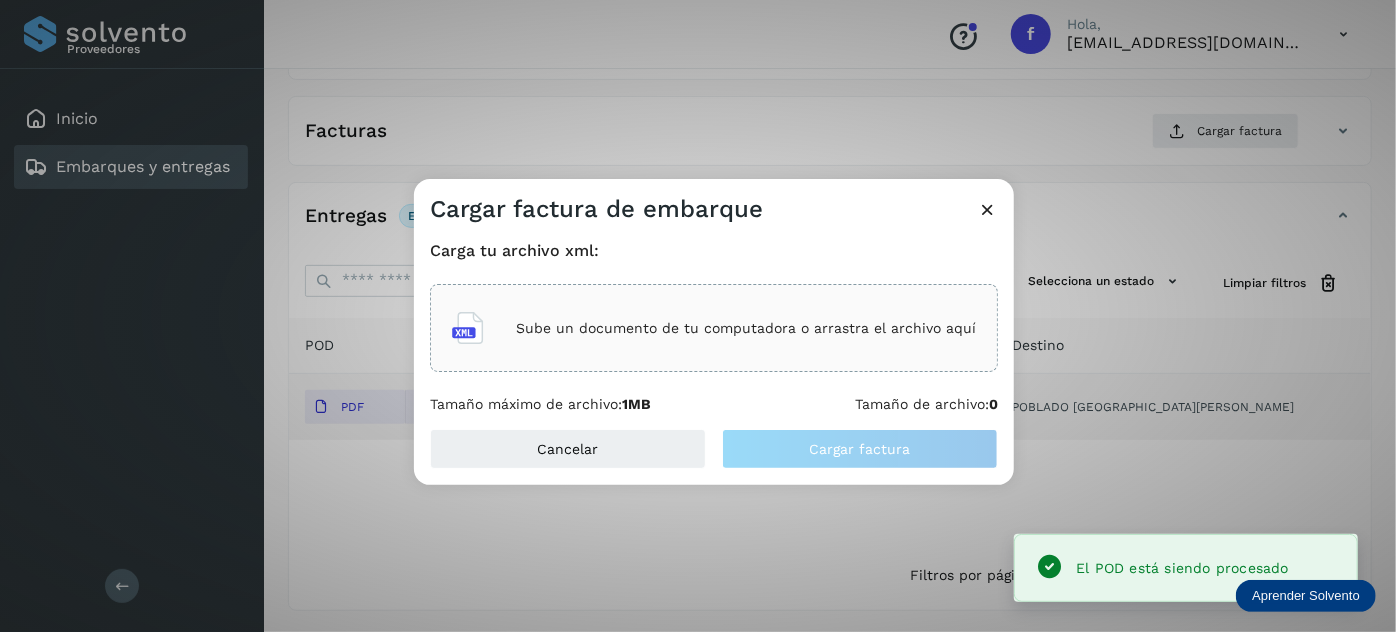 click on "Sube un documento de tu computadora o arrastra el archivo aquí" 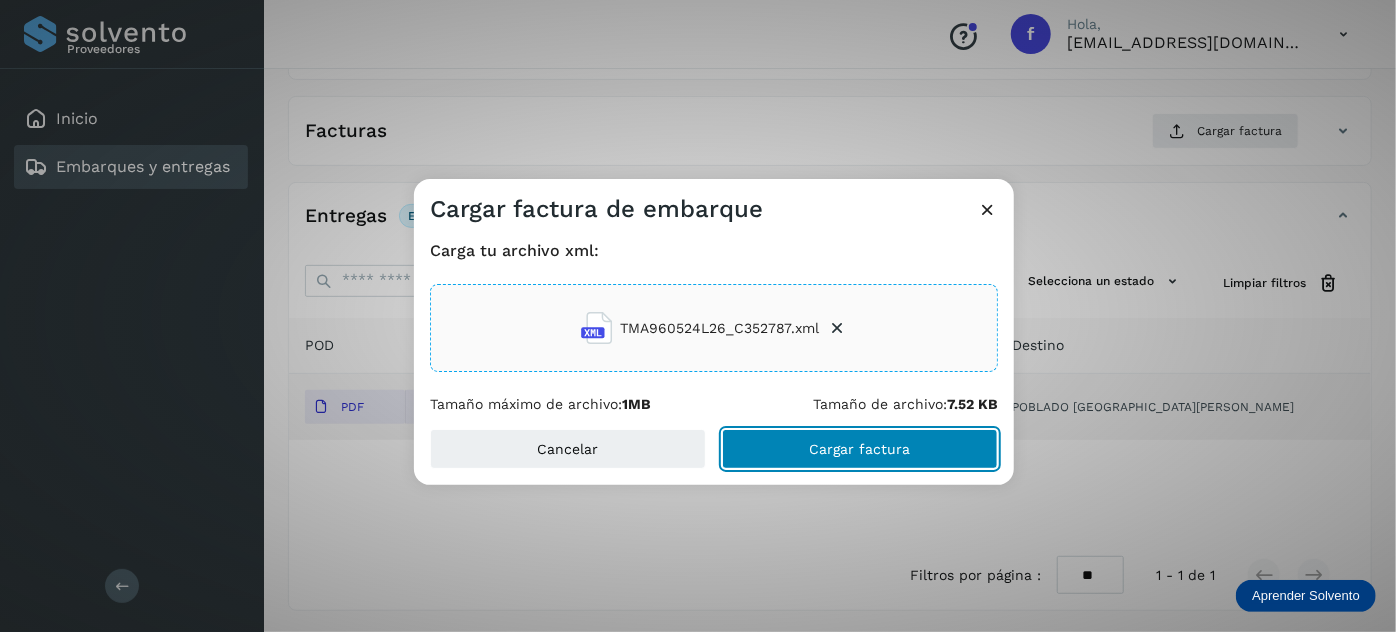 drag, startPoint x: 805, startPoint y: 453, endPoint x: 902, endPoint y: 476, distance: 99.68952 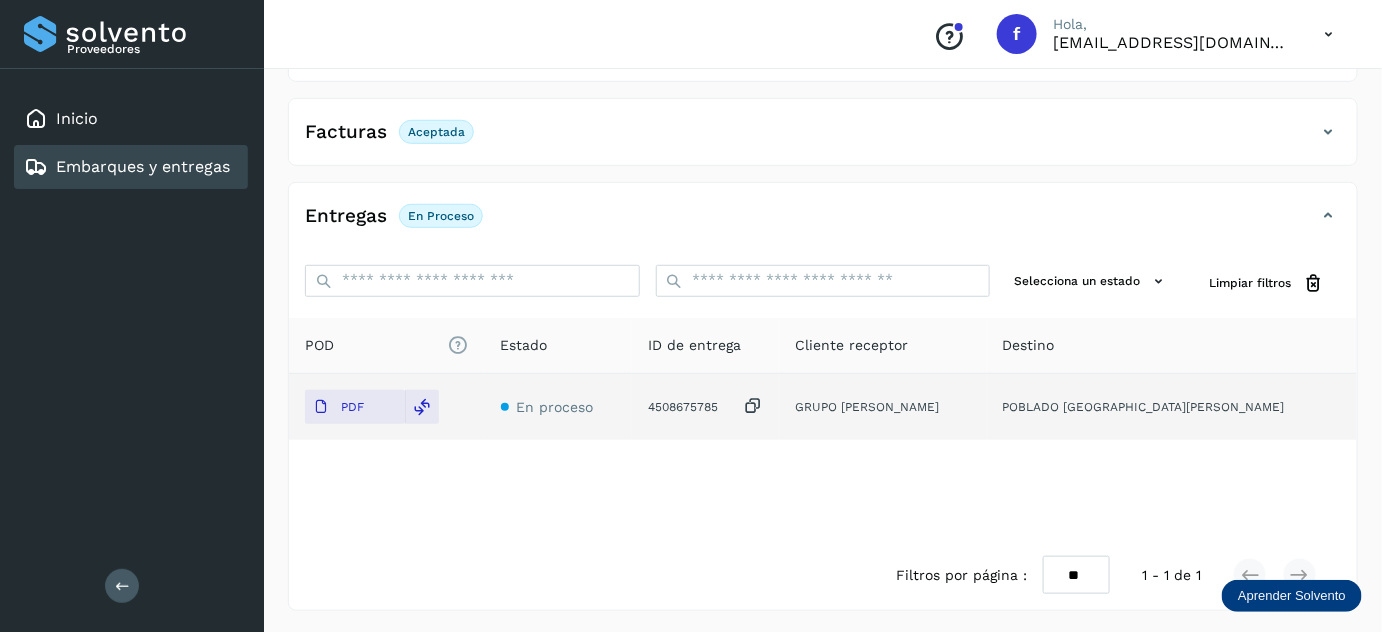 scroll, scrollTop: 0, scrollLeft: 0, axis: both 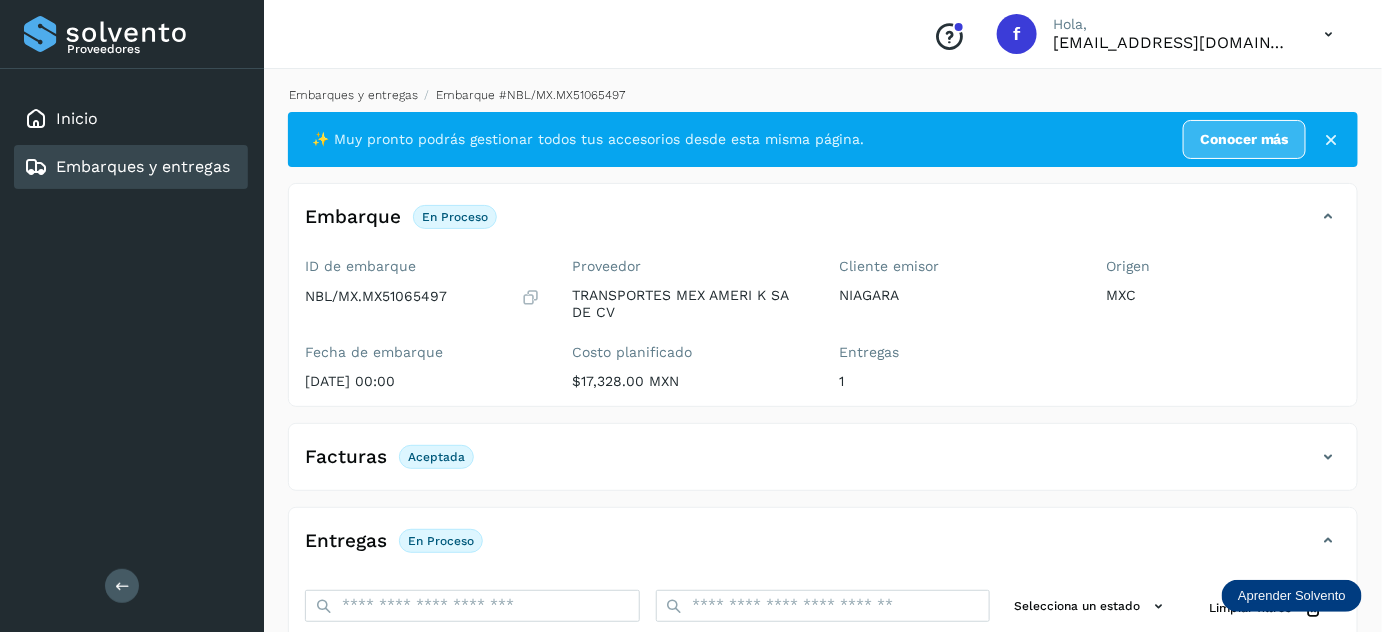 click on "Embarques y entregas" at bounding box center (353, 95) 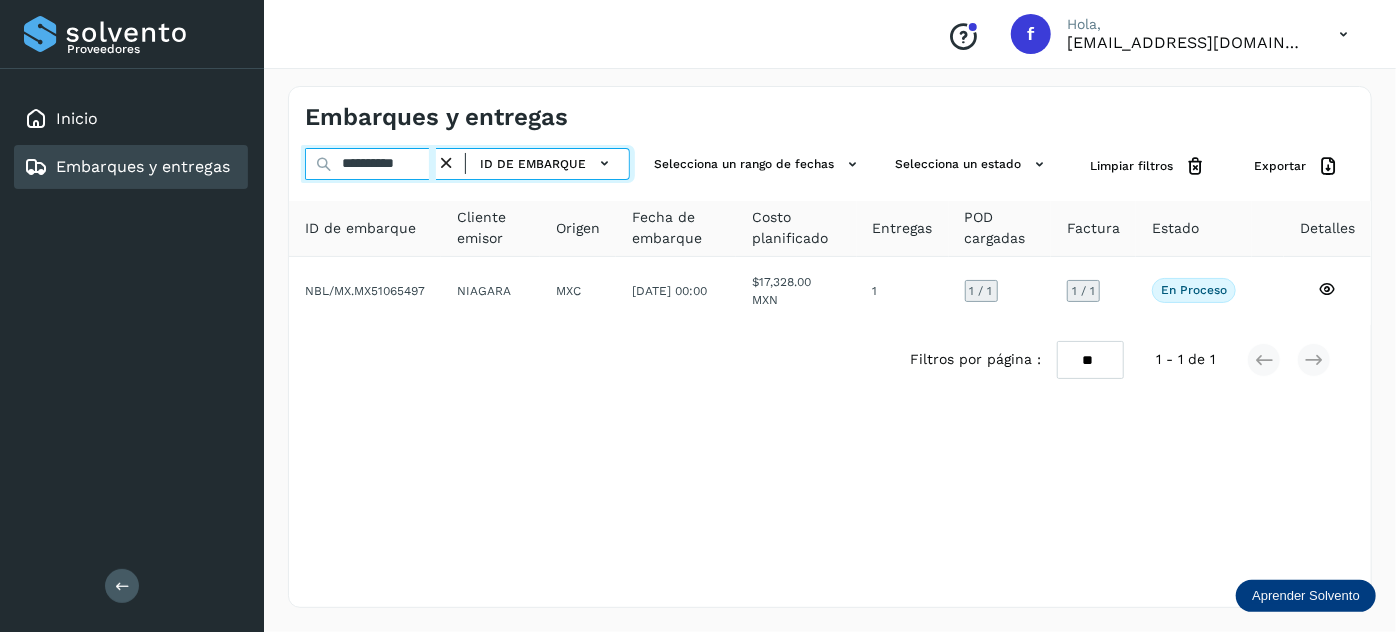 click on "**********" at bounding box center (370, 164) 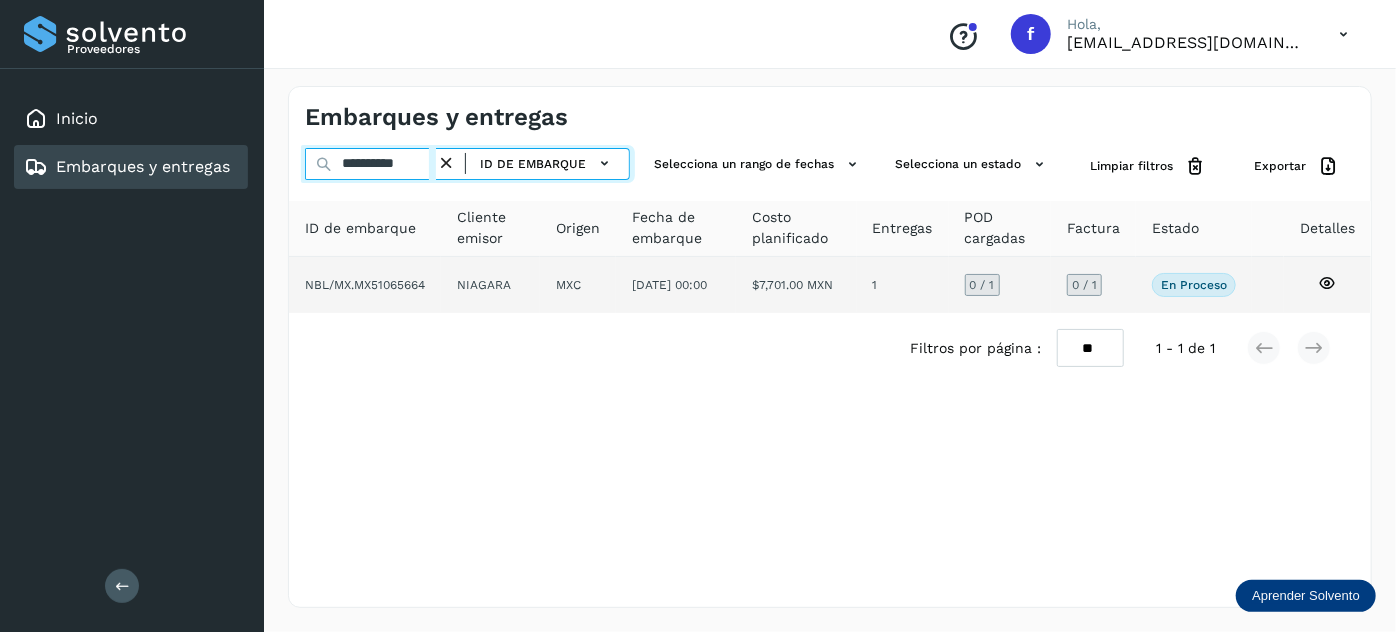 type on "**********" 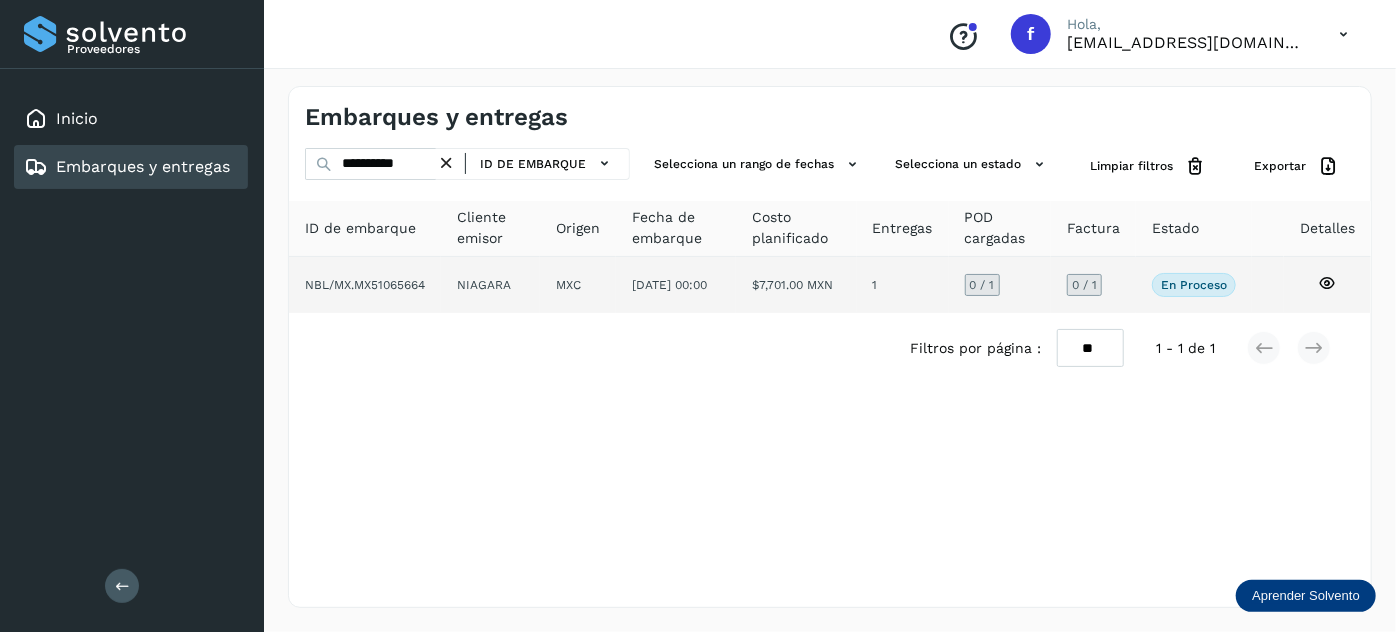 click on "[DATE] 00:00" 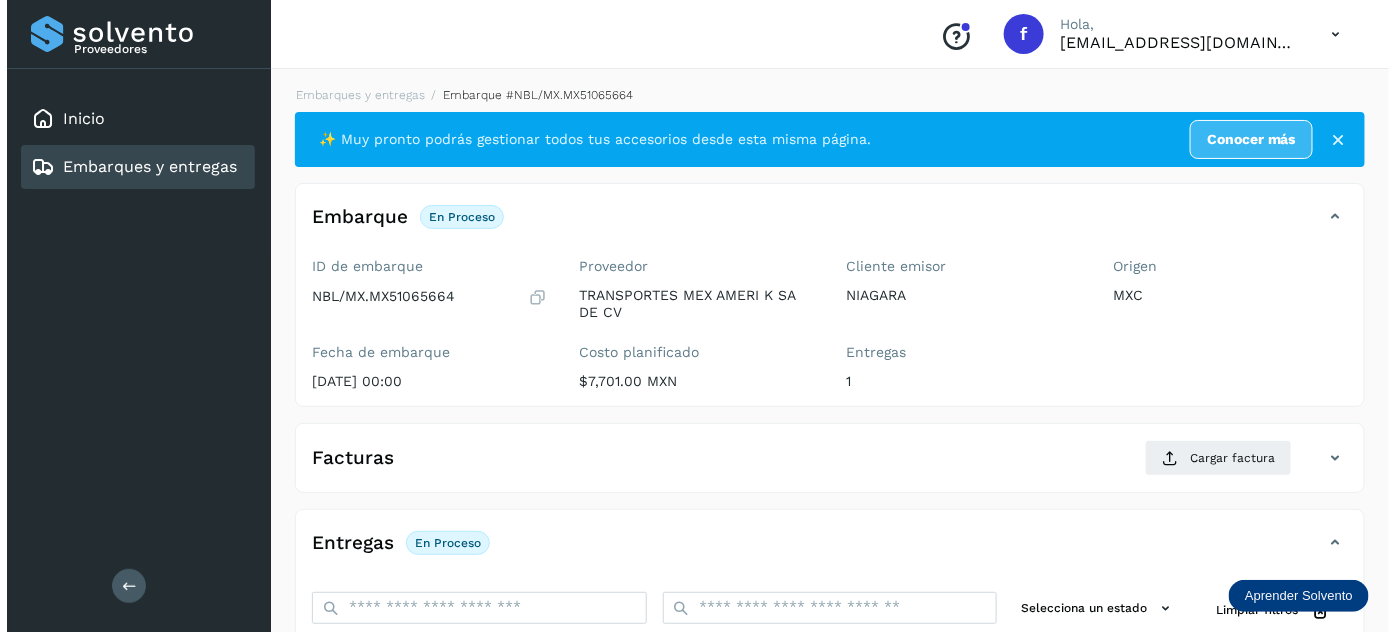 scroll, scrollTop: 327, scrollLeft: 0, axis: vertical 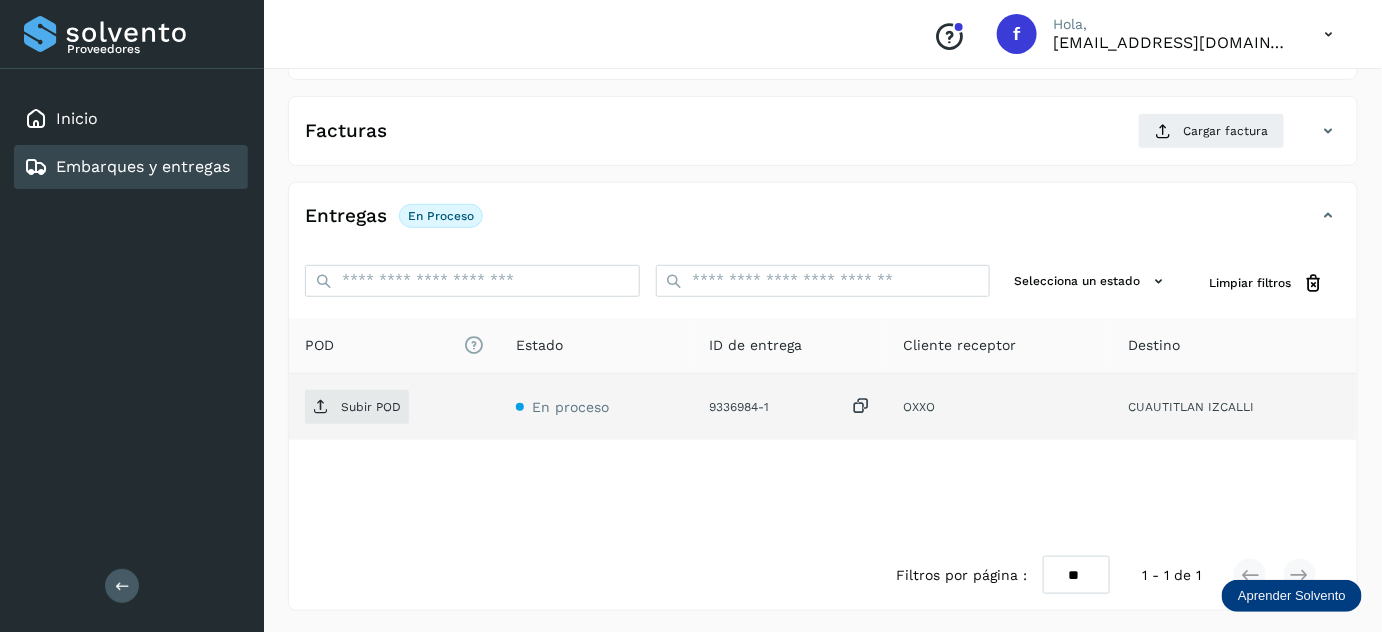 click at bounding box center (861, 406) 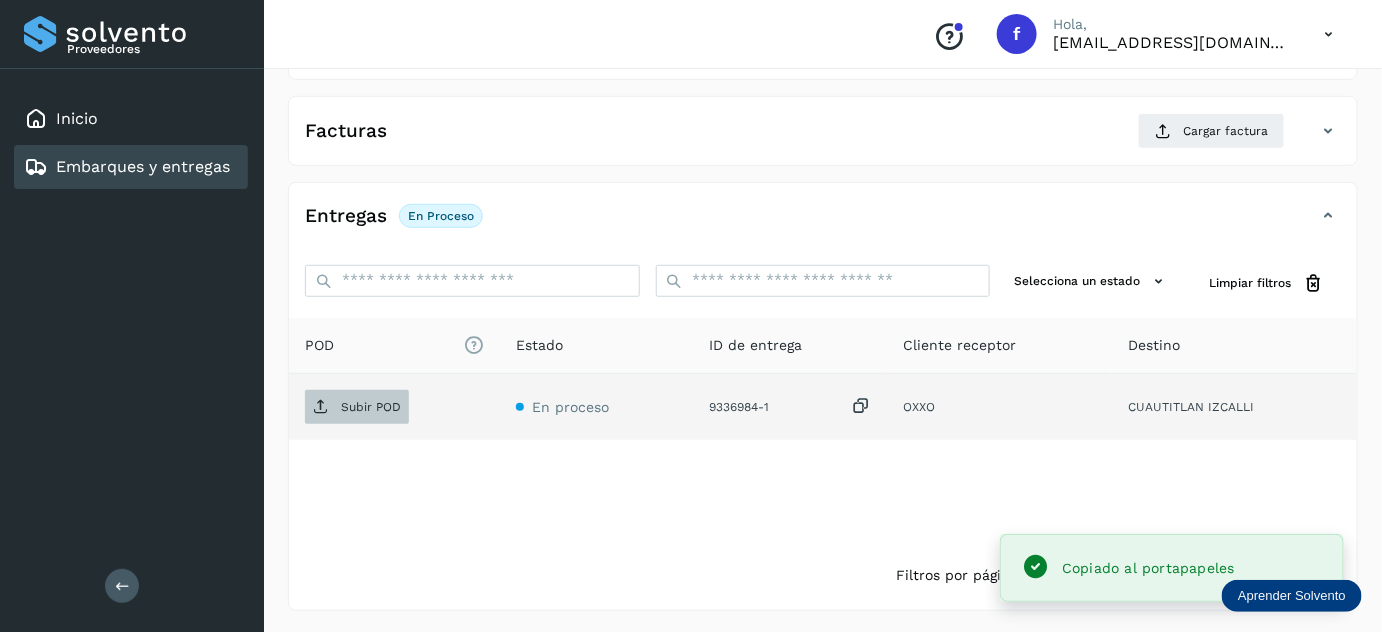 click on "Subir POD" at bounding box center (357, 407) 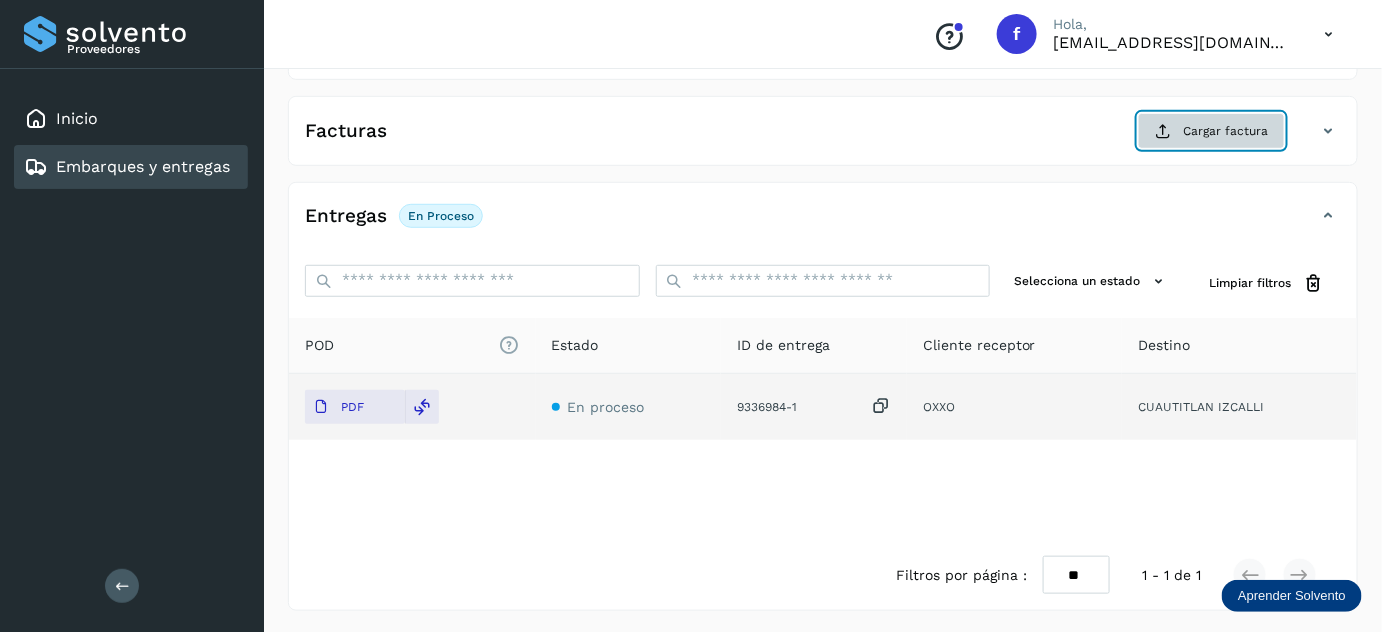 click on "Cargar factura" at bounding box center [1211, 131] 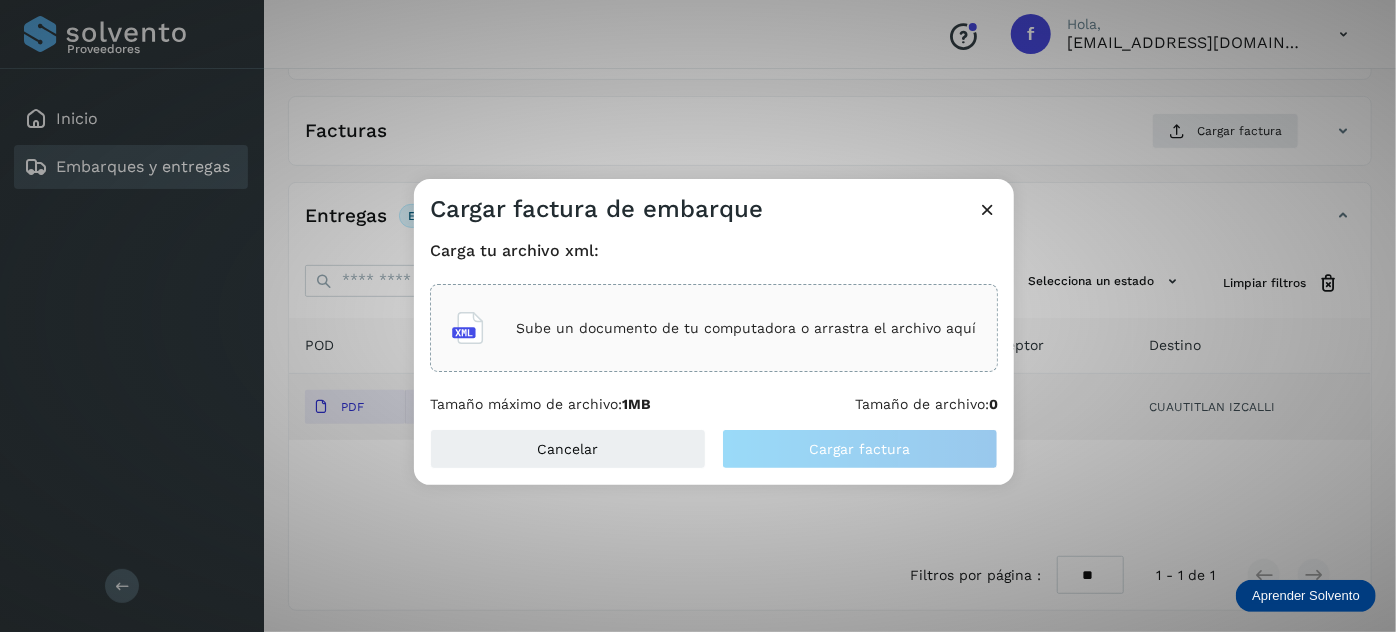 click on "Sube un documento de tu computadora o arrastra el archivo aquí" 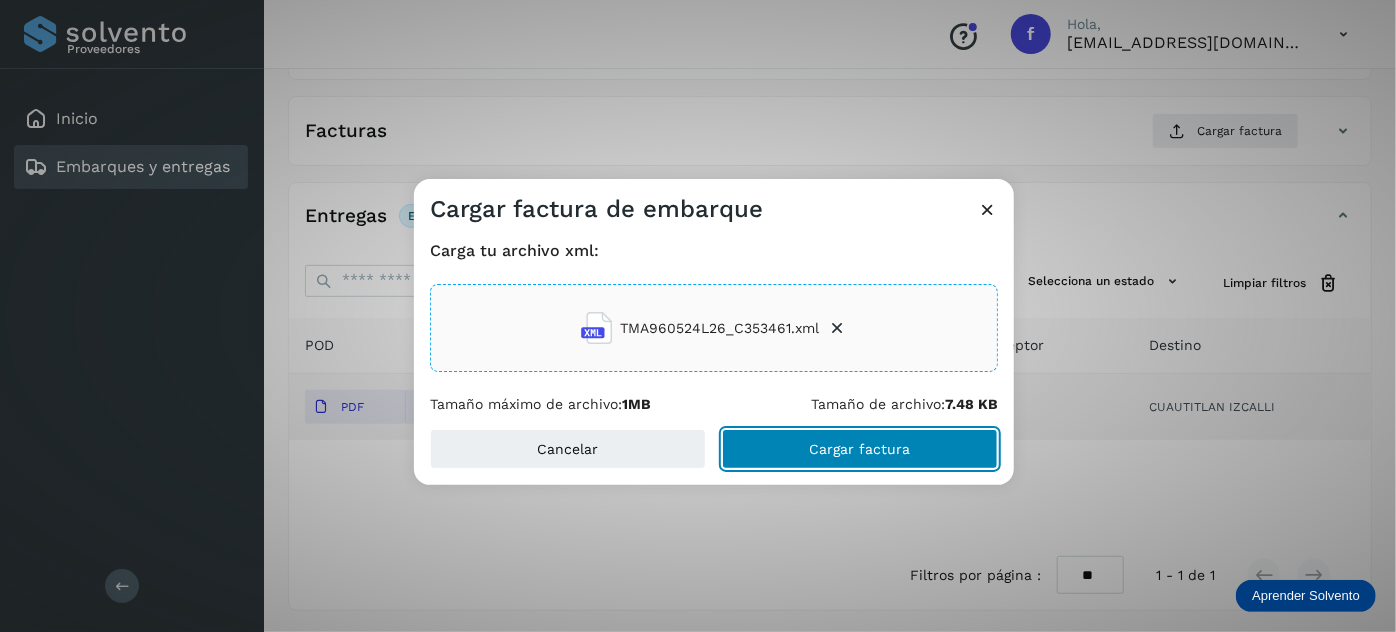 click on "Cargar factura" 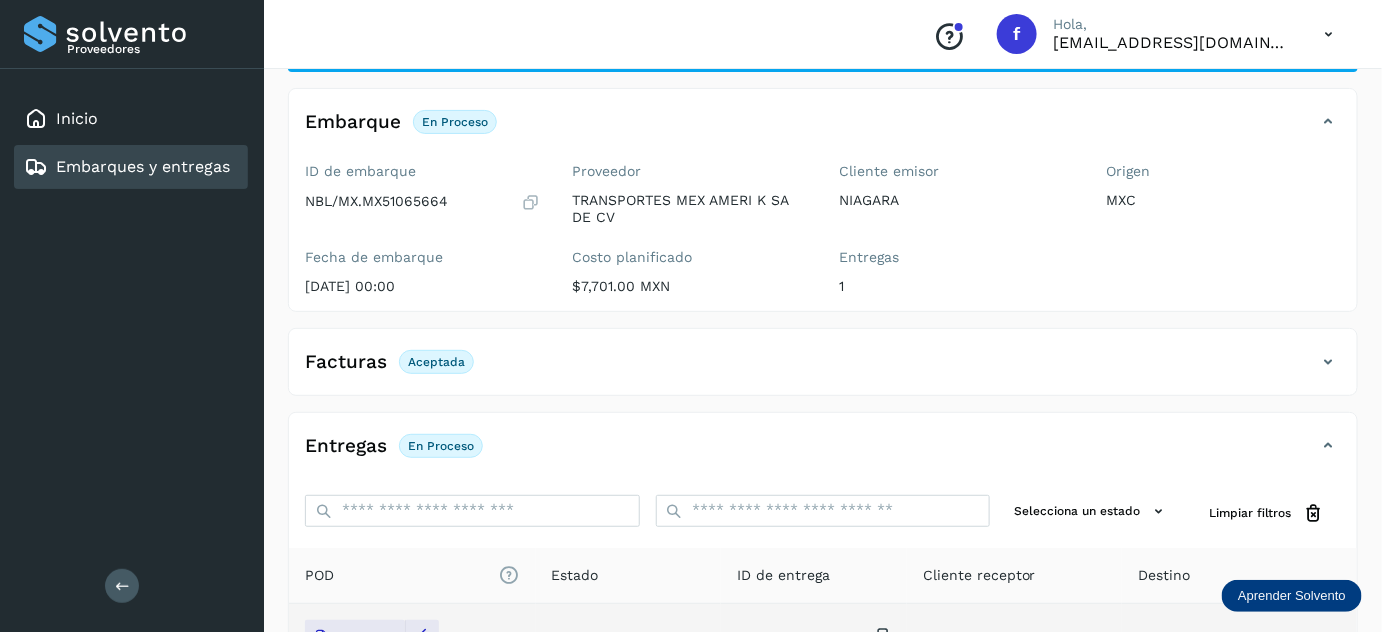 scroll, scrollTop: 0, scrollLeft: 0, axis: both 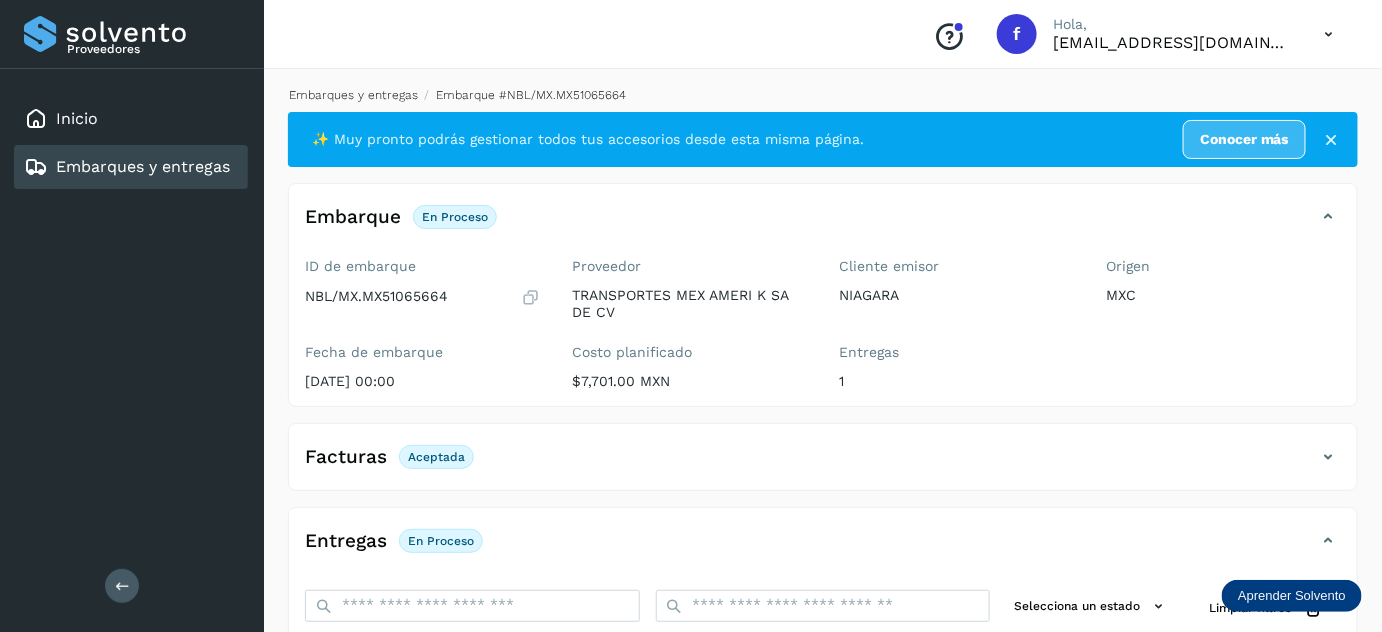 click on "Embarques y entregas" at bounding box center (353, 95) 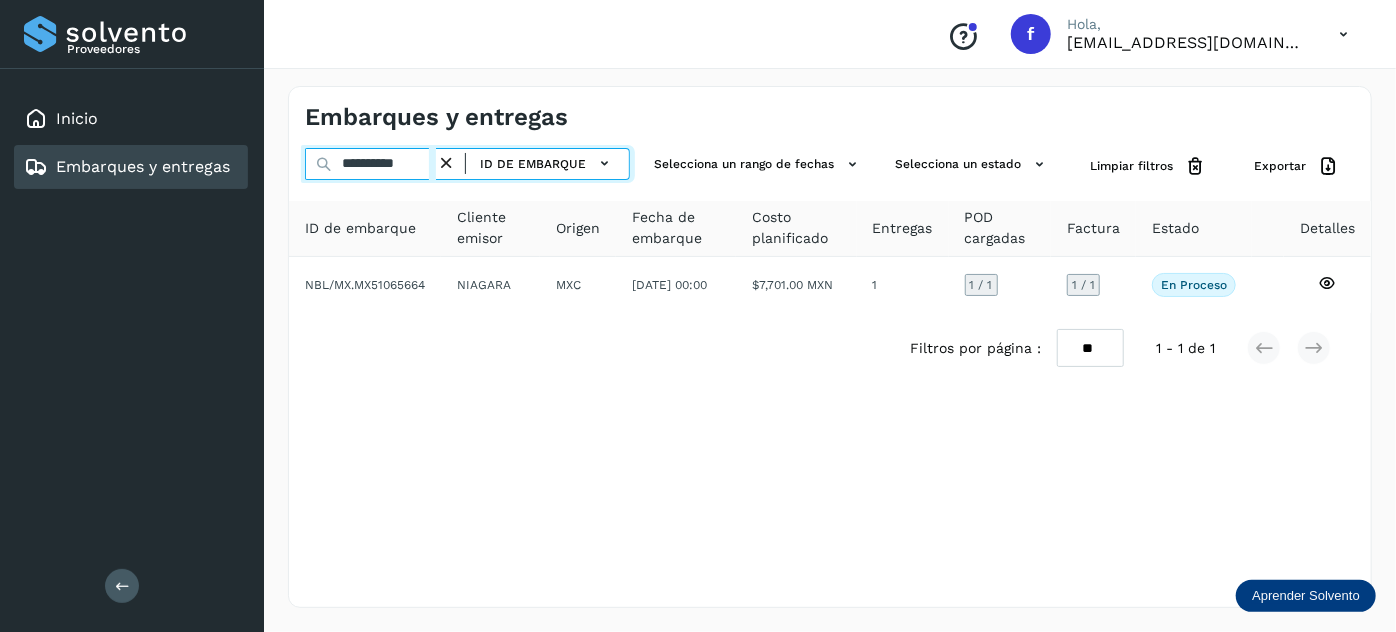 click on "**********" at bounding box center (370, 164) 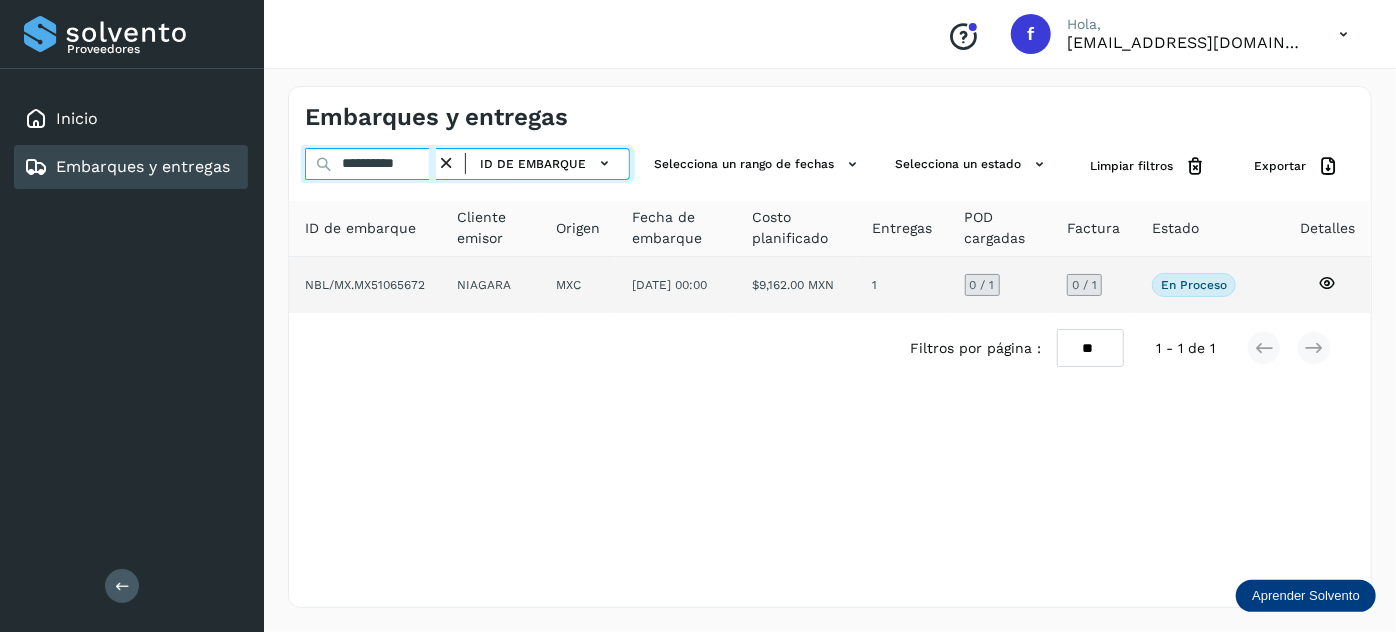 type on "**********" 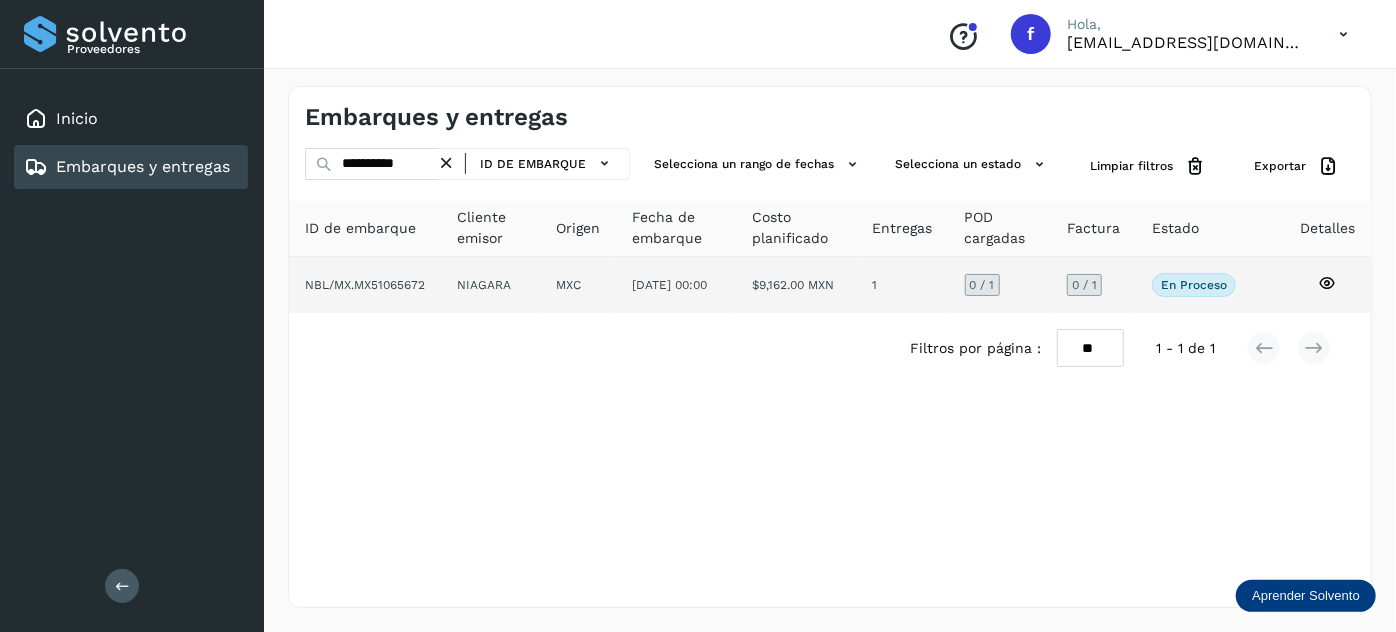 click on "MXC" 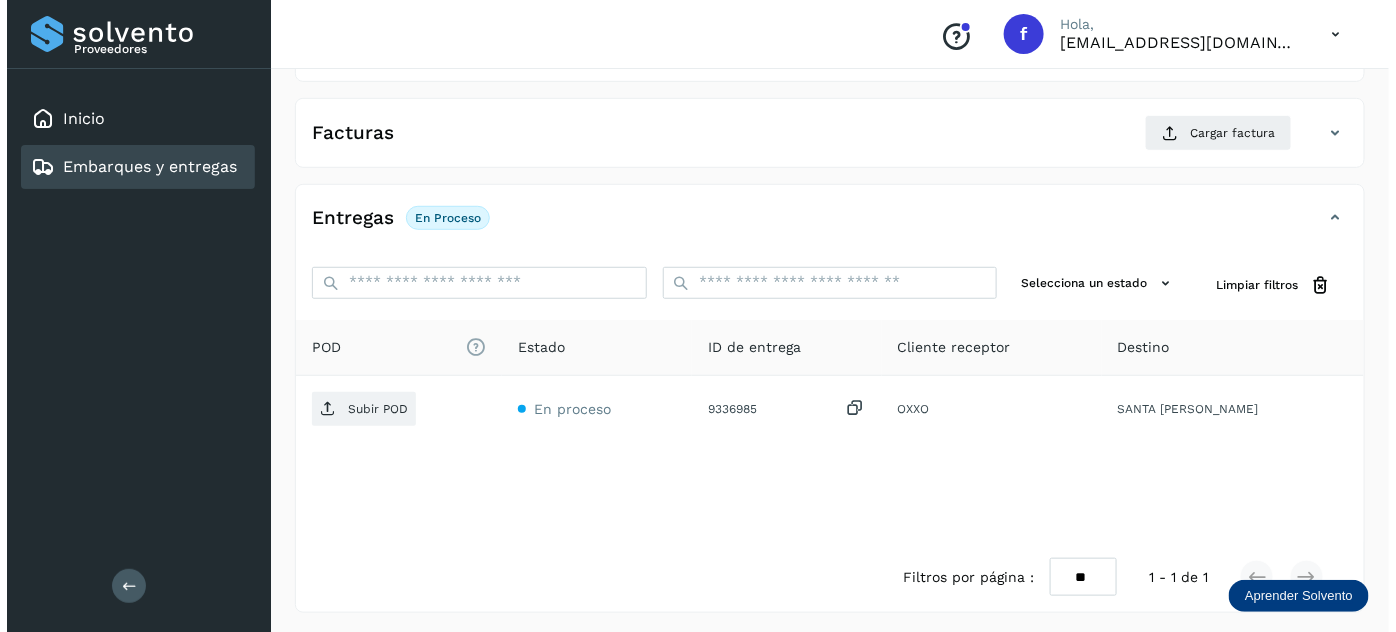 scroll, scrollTop: 327, scrollLeft: 0, axis: vertical 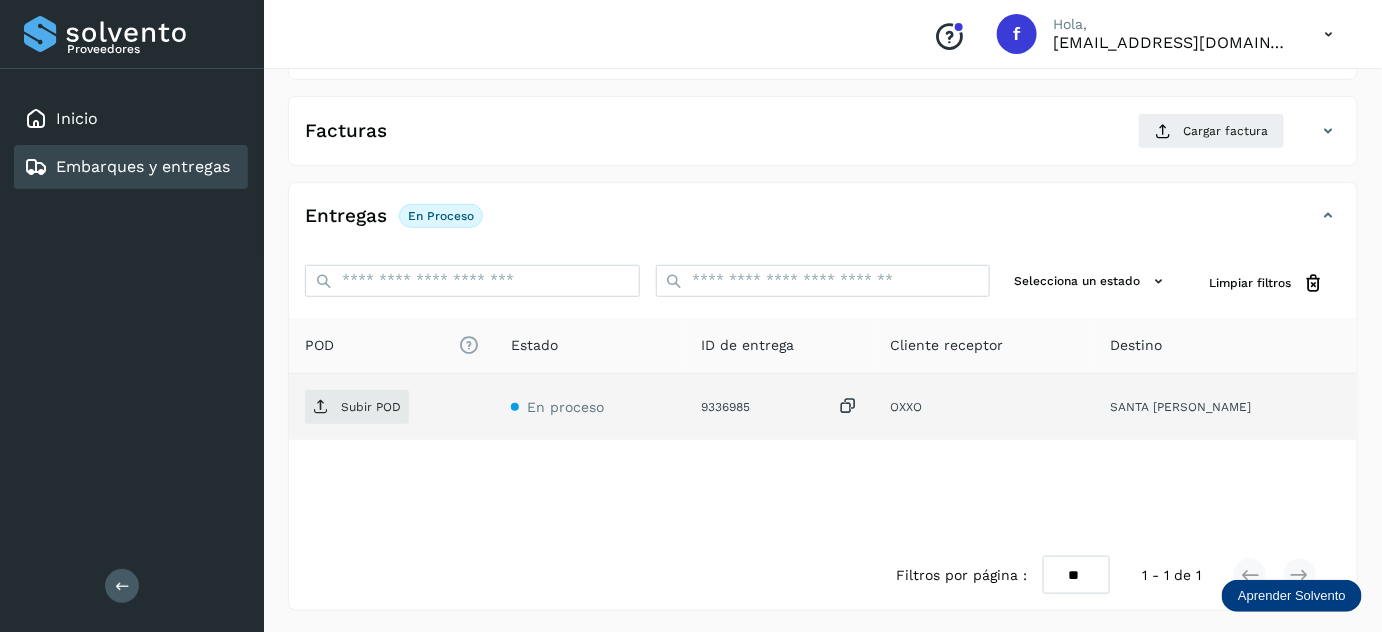 click at bounding box center (849, 406) 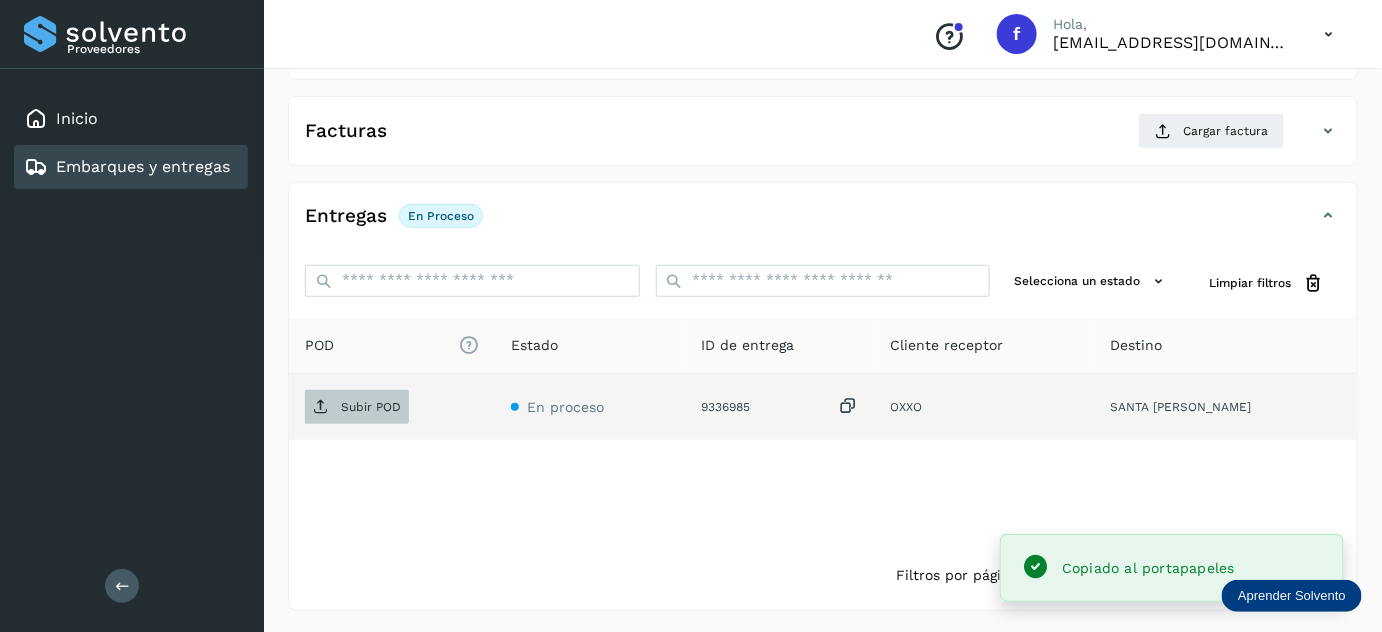 click on "Subir POD" at bounding box center (357, 407) 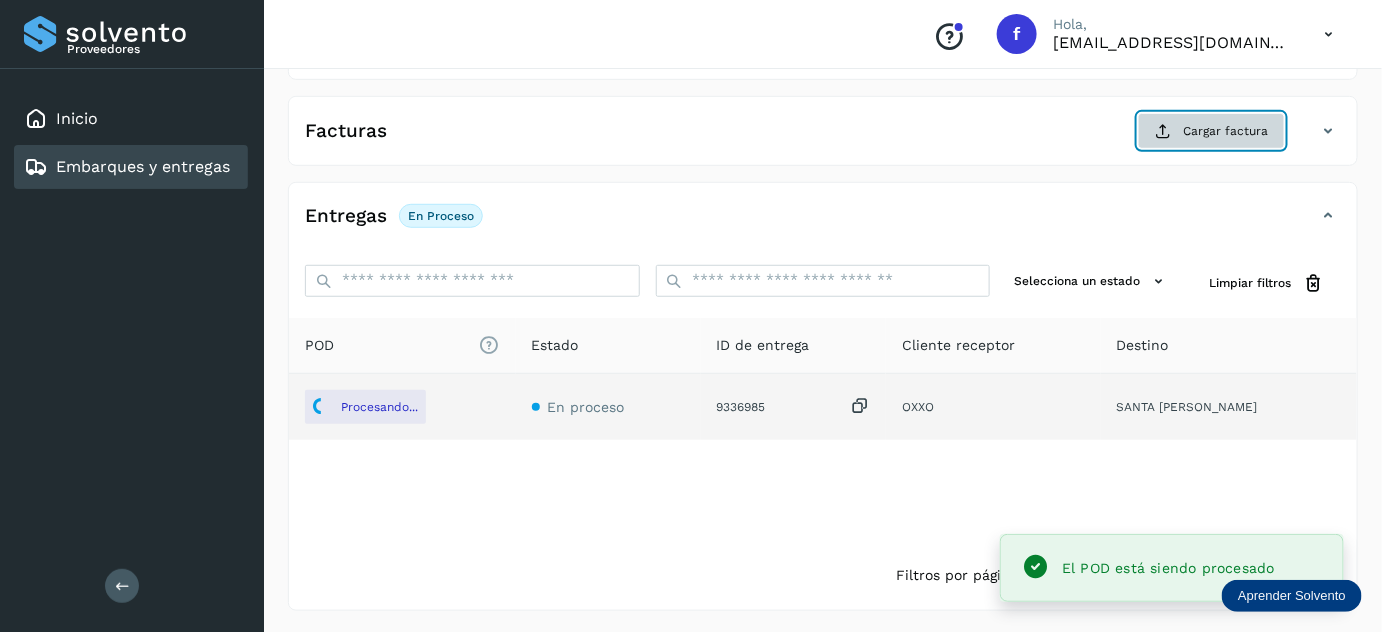 click on "Cargar factura" at bounding box center [1211, 131] 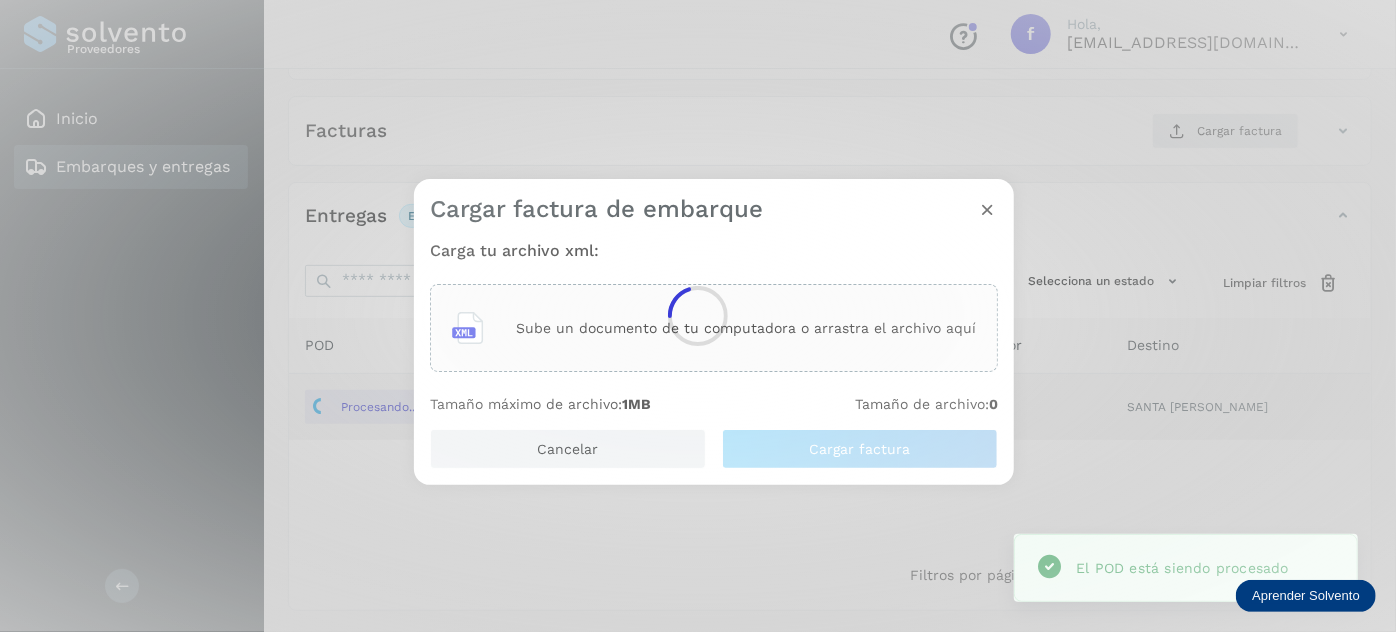 click 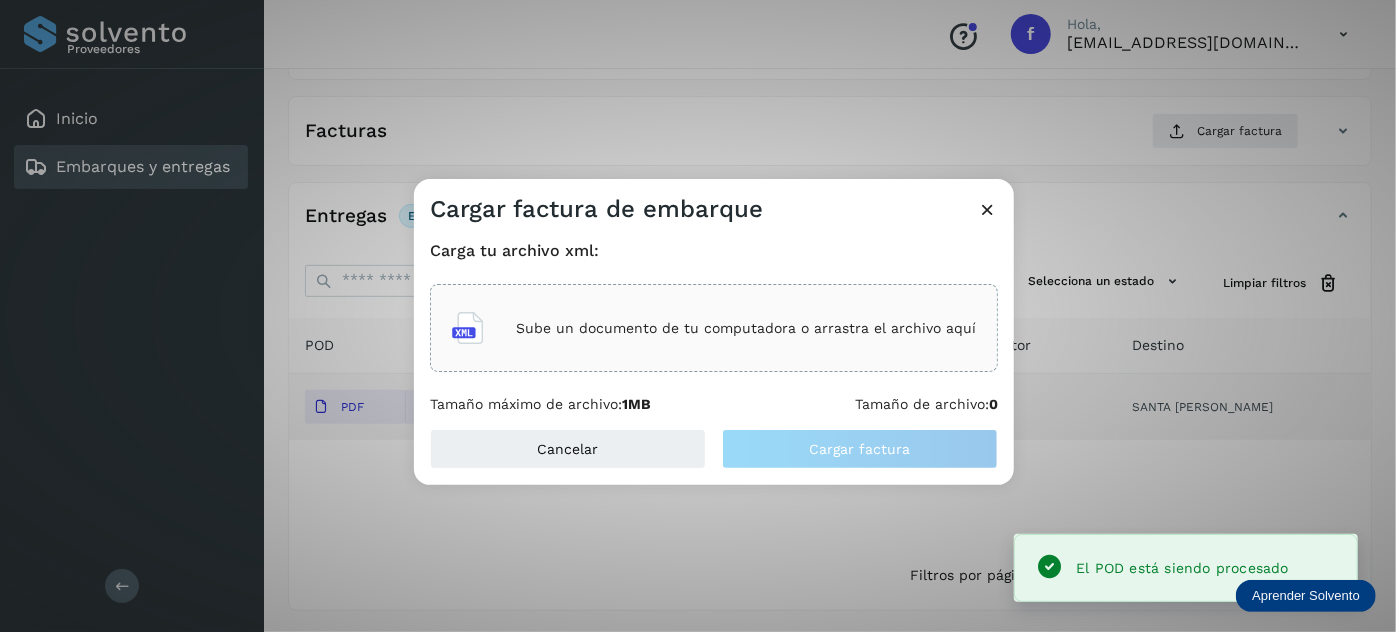 click on "Sube un documento de tu computadora o arrastra el archivo aquí" at bounding box center (746, 328) 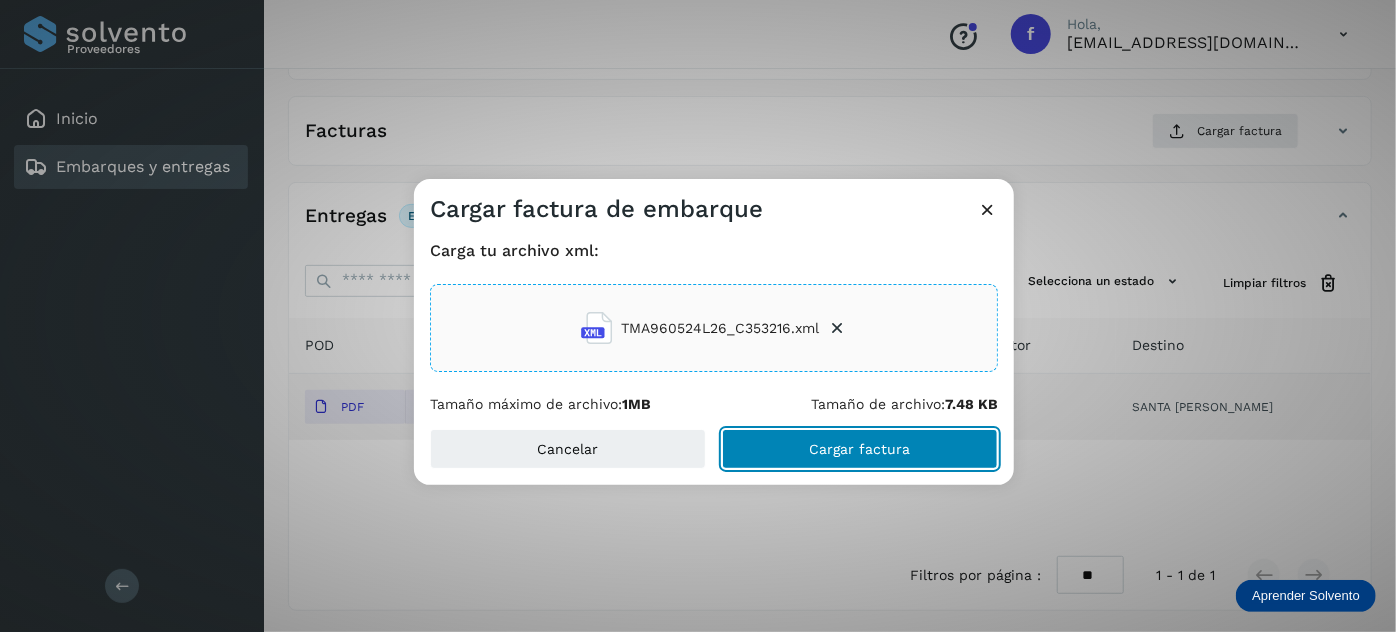 click on "Cargar factura" 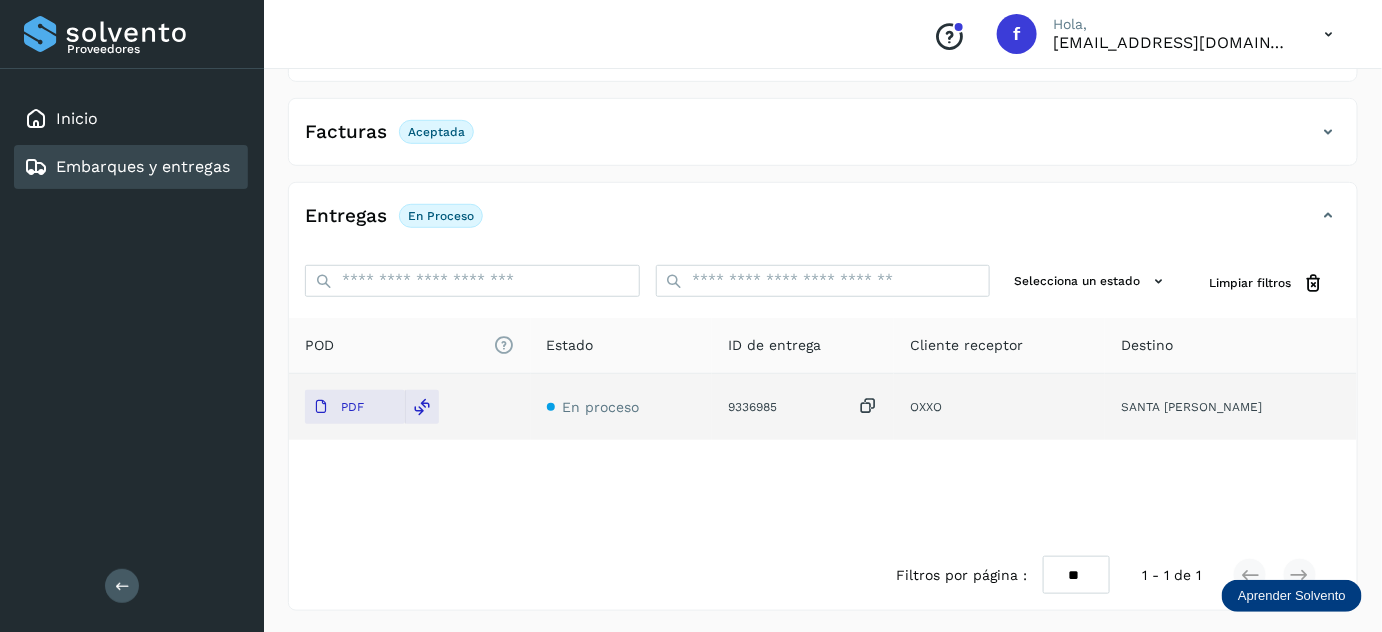 scroll, scrollTop: 0, scrollLeft: 0, axis: both 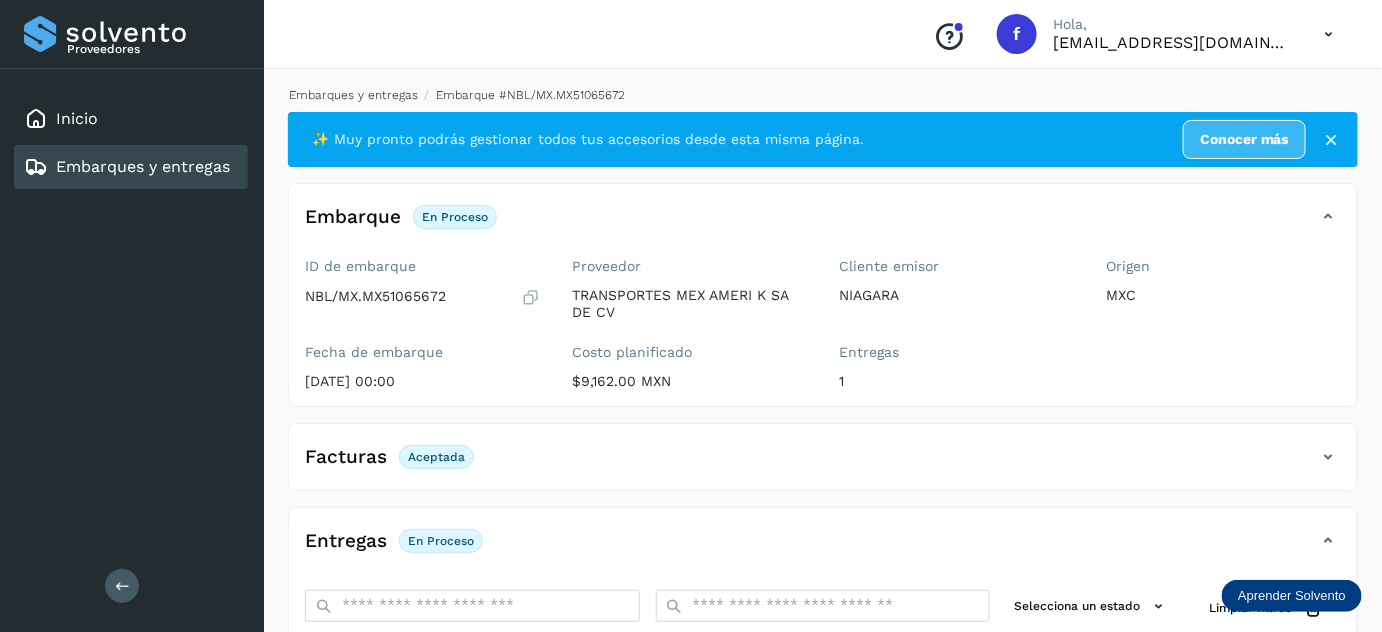 click on "Embarques y entregas" at bounding box center (353, 95) 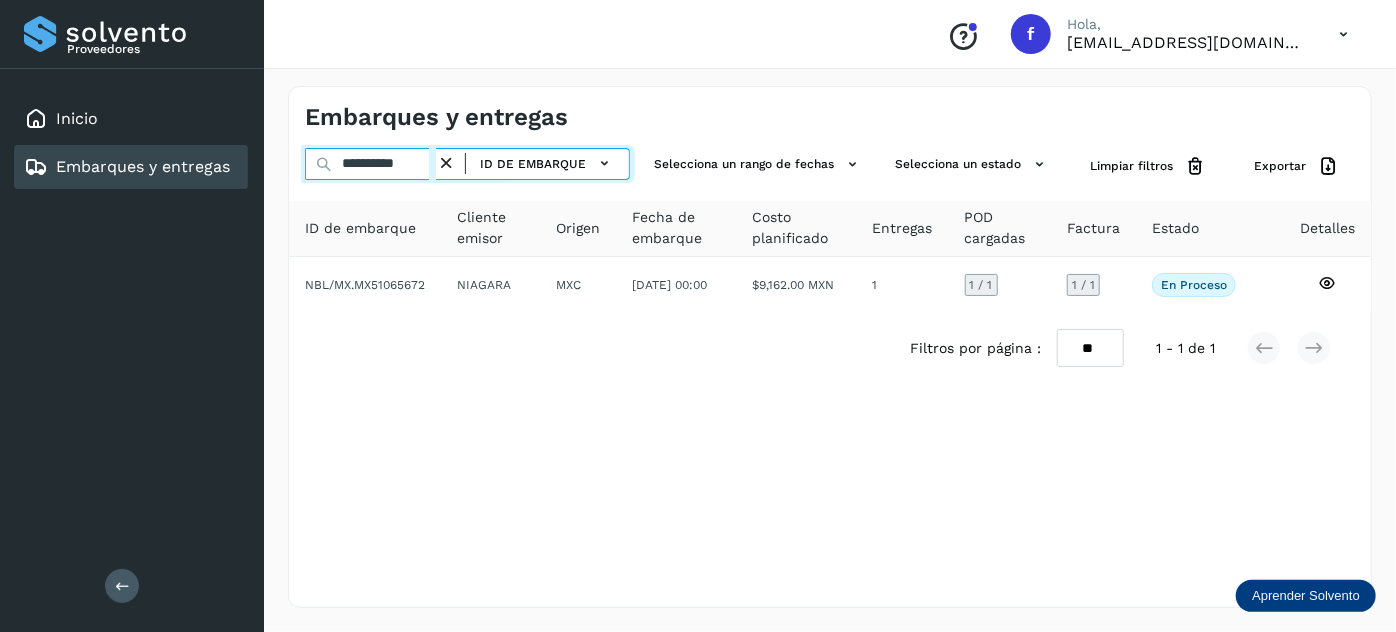 click on "**********" at bounding box center [370, 164] 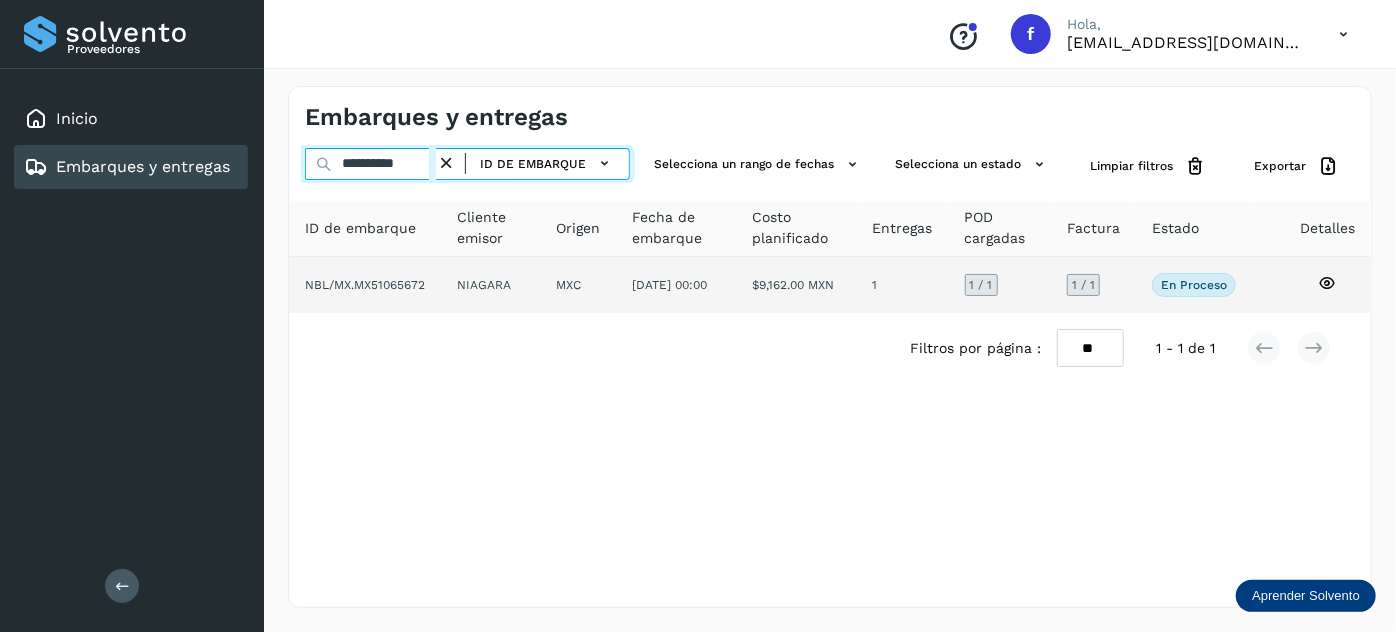paste 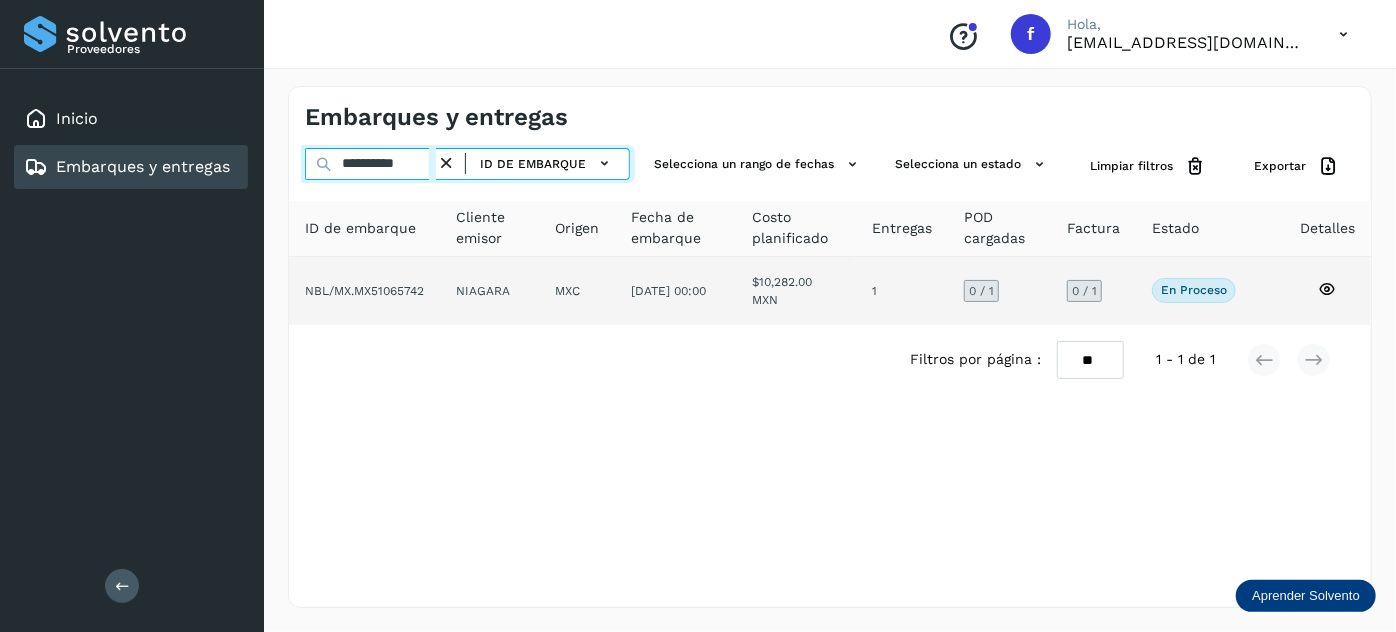 type on "**********" 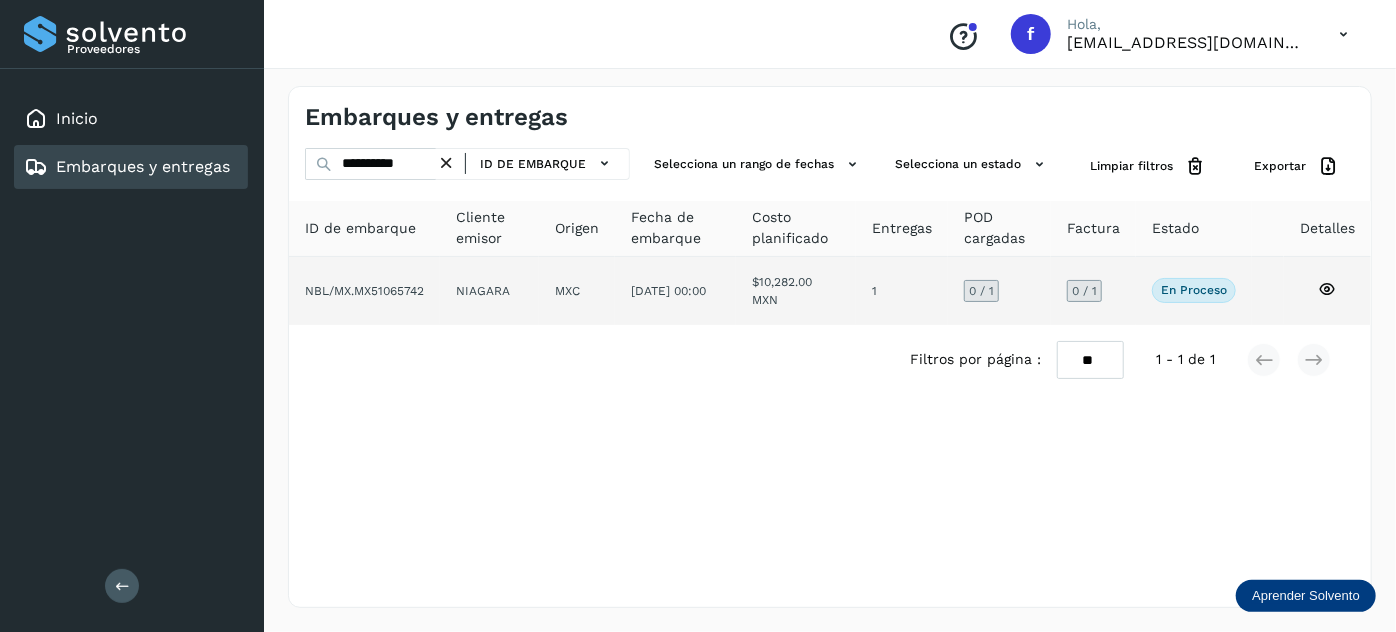 click on "$10,282.00 MXN" 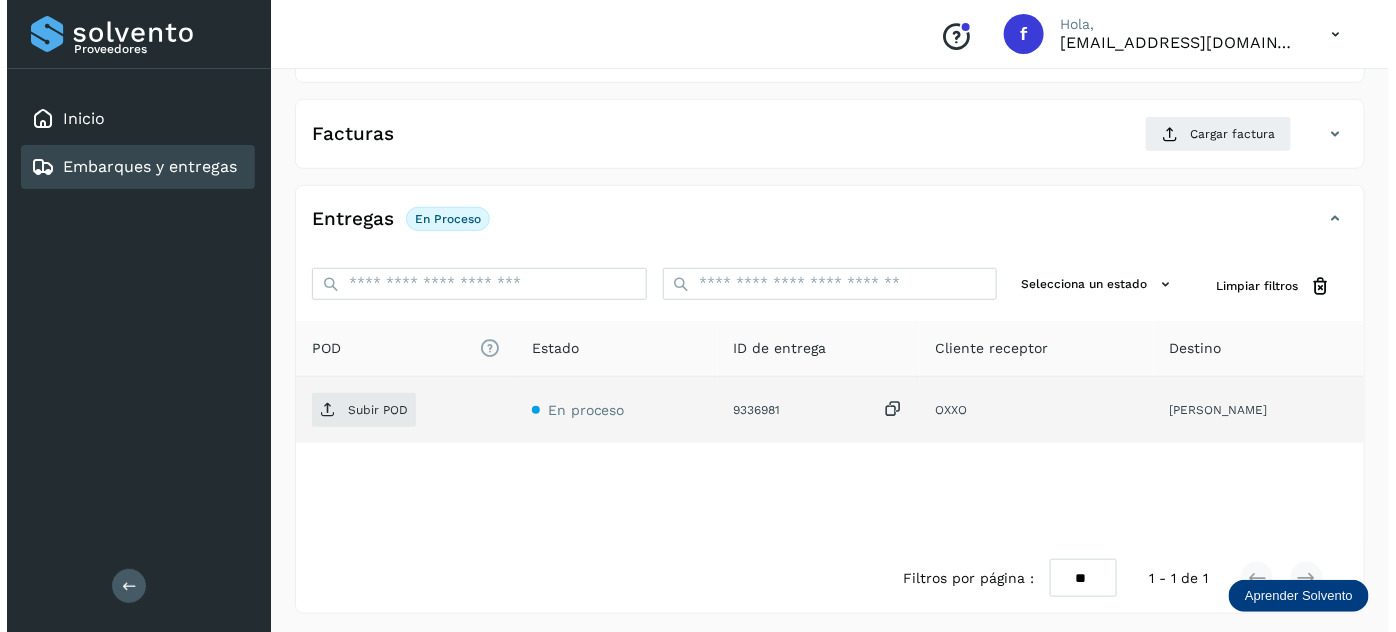 scroll, scrollTop: 327, scrollLeft: 0, axis: vertical 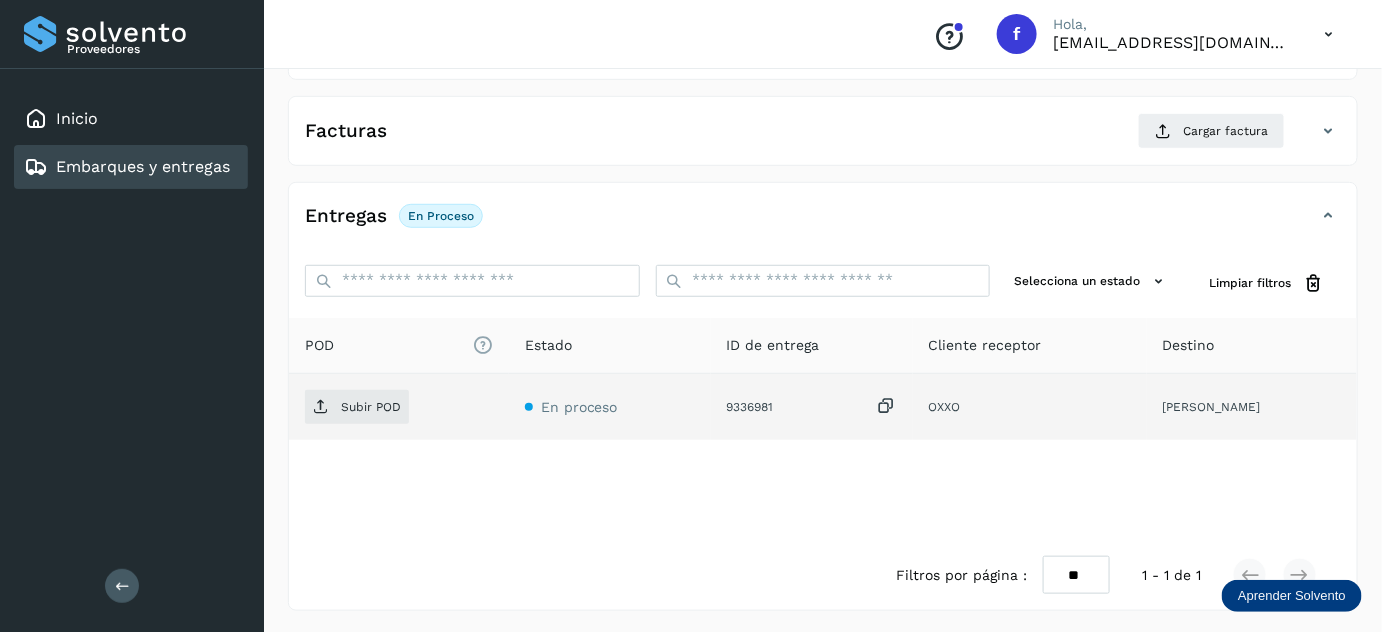 click at bounding box center (887, 406) 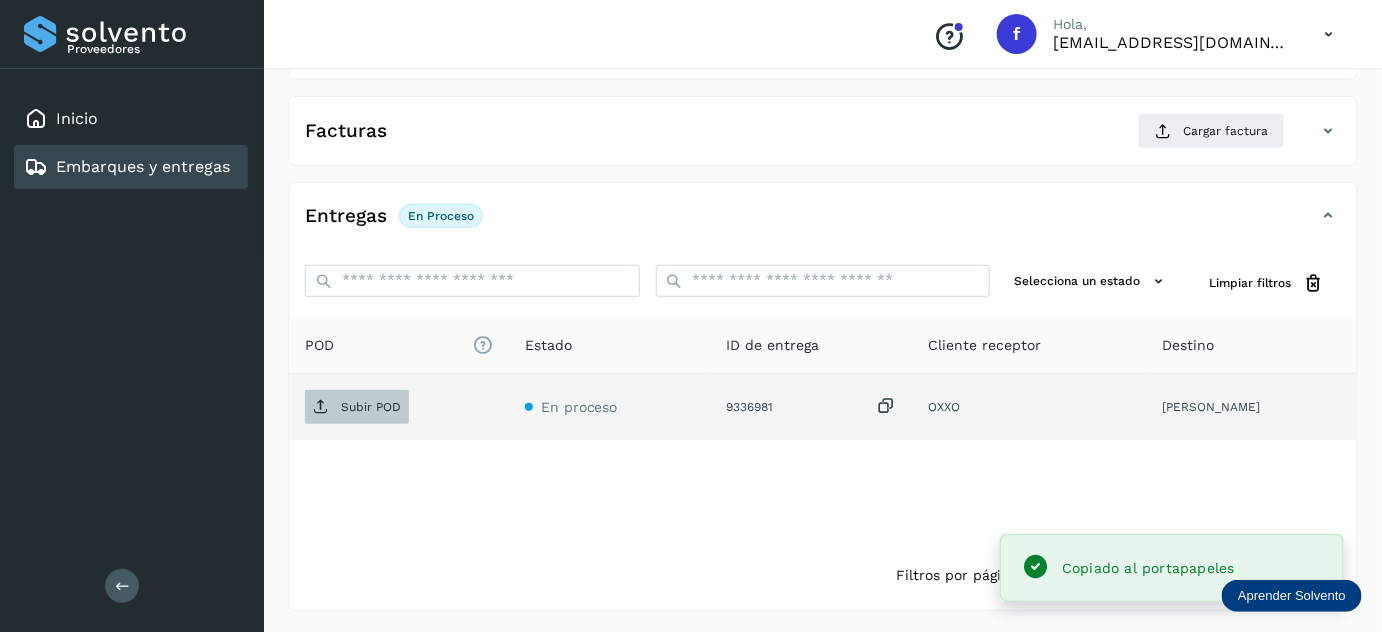 click on "Subir POD" at bounding box center [371, 407] 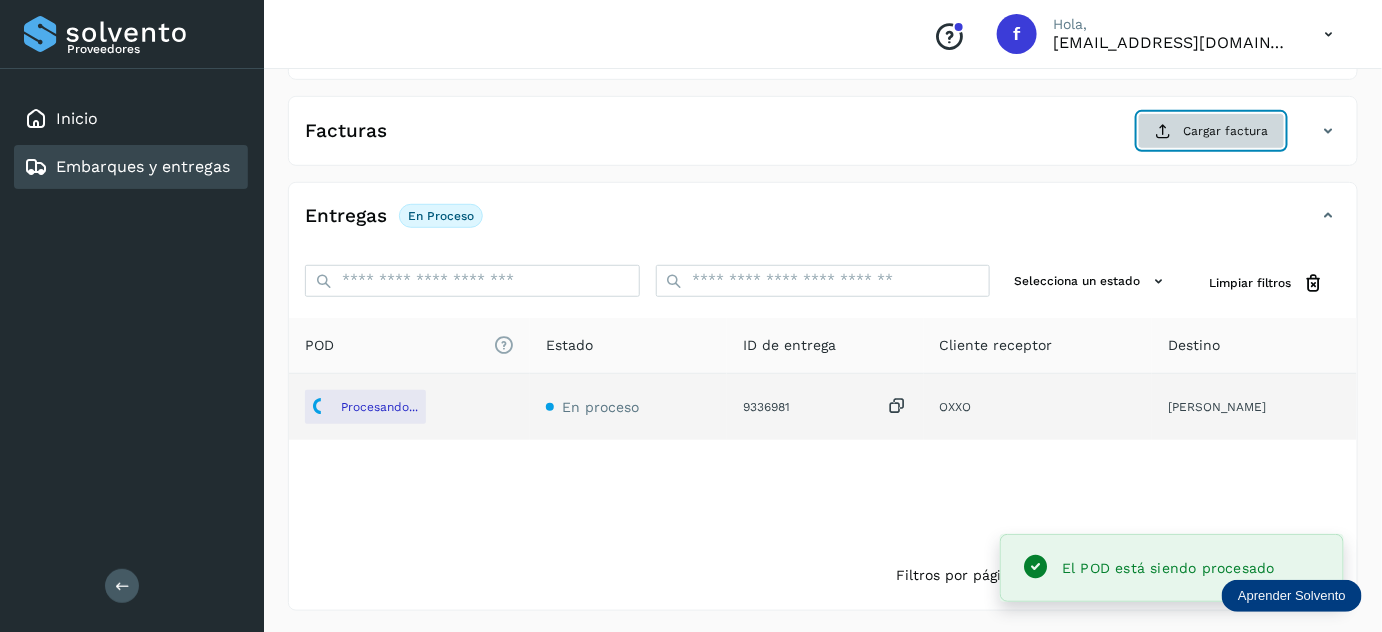 click at bounding box center (1163, 131) 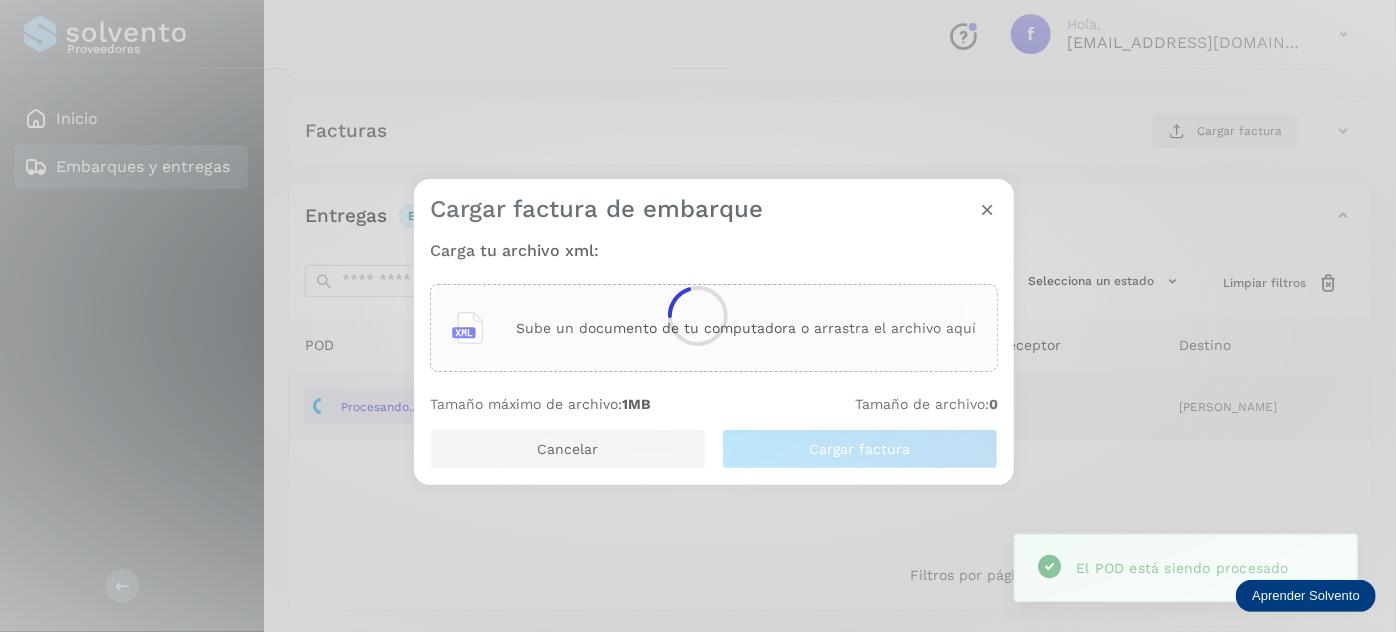 click 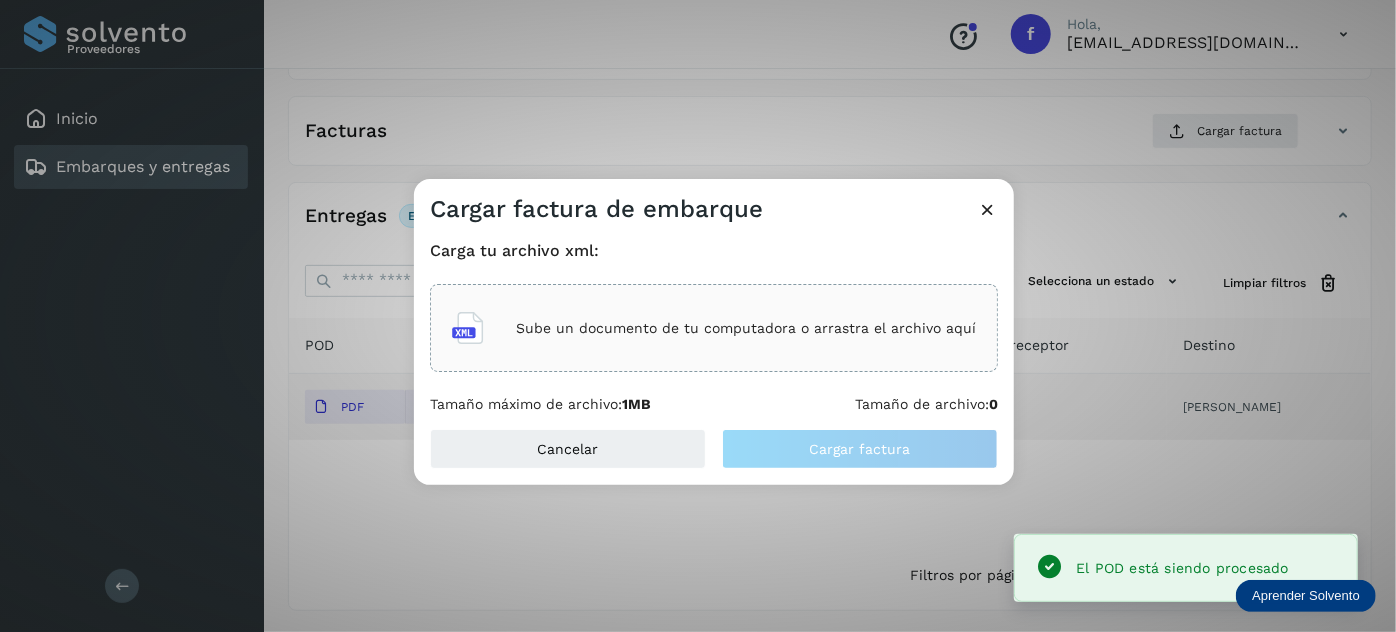 click on "Sube un documento de tu computadora o arrastra el archivo aquí" 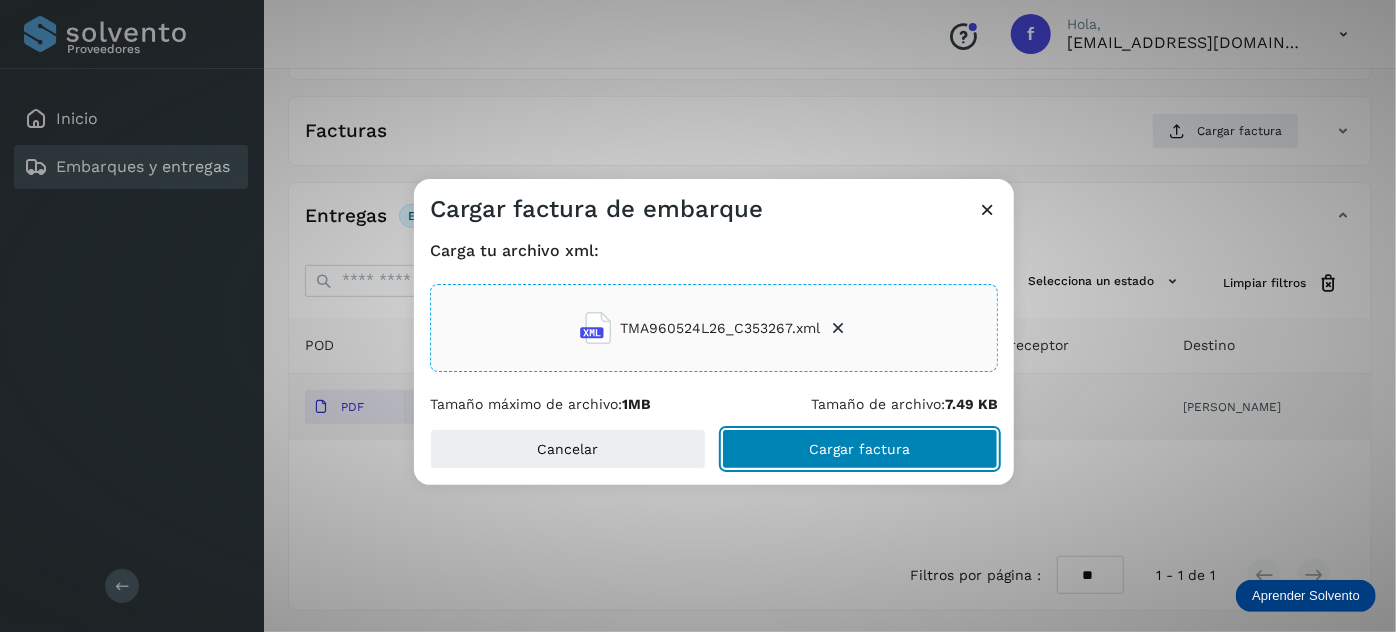 click on "Cargar factura" 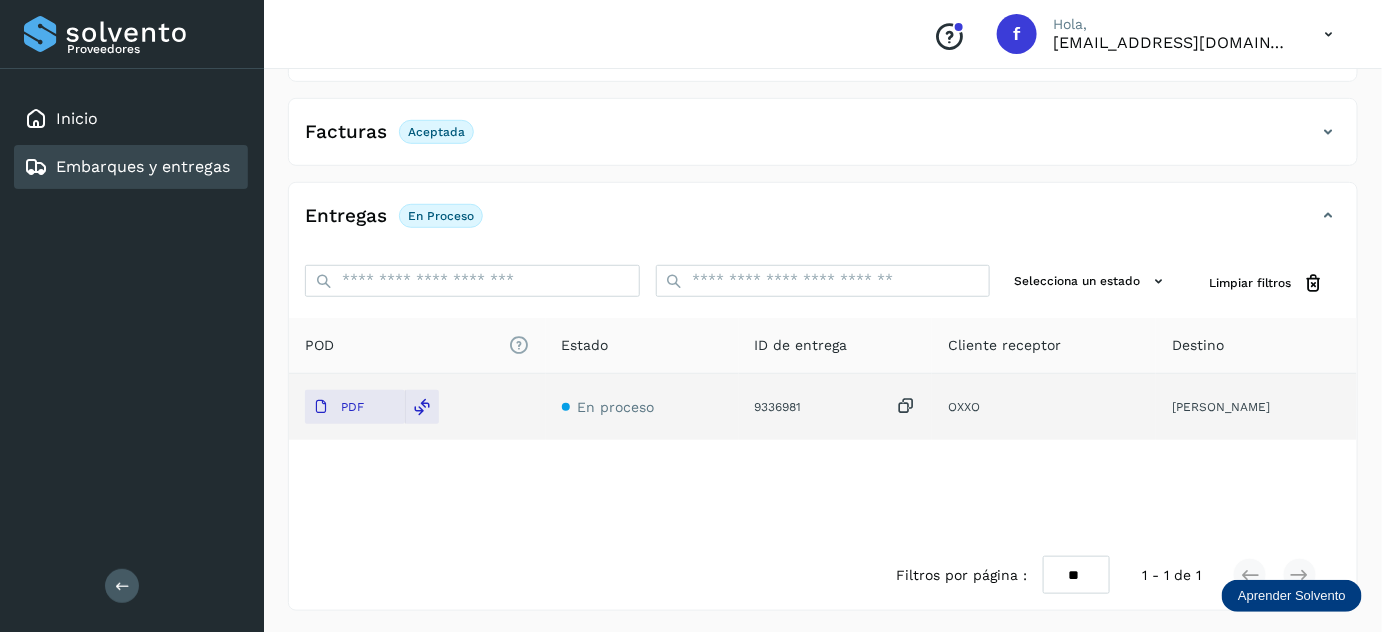 scroll, scrollTop: 0, scrollLeft: 0, axis: both 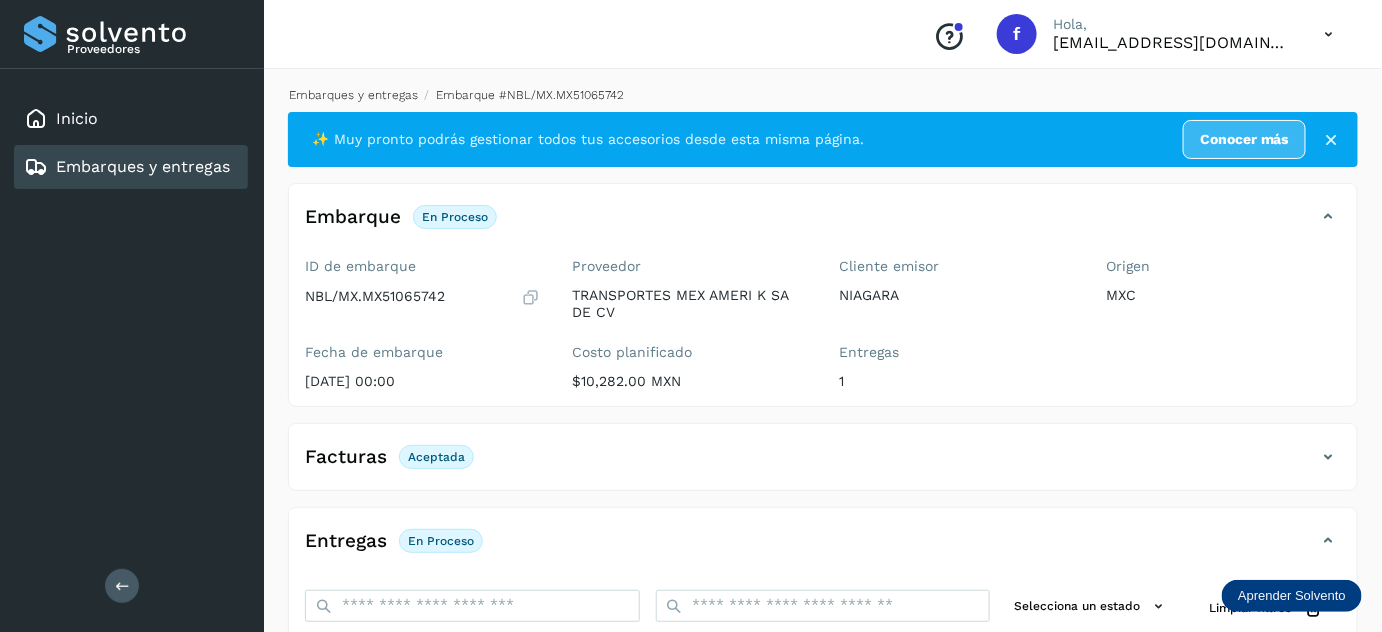 click on "Embarques y entregas" at bounding box center [353, 95] 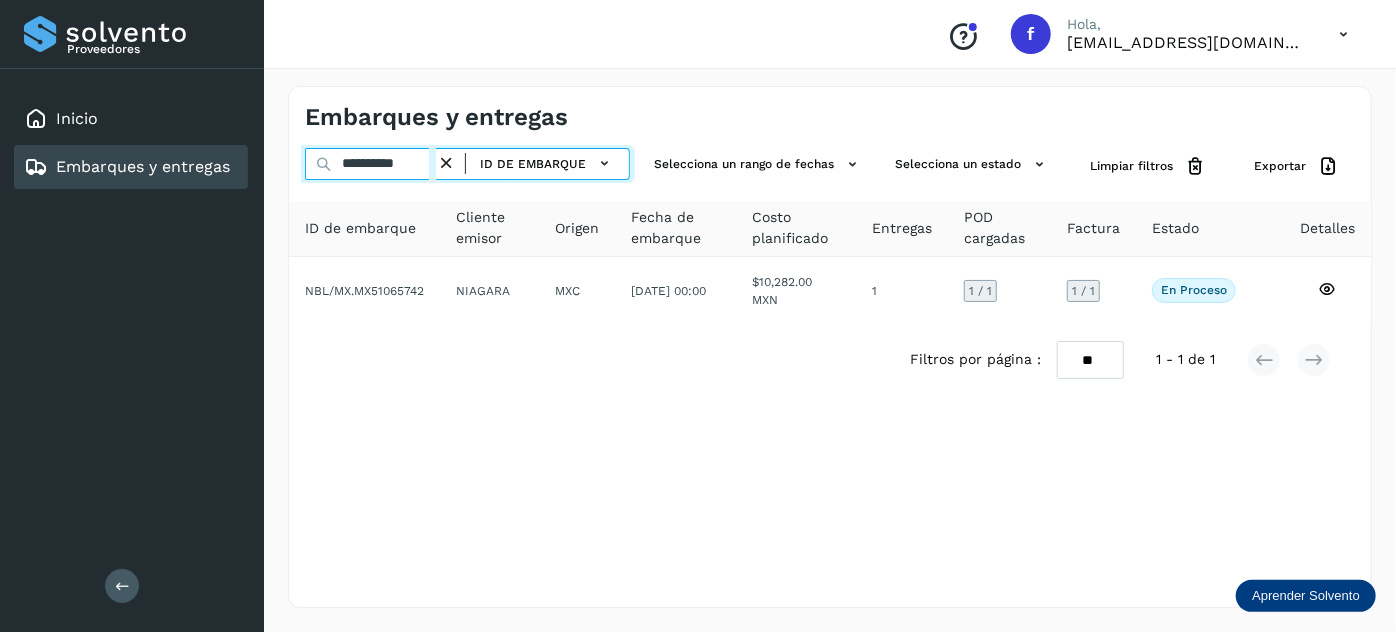 click on "**********" at bounding box center (370, 164) 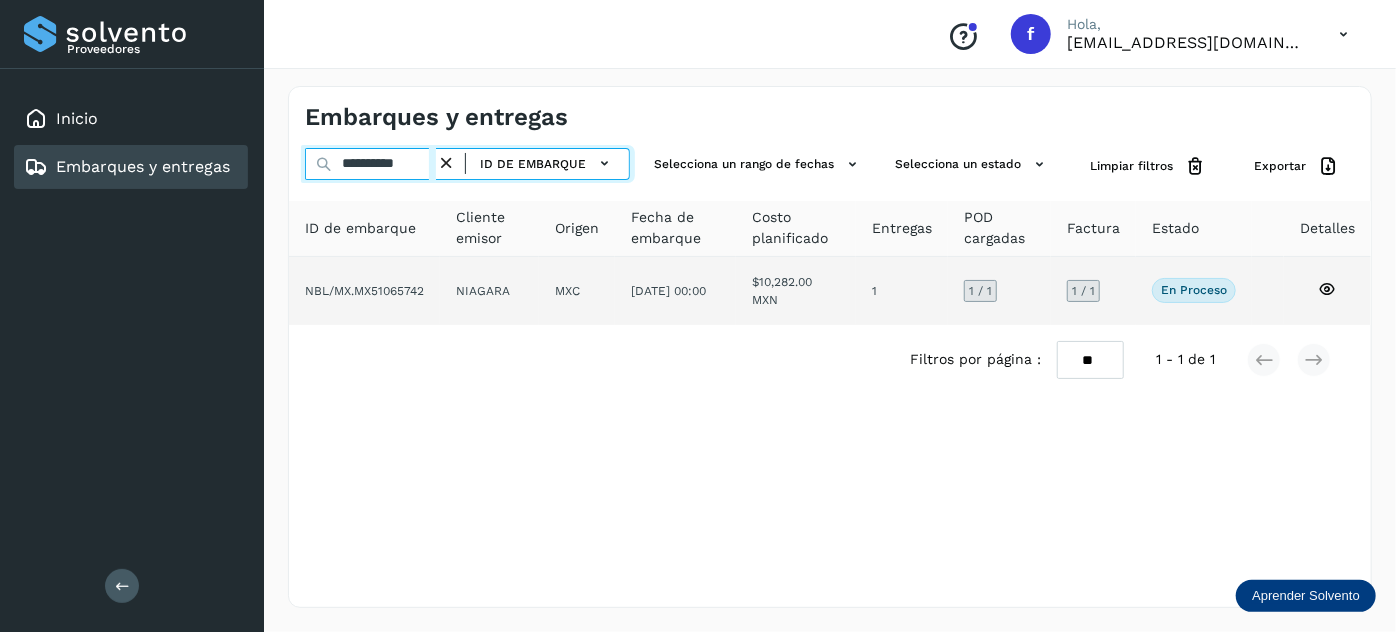 paste 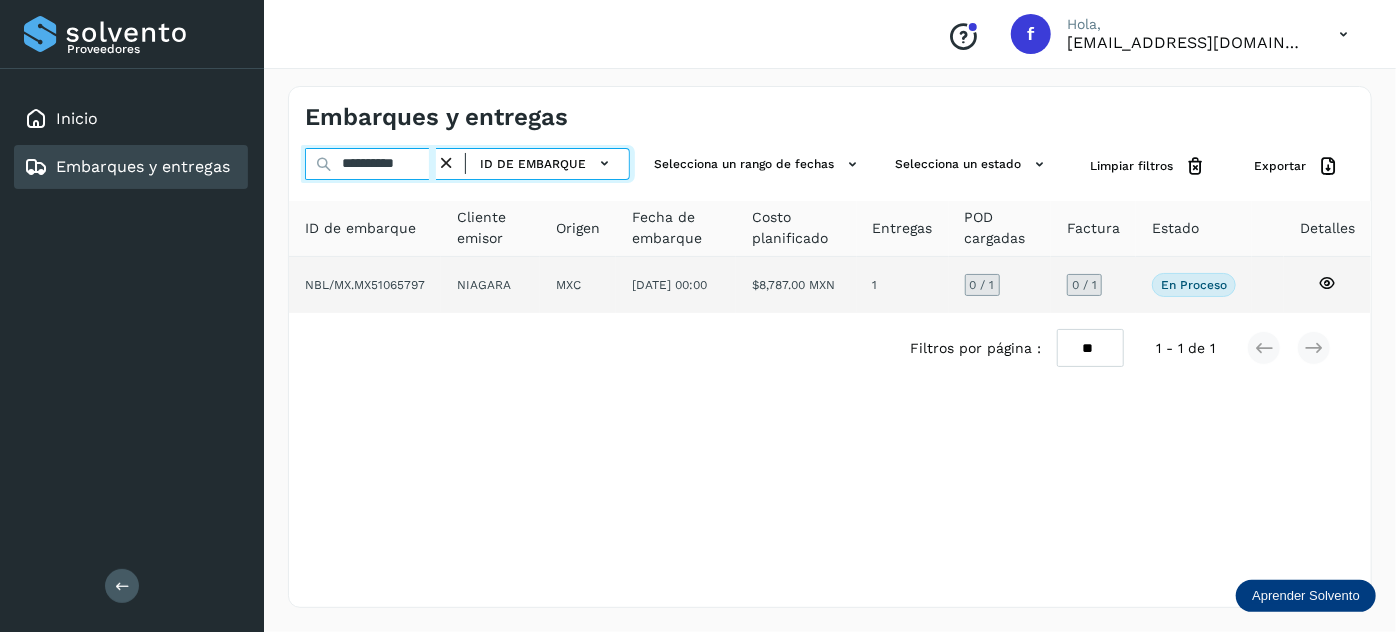 type on "**********" 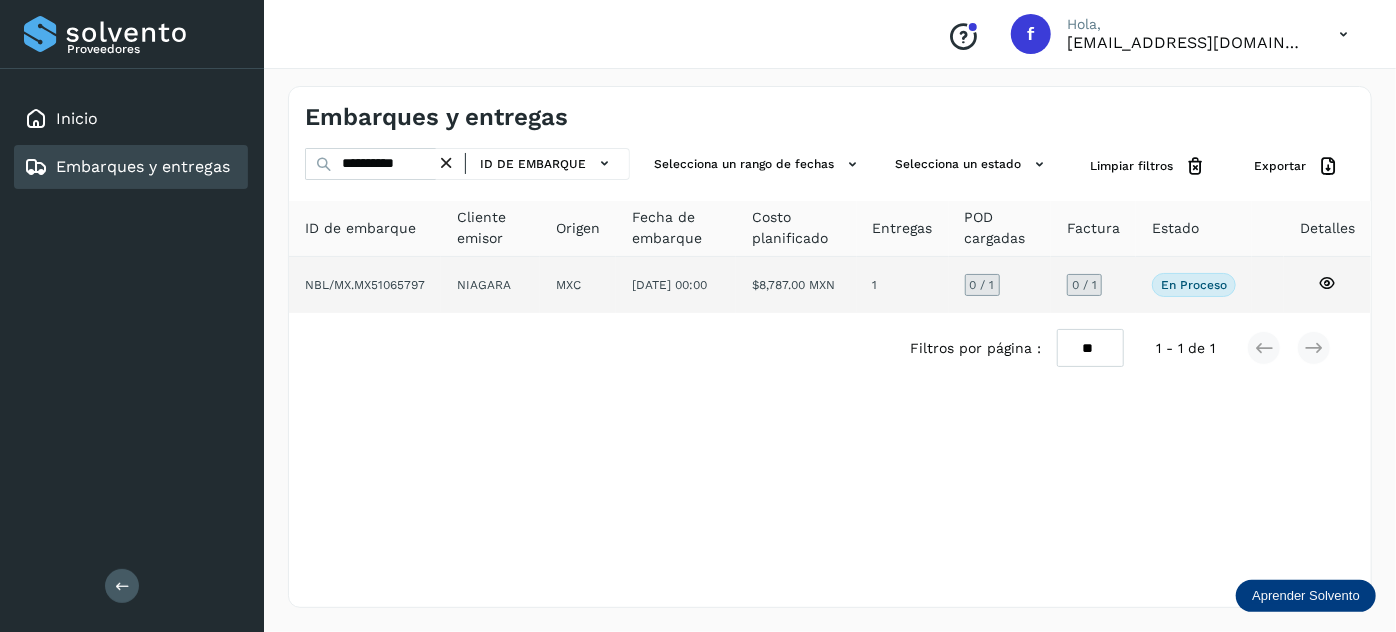 click on "$8,787.00 MXN" 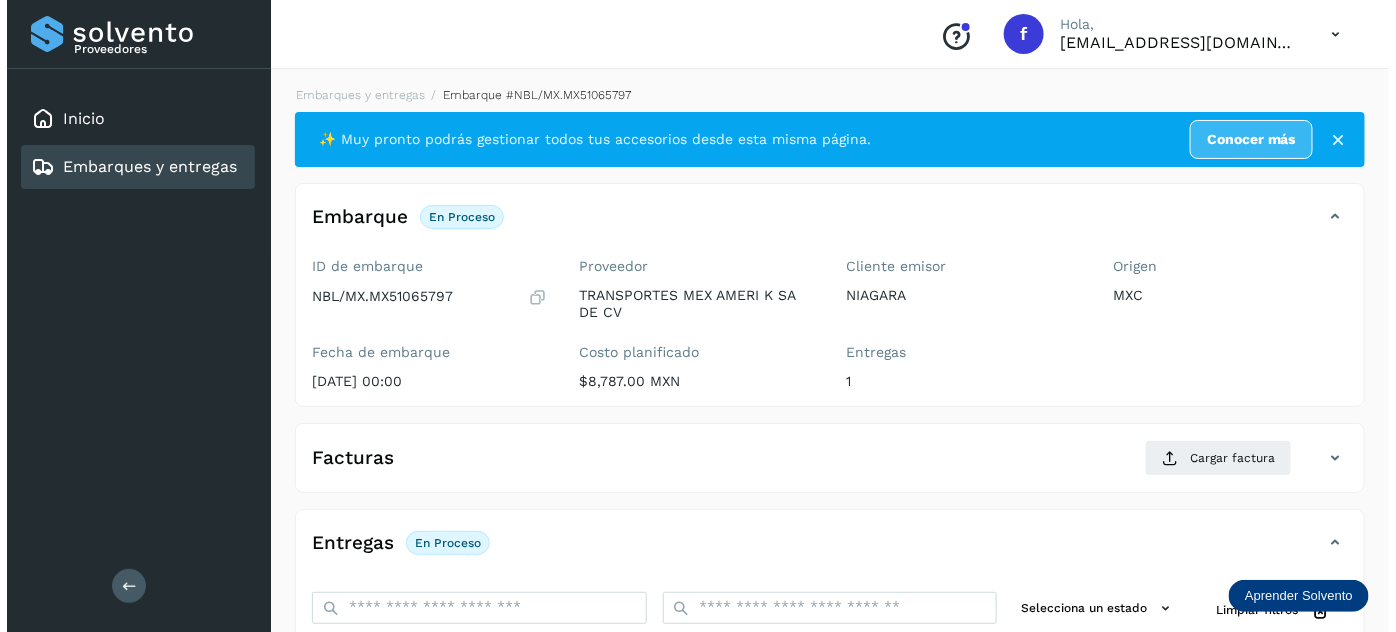 scroll, scrollTop: 327, scrollLeft: 0, axis: vertical 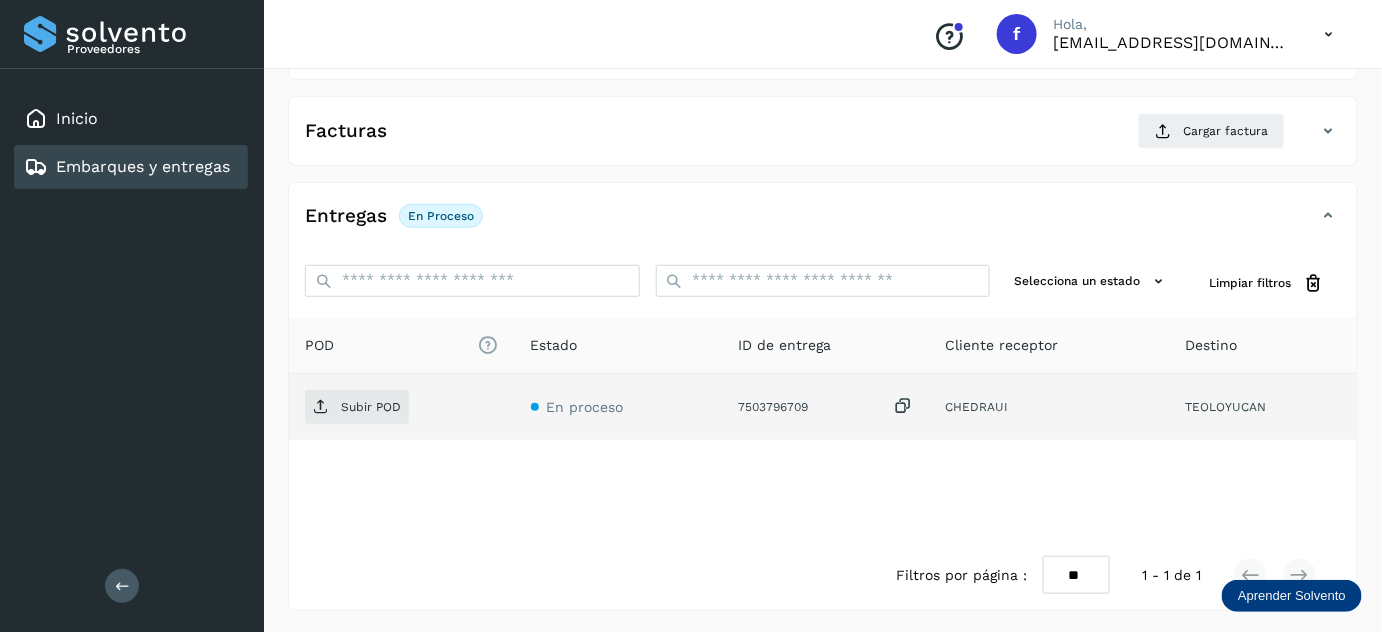 click at bounding box center (903, 406) 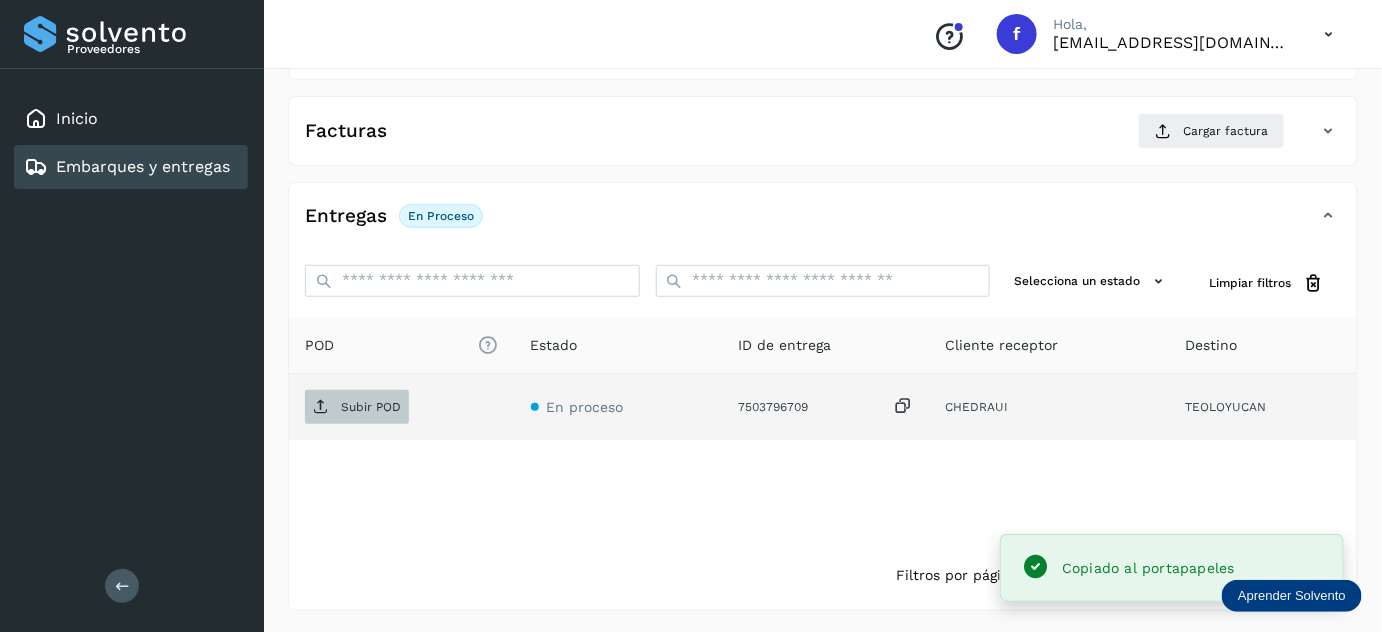 click on "Subir POD" at bounding box center (357, 407) 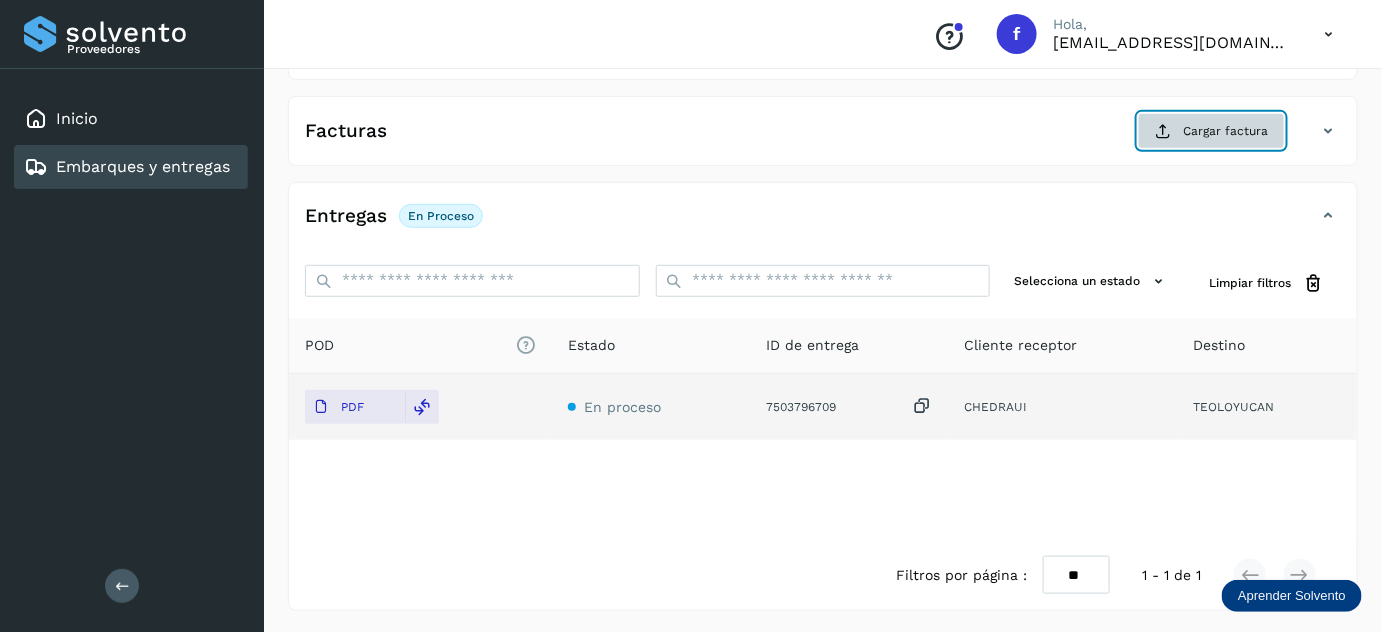 click on "Cargar factura" 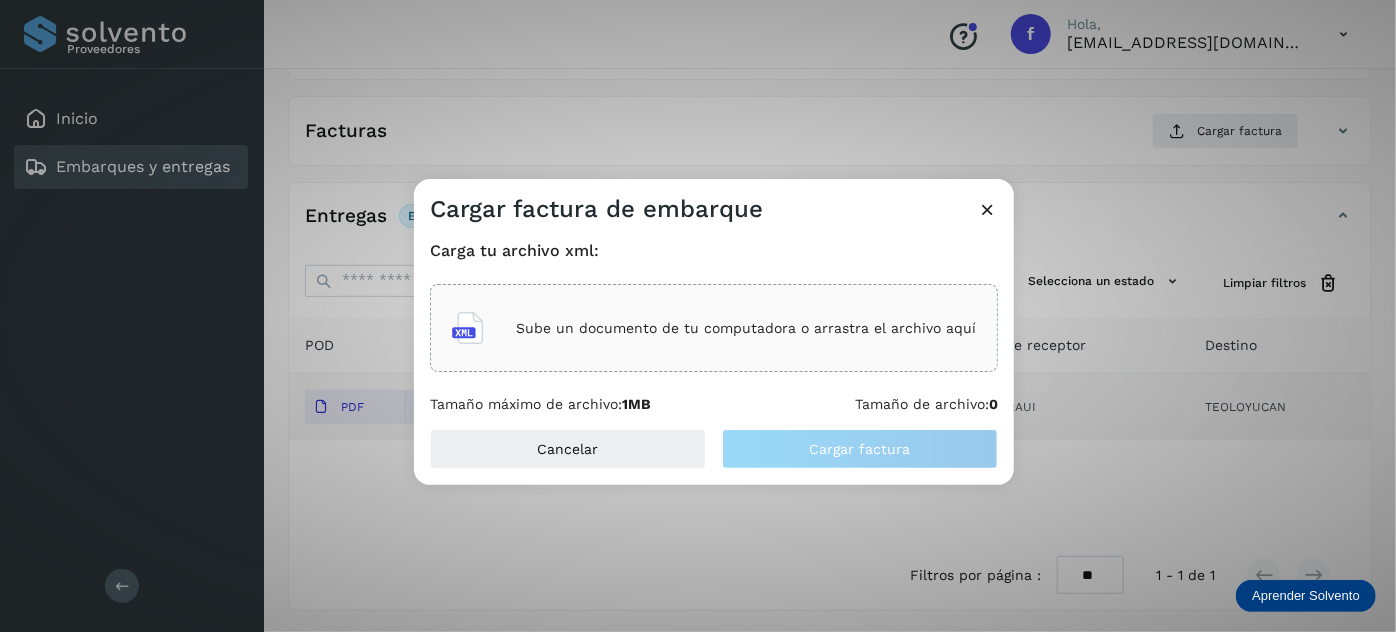 click on "Sube un documento de tu computadora o arrastra el archivo aquí" 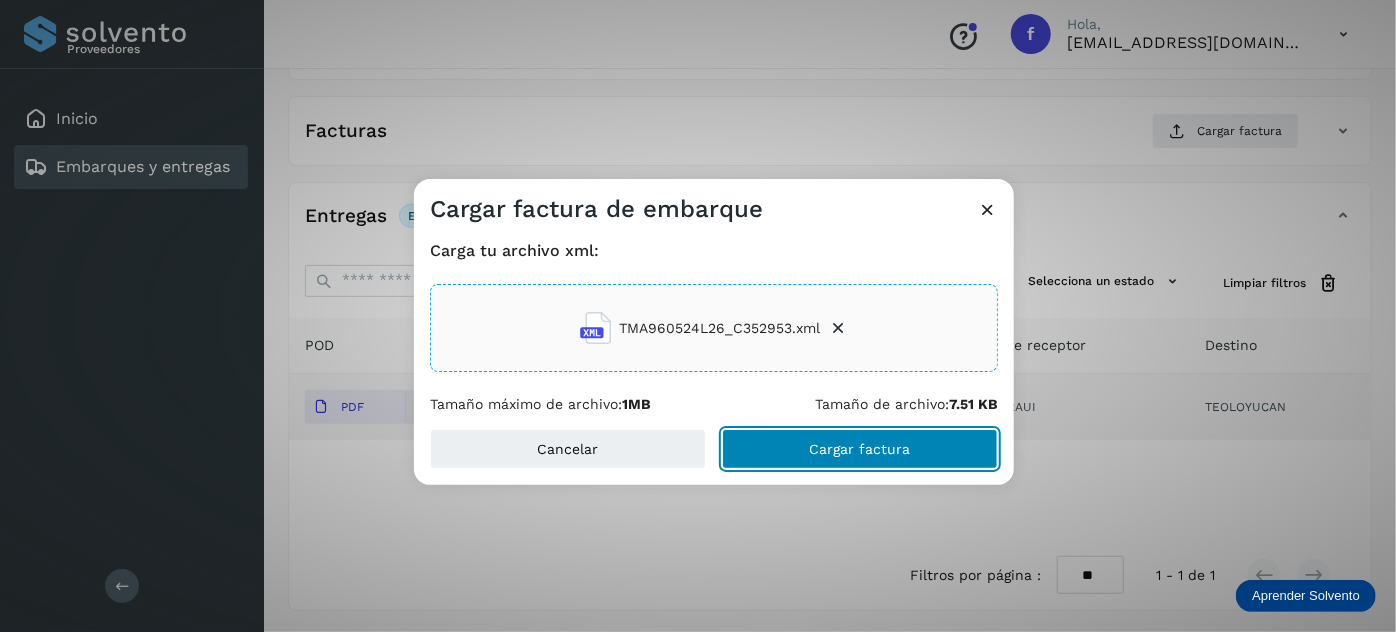 click on "Cargar factura" 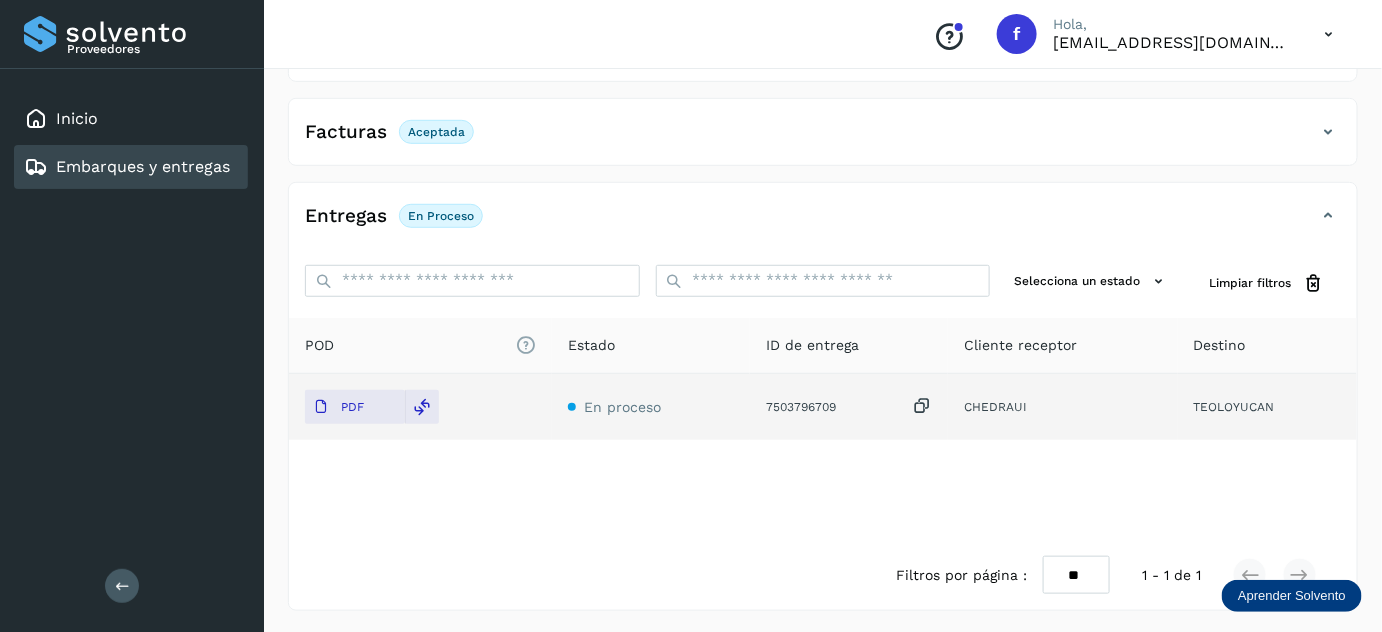 scroll, scrollTop: 0, scrollLeft: 0, axis: both 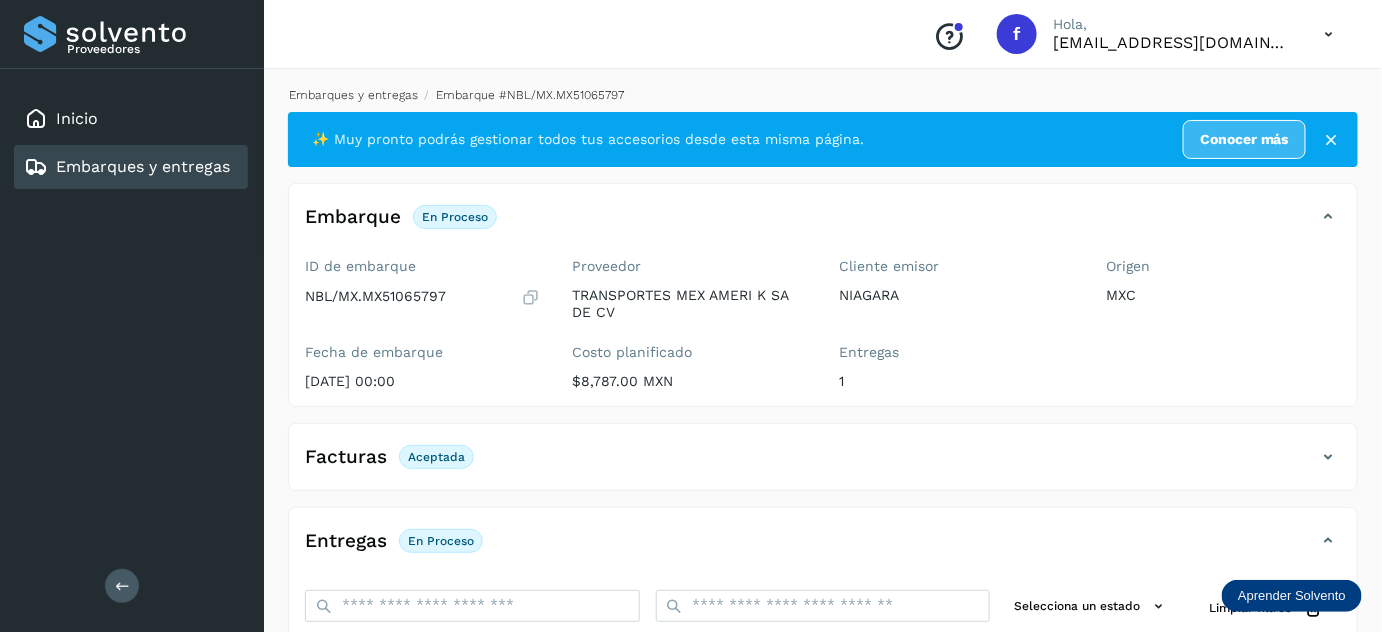 click on "Embarques y entregas" at bounding box center (353, 95) 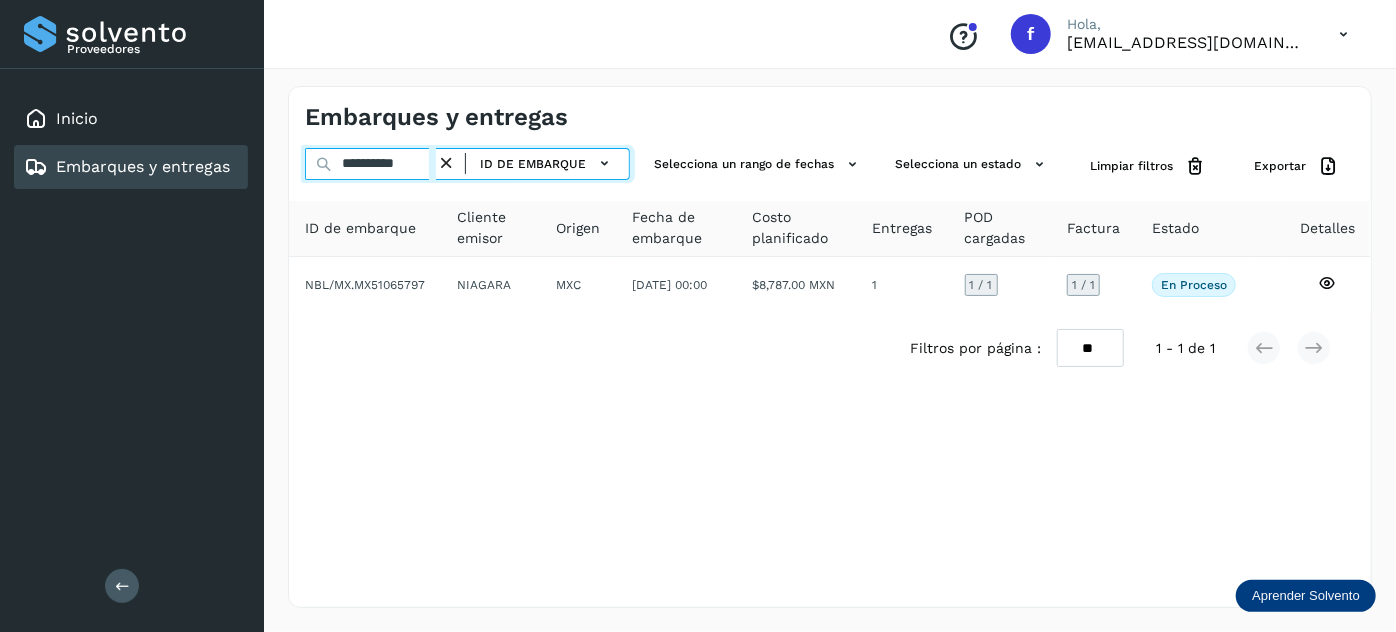 click on "**********" at bounding box center [370, 164] 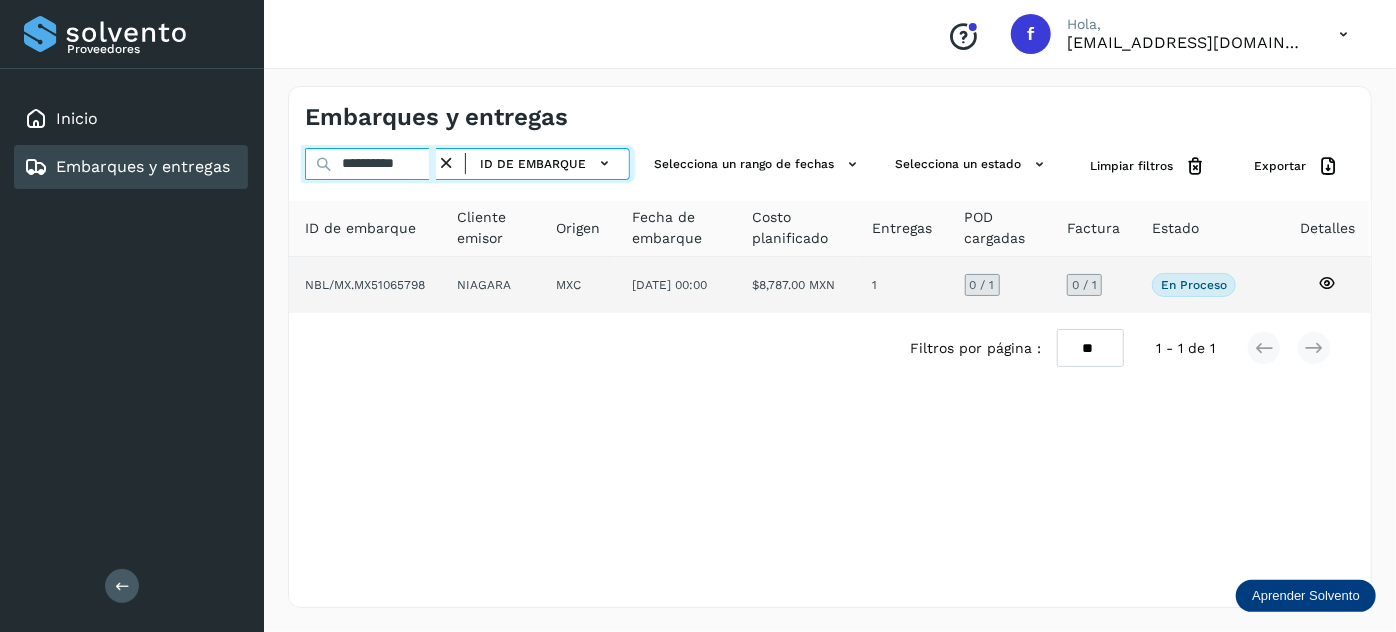 type on "**********" 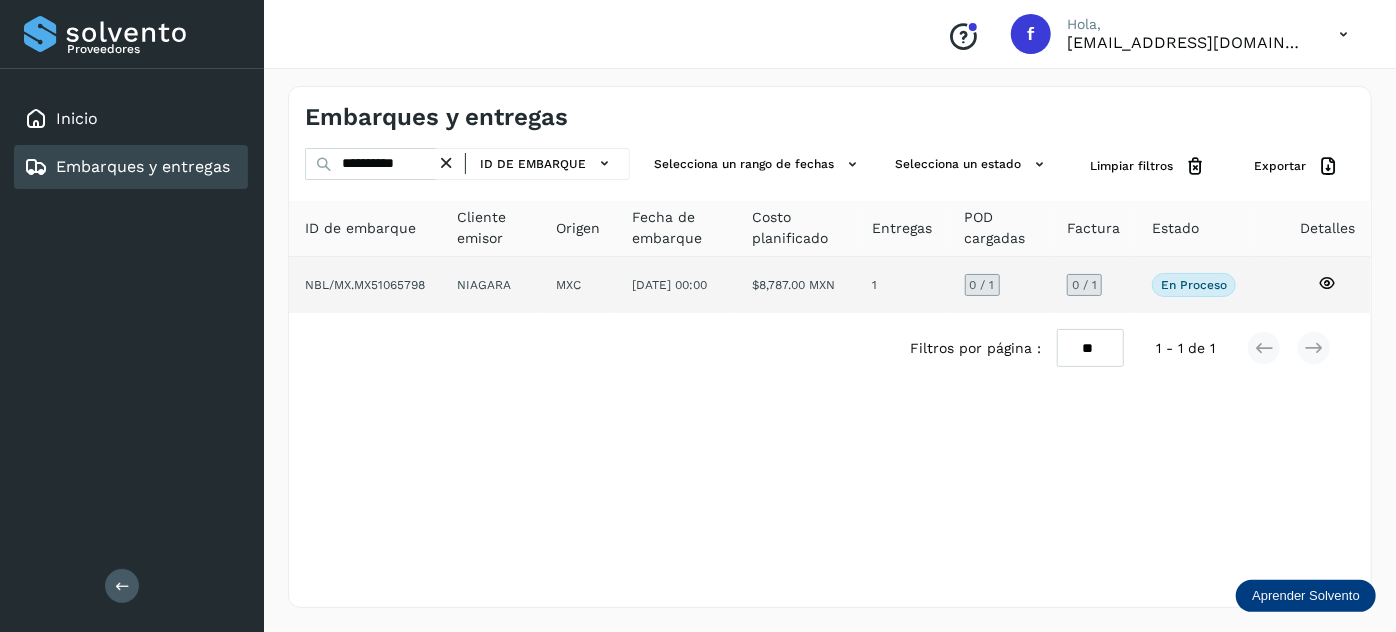 click on "NIAGARA" 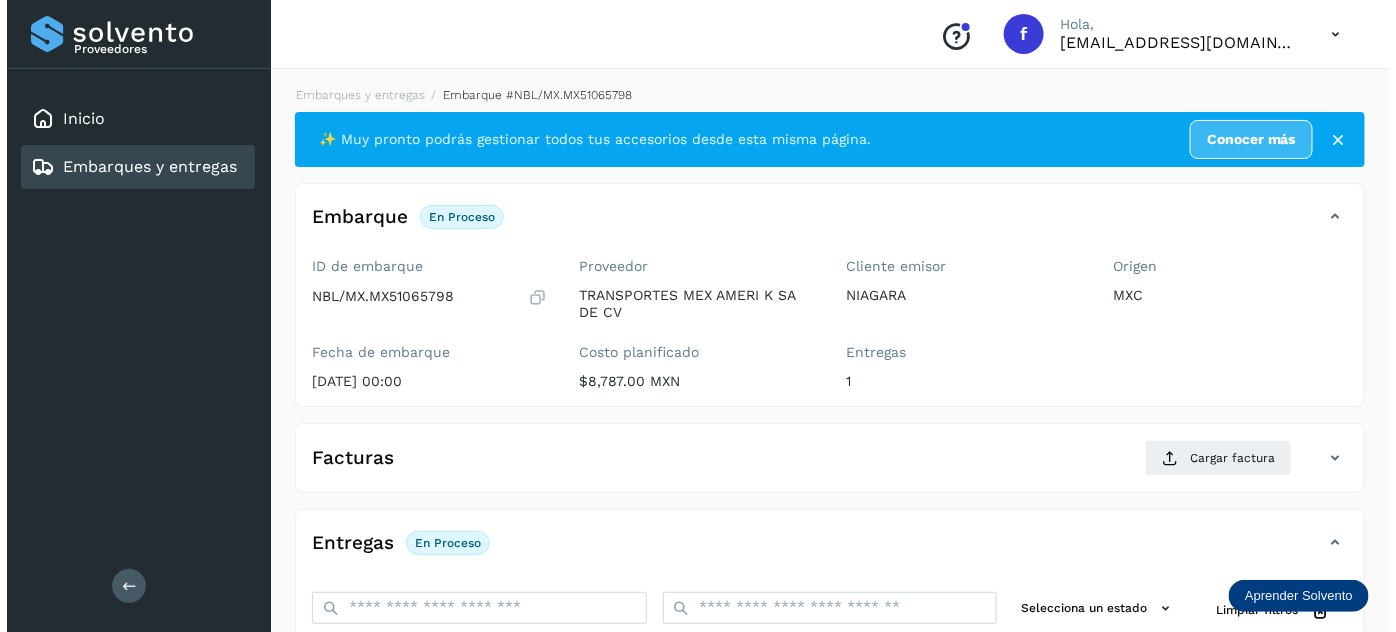 scroll, scrollTop: 327, scrollLeft: 0, axis: vertical 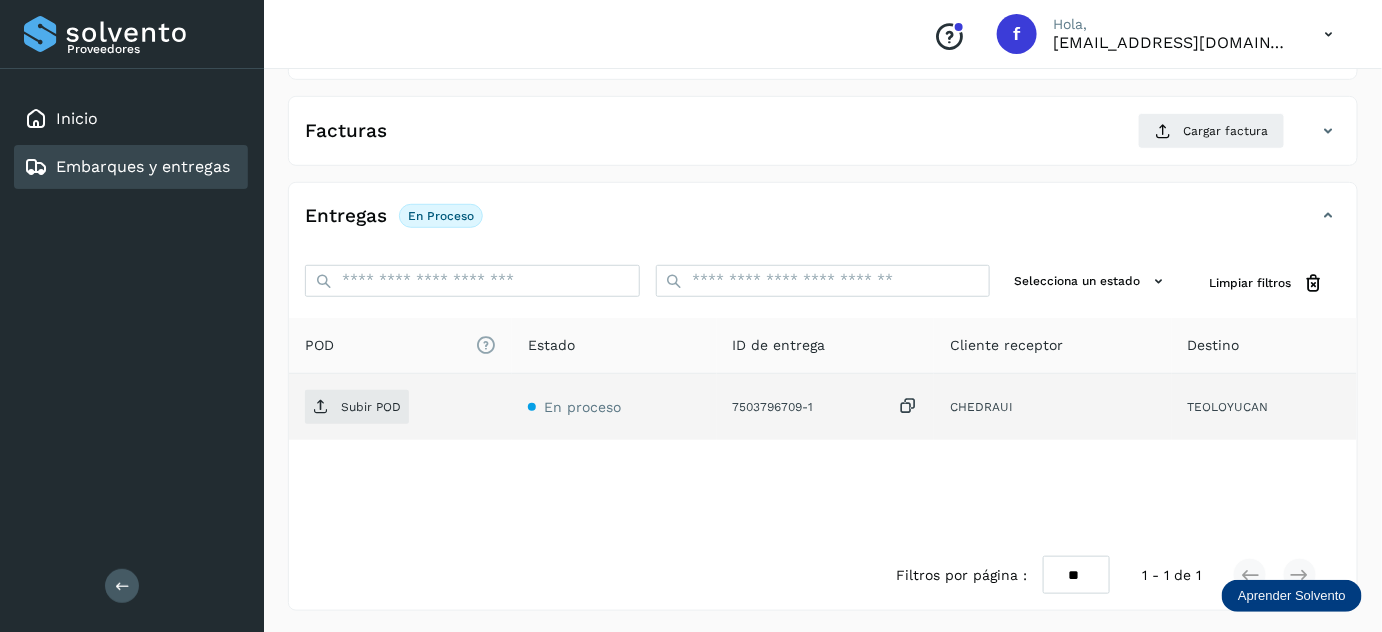 click at bounding box center (908, 406) 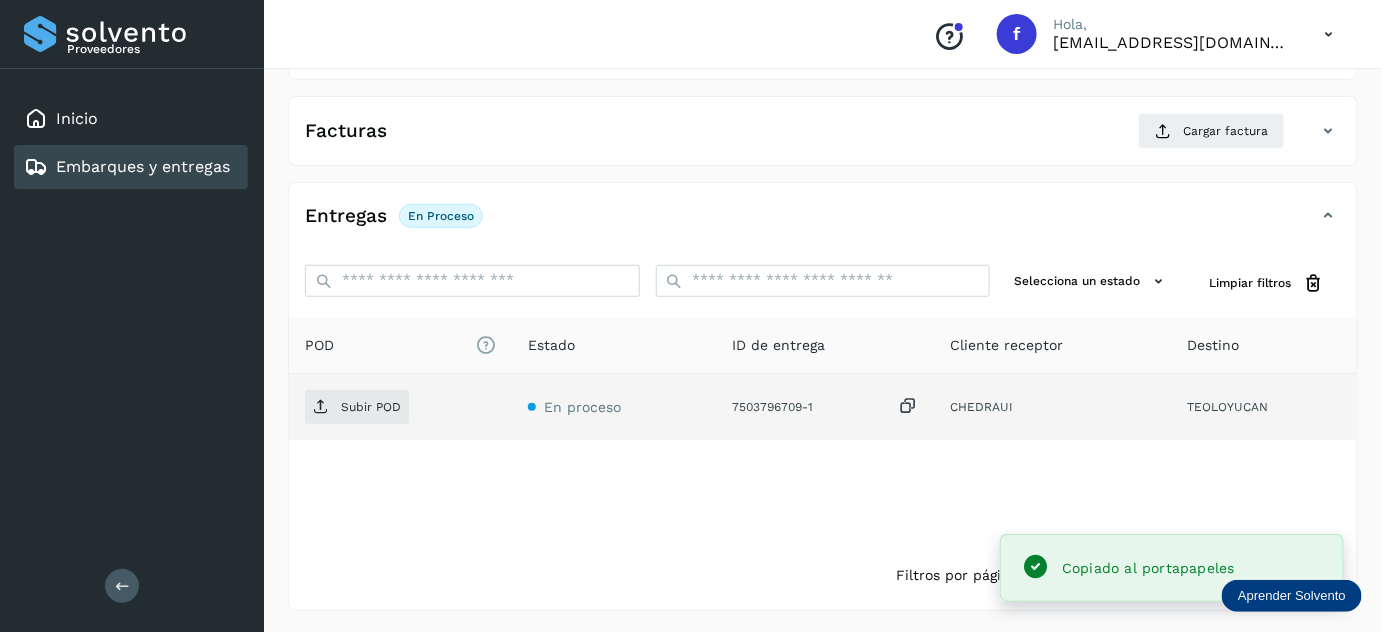 click at bounding box center (908, 406) 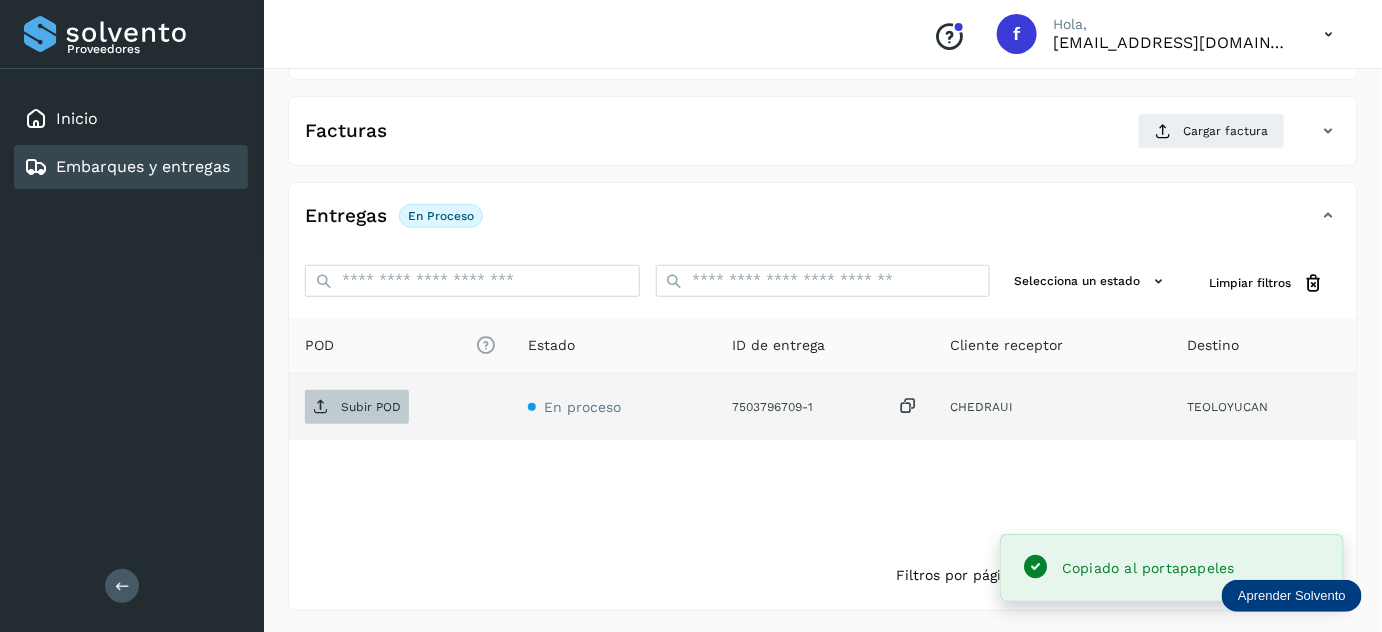 click on "Subir POD" at bounding box center [371, 407] 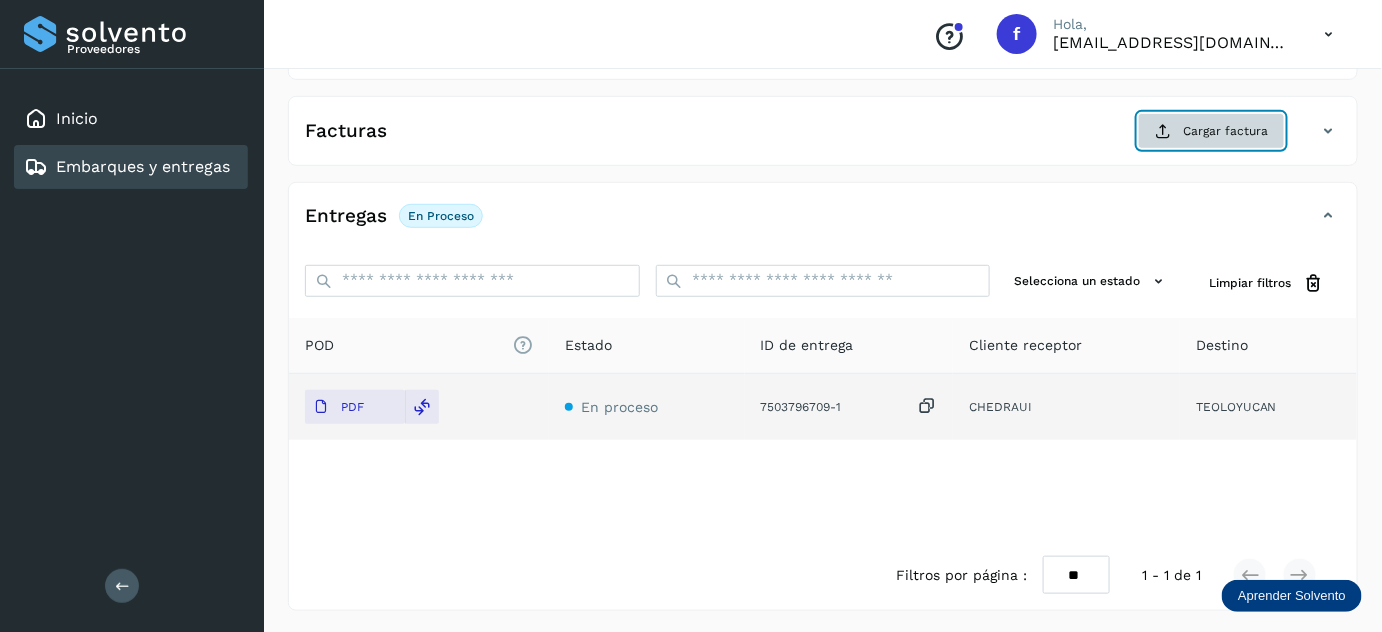 click on "Cargar factura" 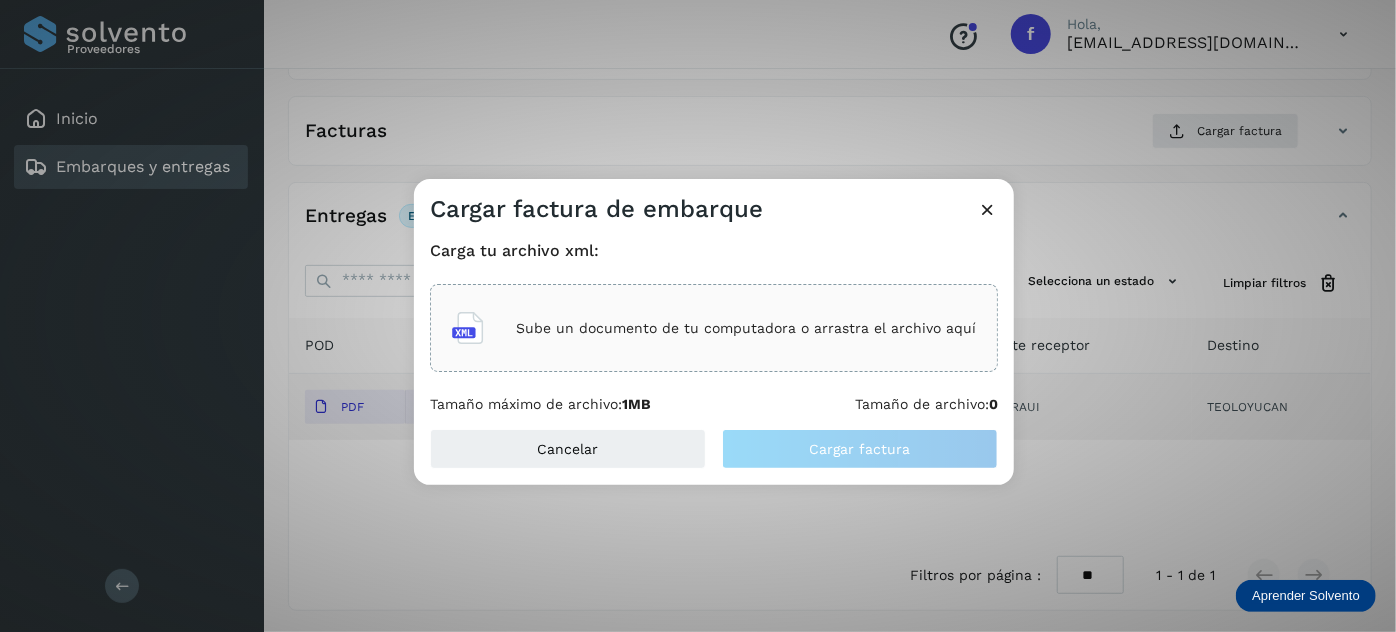 click on "Sube un documento de tu computadora o arrastra el archivo aquí" 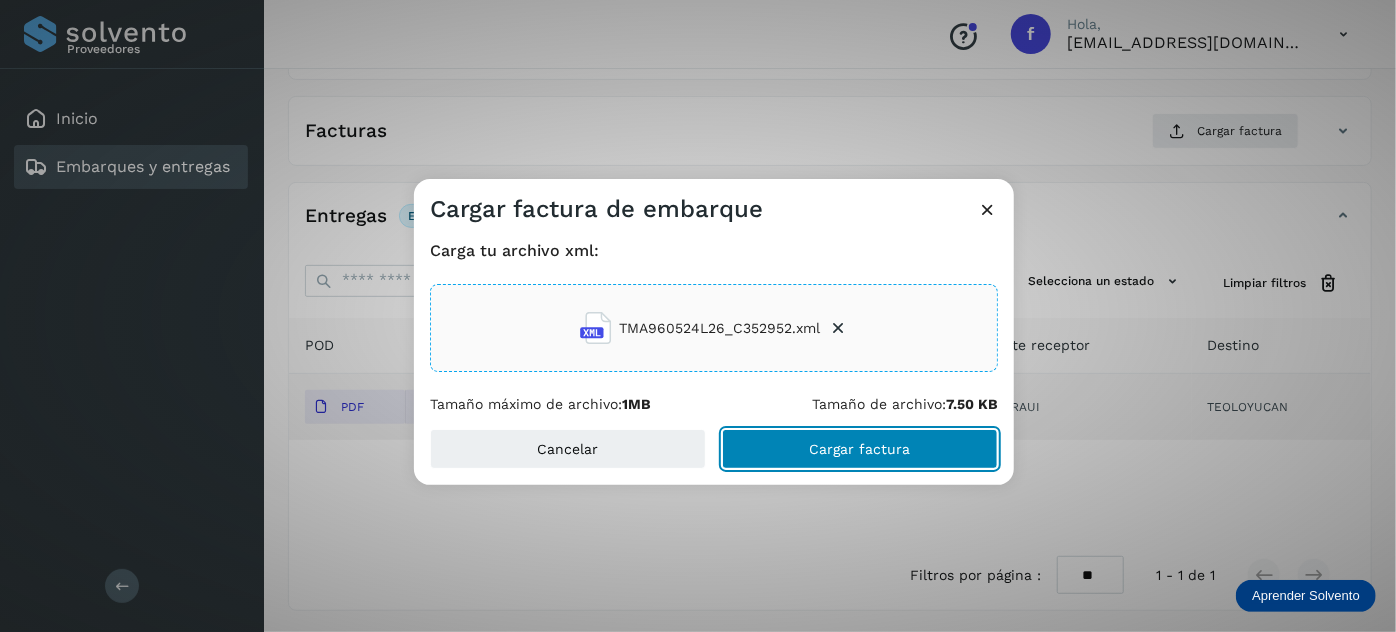 click on "Cargar factura" 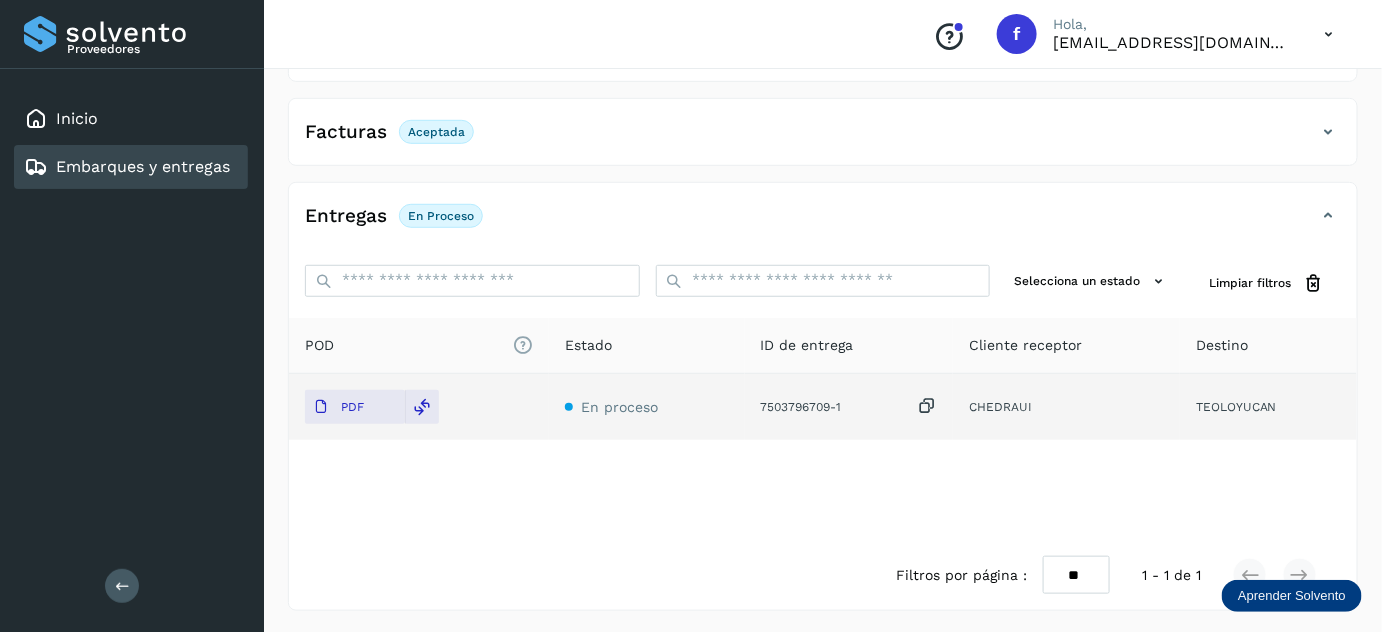 scroll, scrollTop: 0, scrollLeft: 0, axis: both 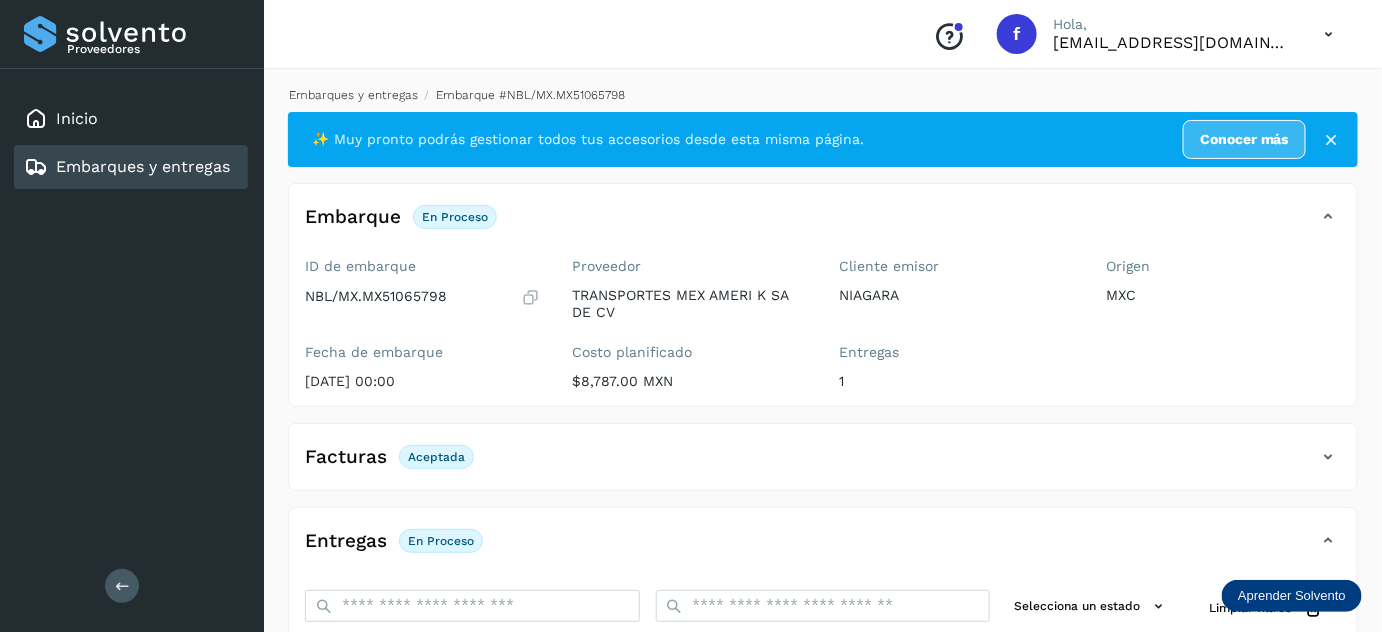 click on "Embarques y entregas" at bounding box center [353, 95] 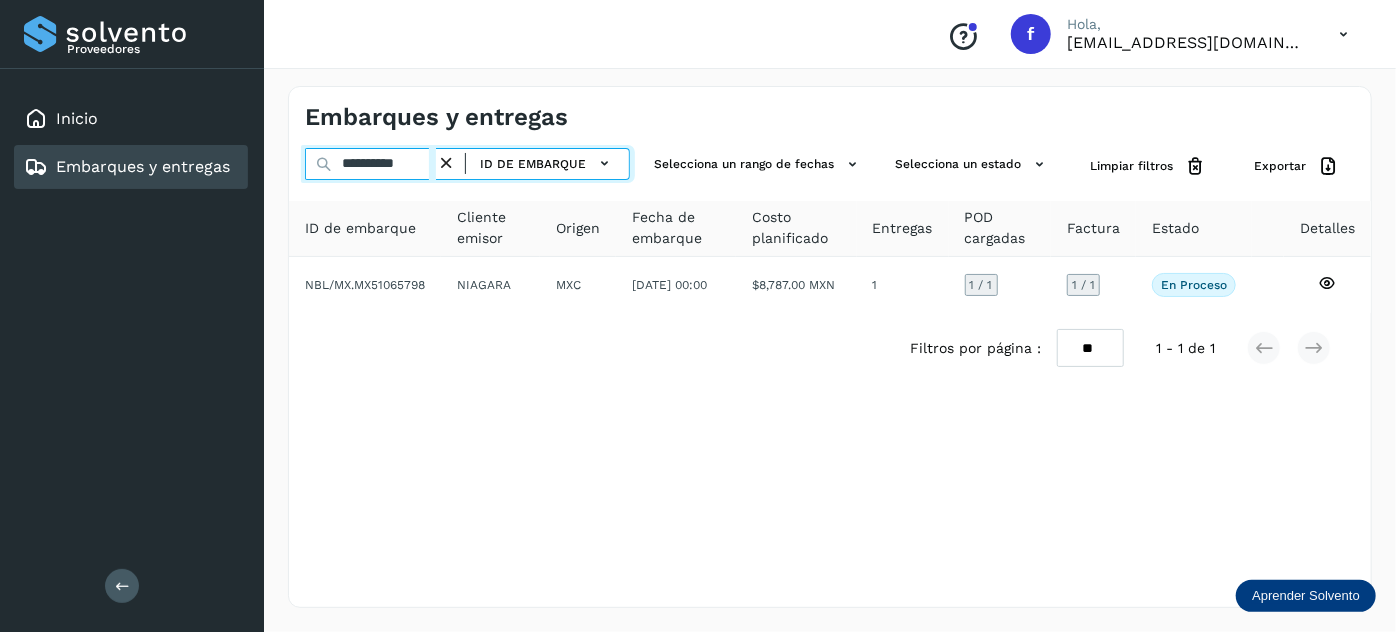 click on "**********" at bounding box center (370, 164) 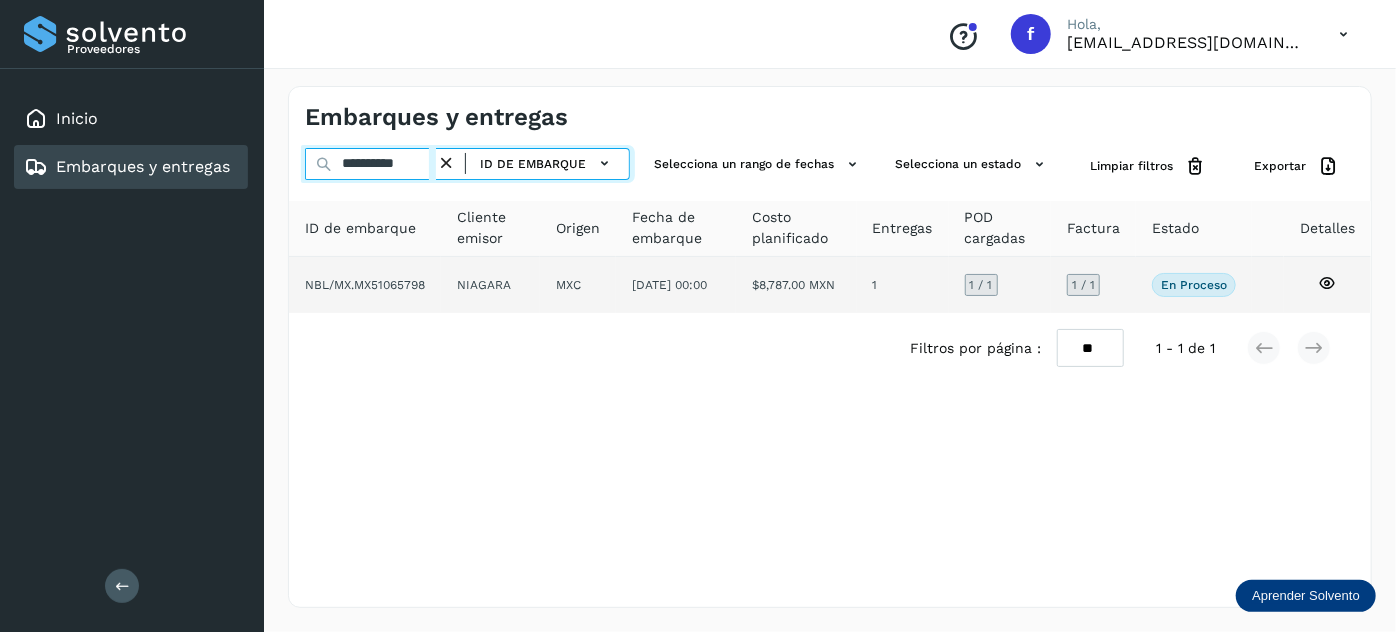 paste 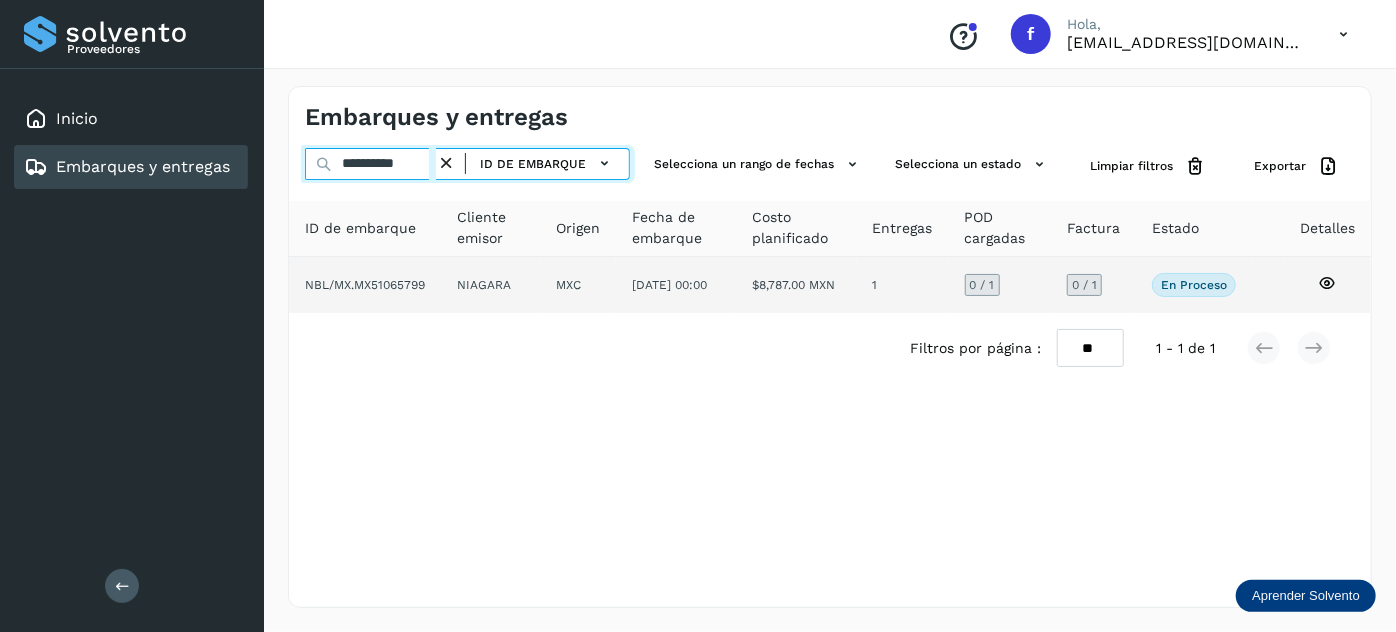 type on "**********" 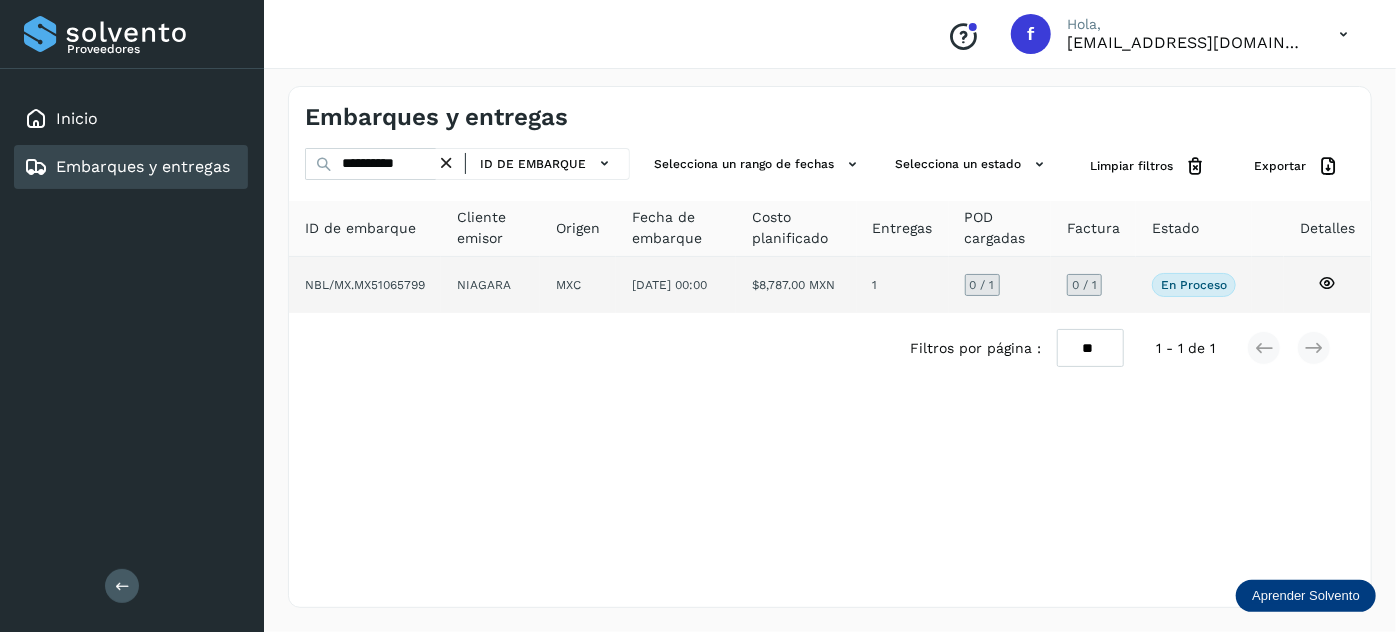 click on "[DATE] 00:00" 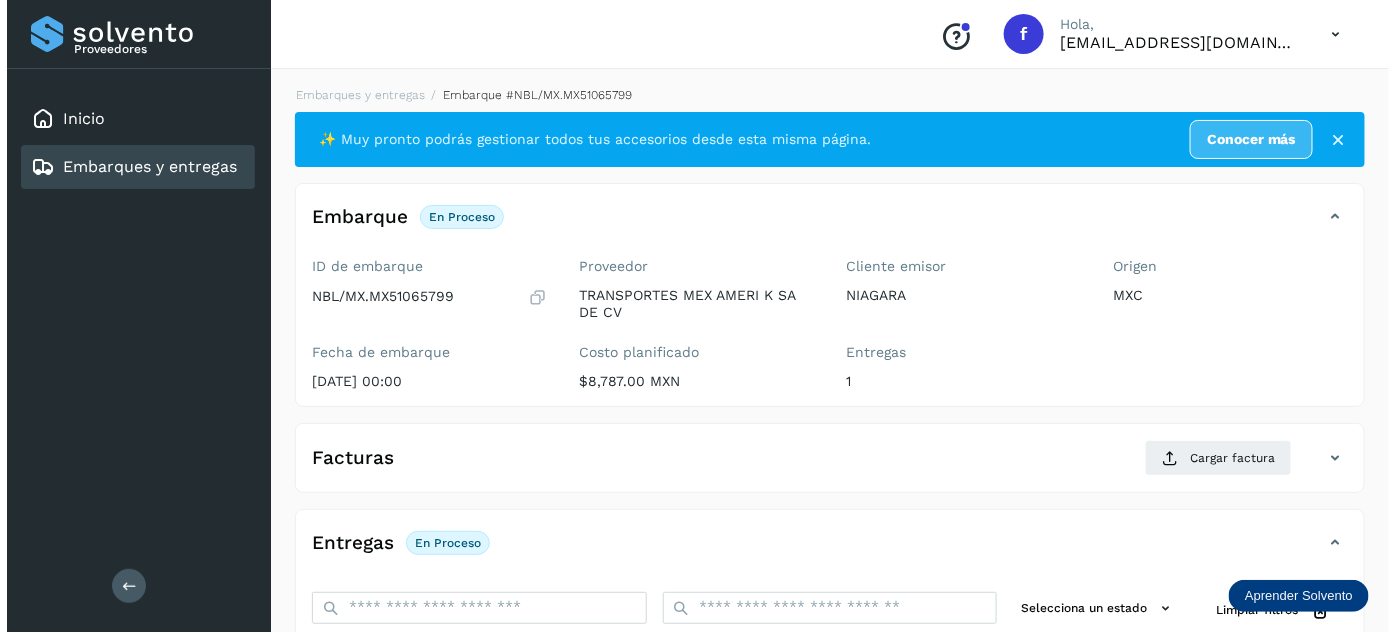 scroll, scrollTop: 327, scrollLeft: 0, axis: vertical 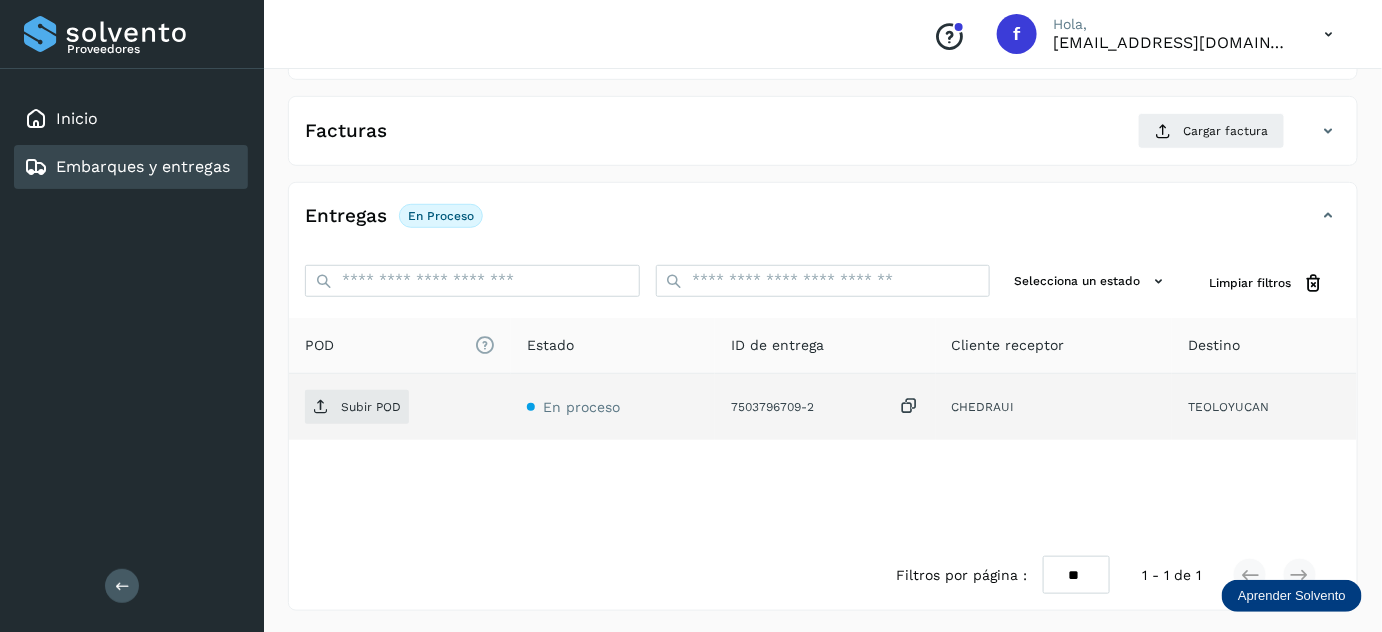 click at bounding box center (910, 406) 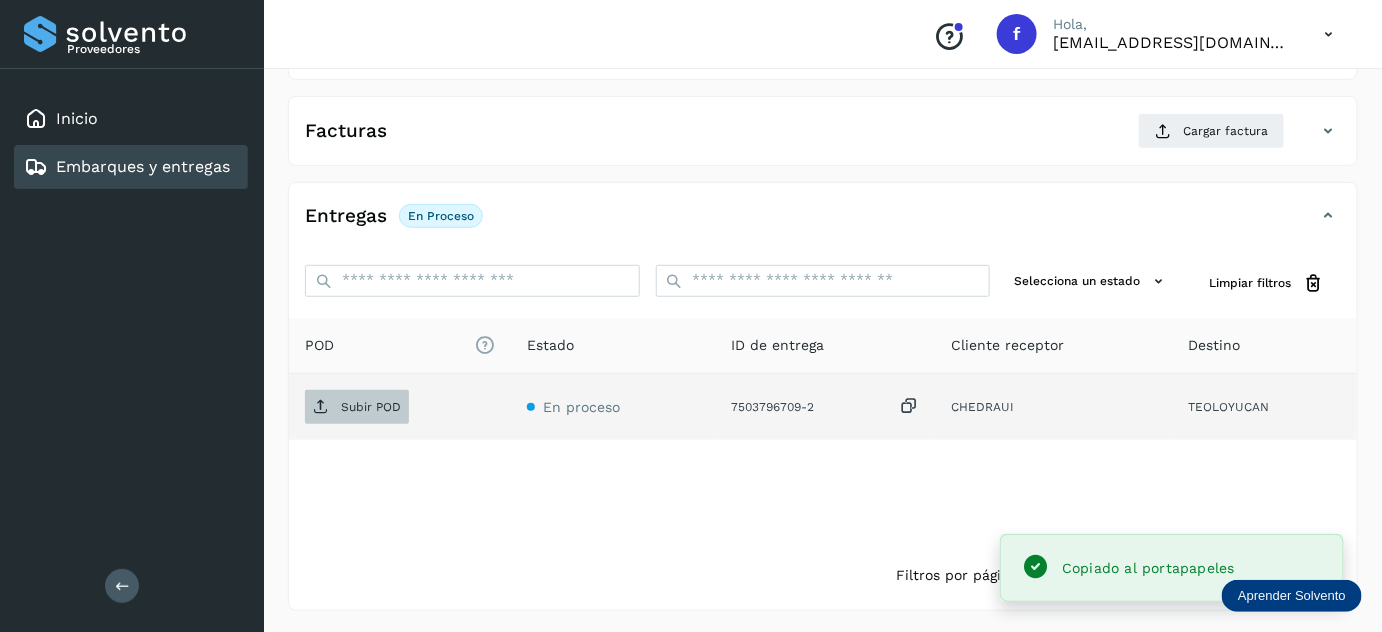 click on "Subir POD" at bounding box center (371, 407) 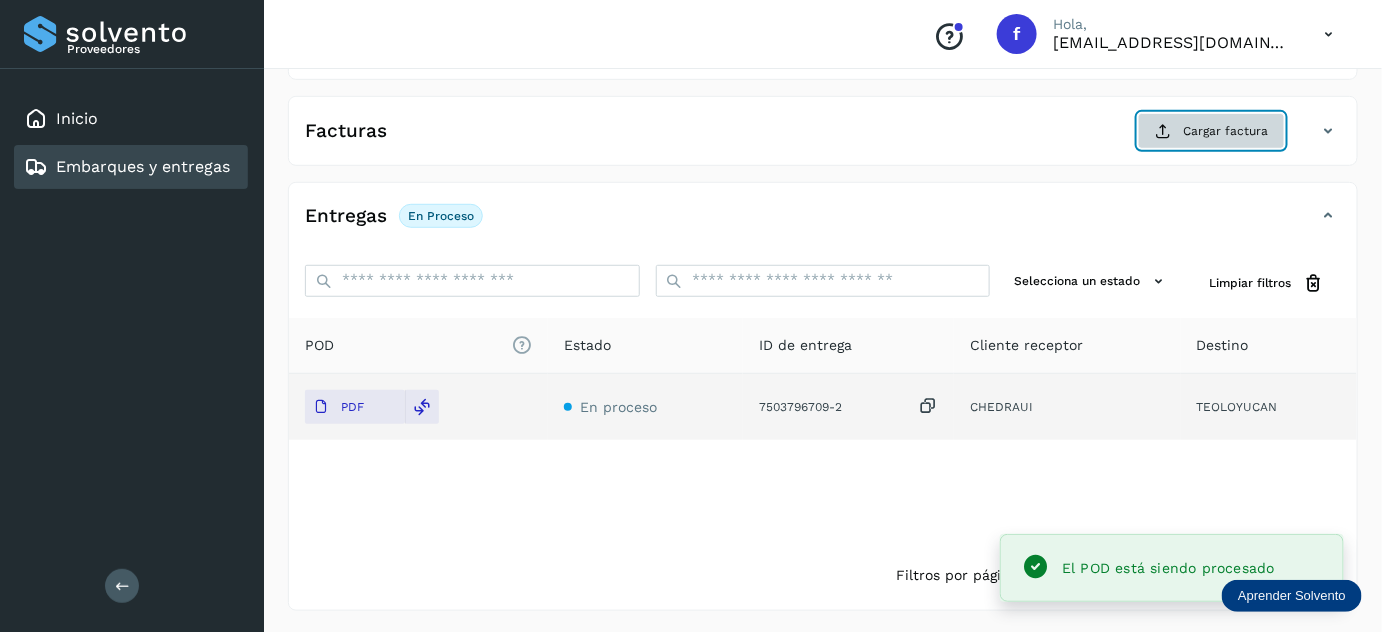 click on "Cargar factura" at bounding box center [1211, 131] 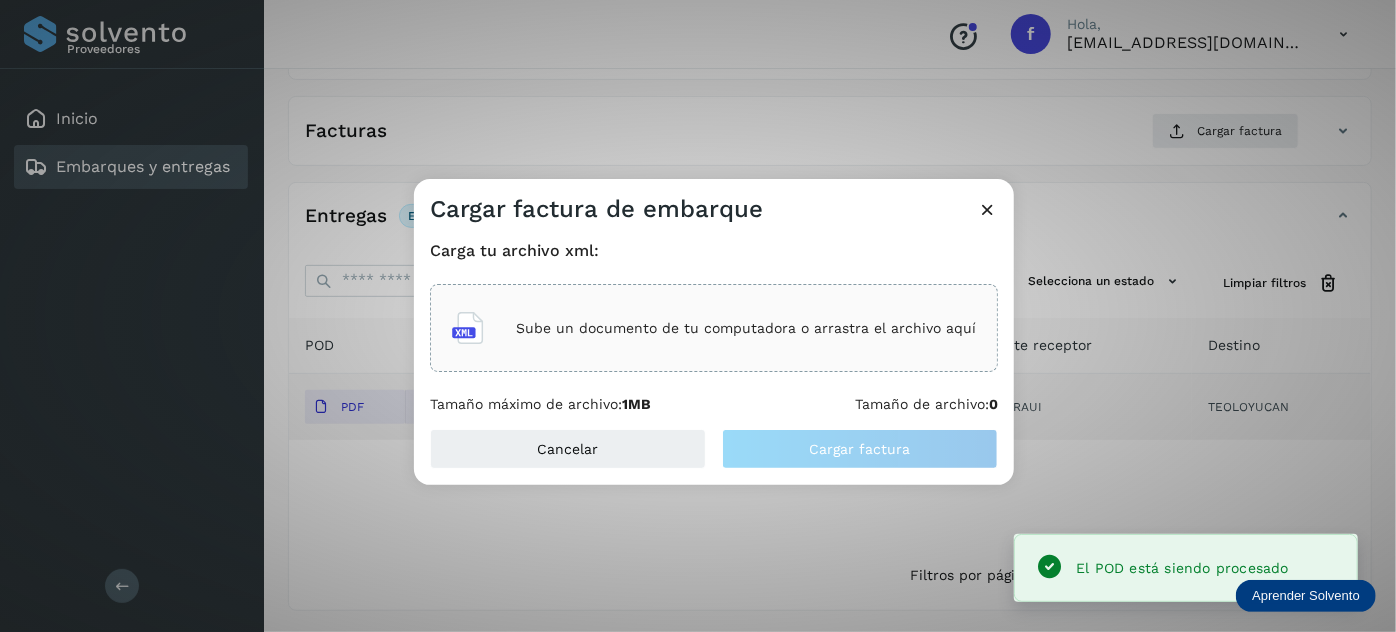 click on "Sube un documento de tu computadora o arrastra el archivo aquí" at bounding box center [746, 328] 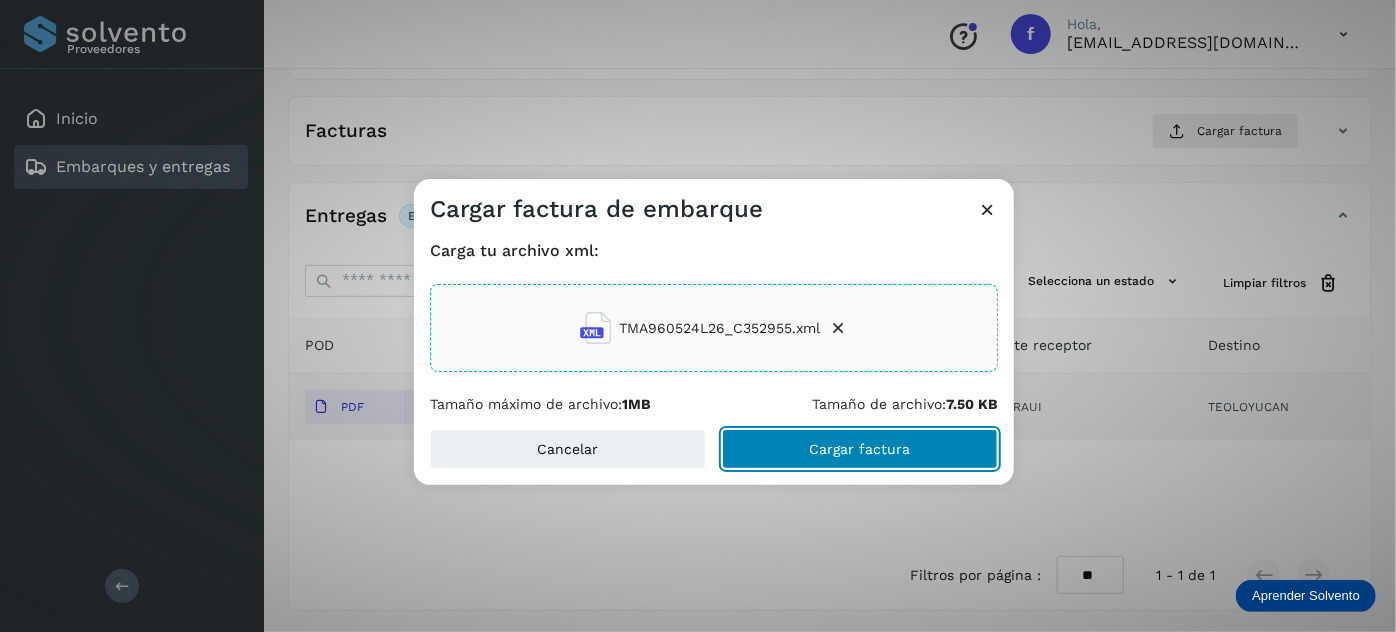 click on "Cargar factura" 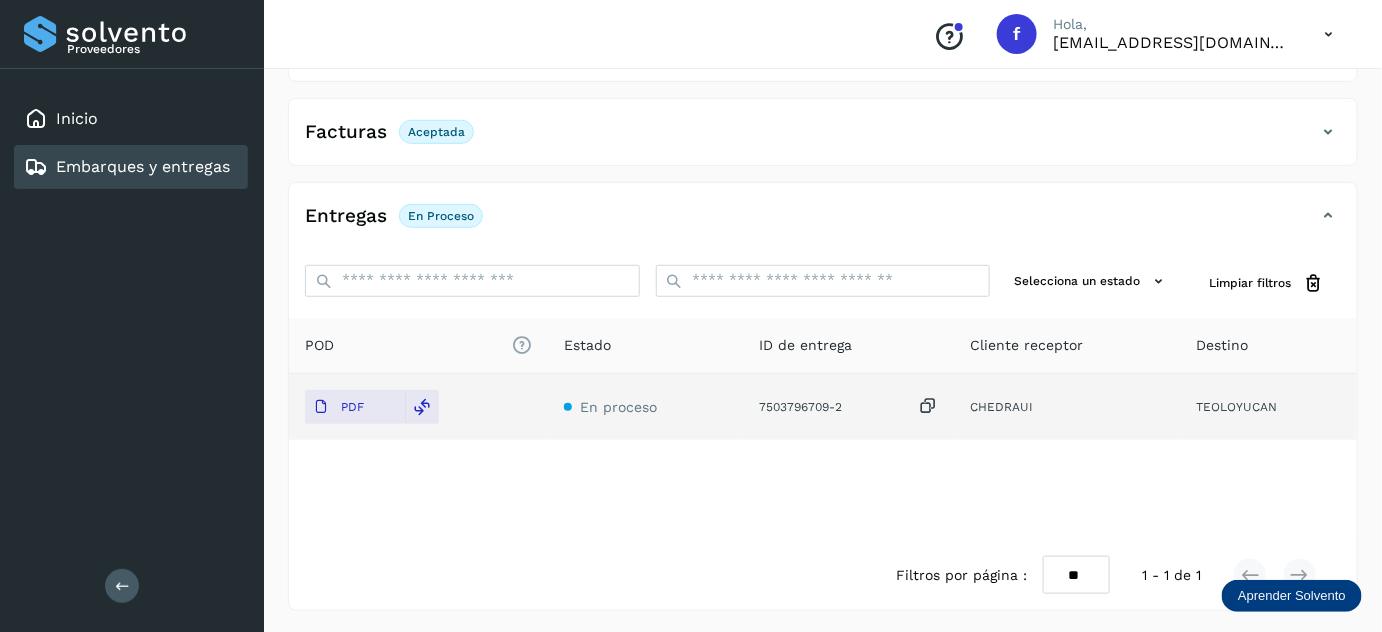 scroll, scrollTop: 0, scrollLeft: 0, axis: both 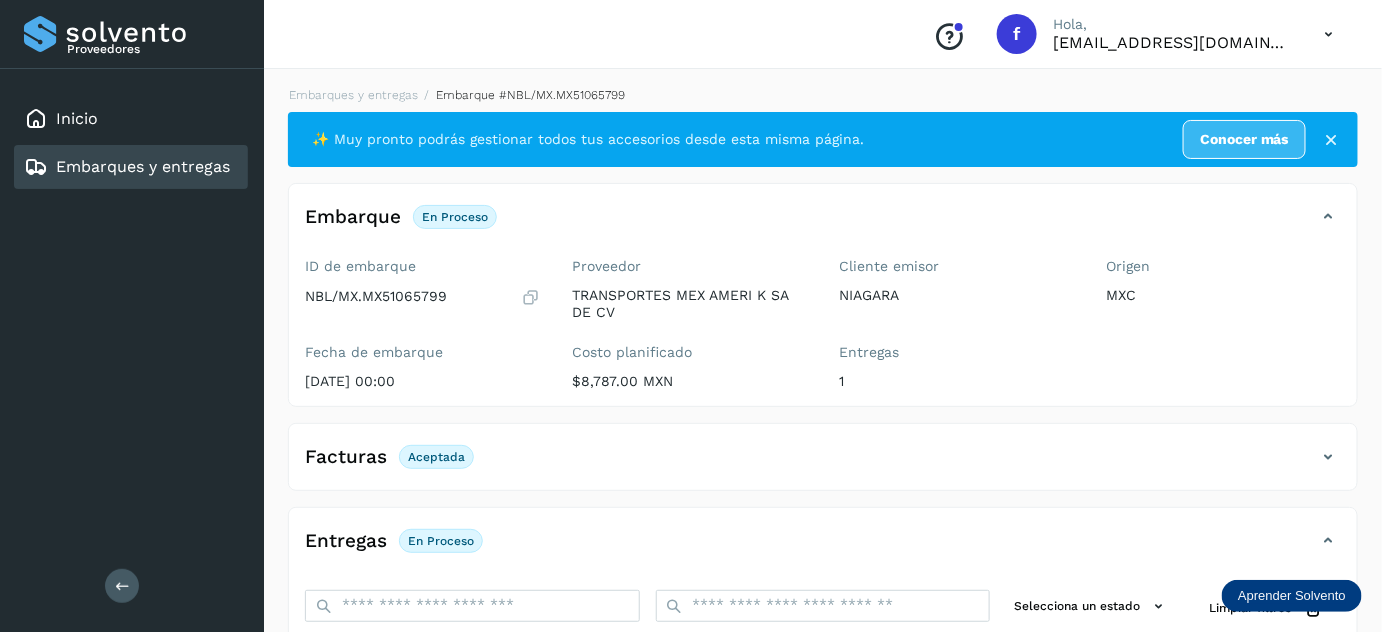 click on "Embarques y entregas" 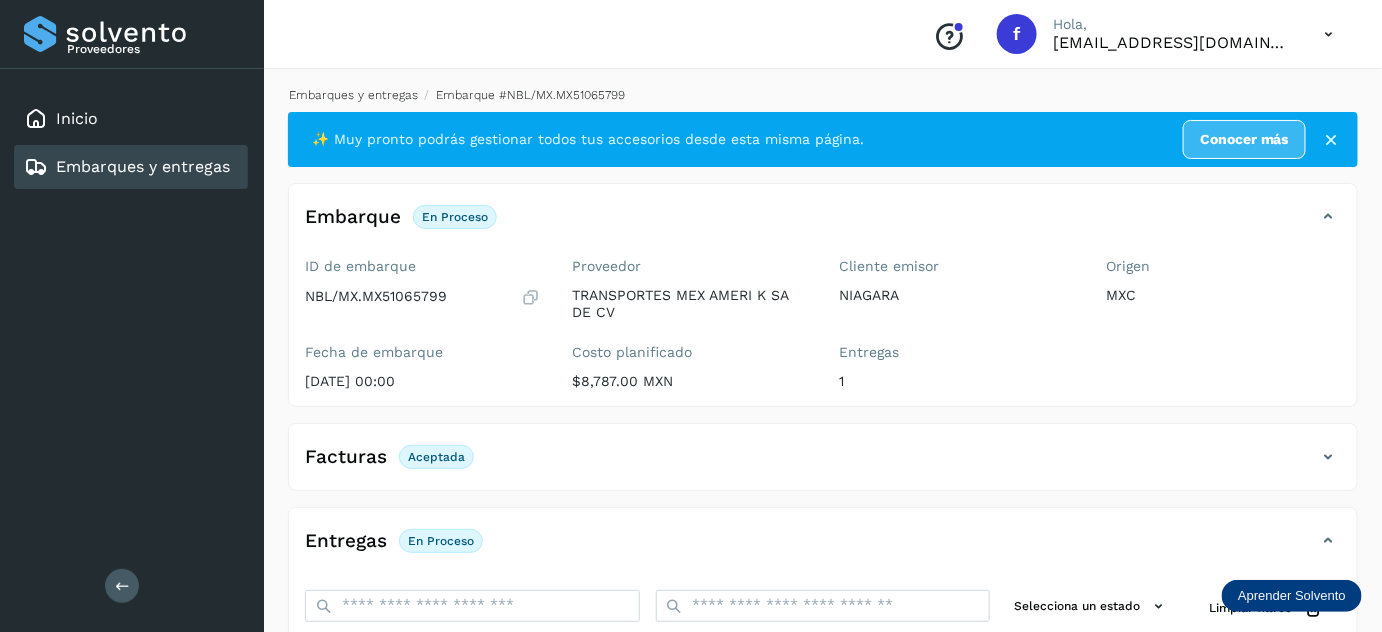 click on "Embarques y entregas" at bounding box center (353, 95) 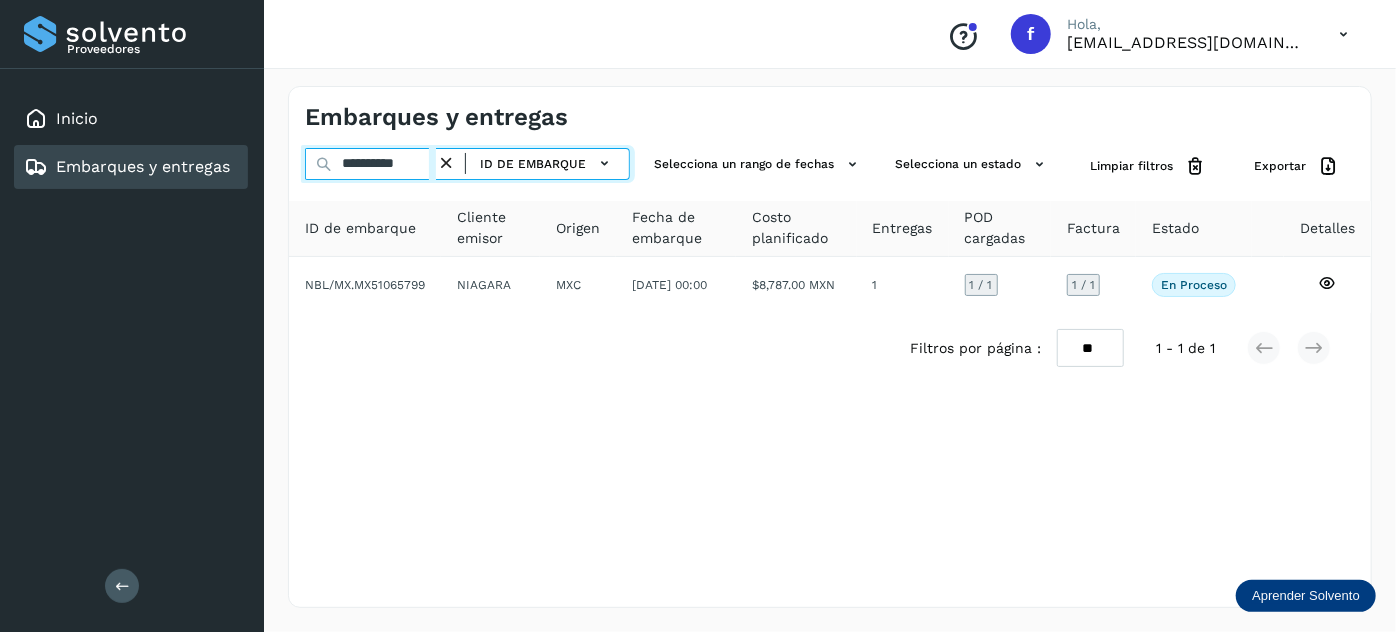 click on "**********" at bounding box center [370, 164] 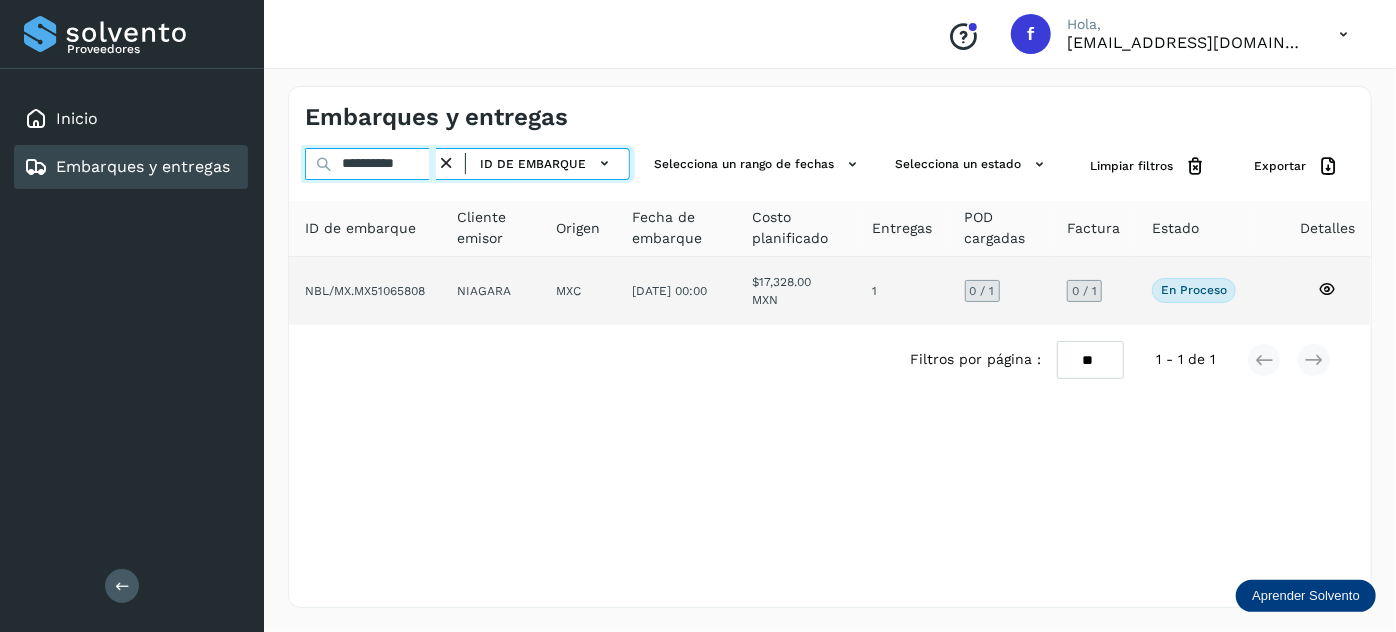 type on "**********" 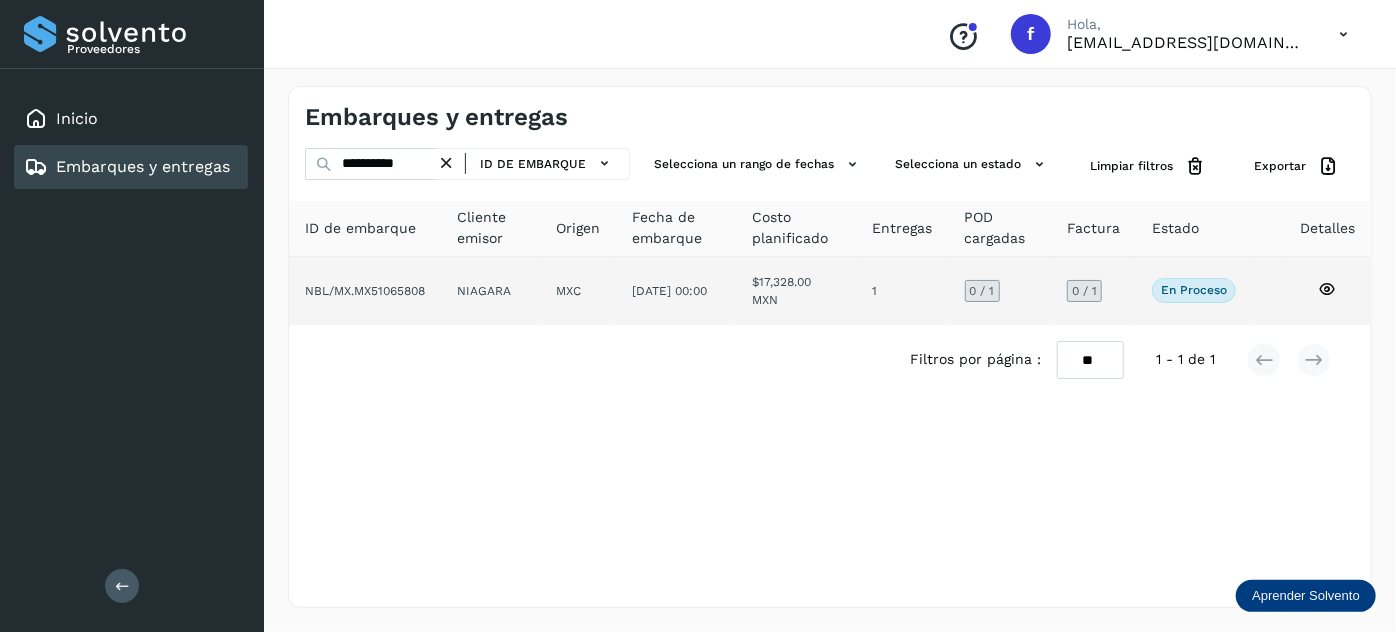 click on "NIAGARA" 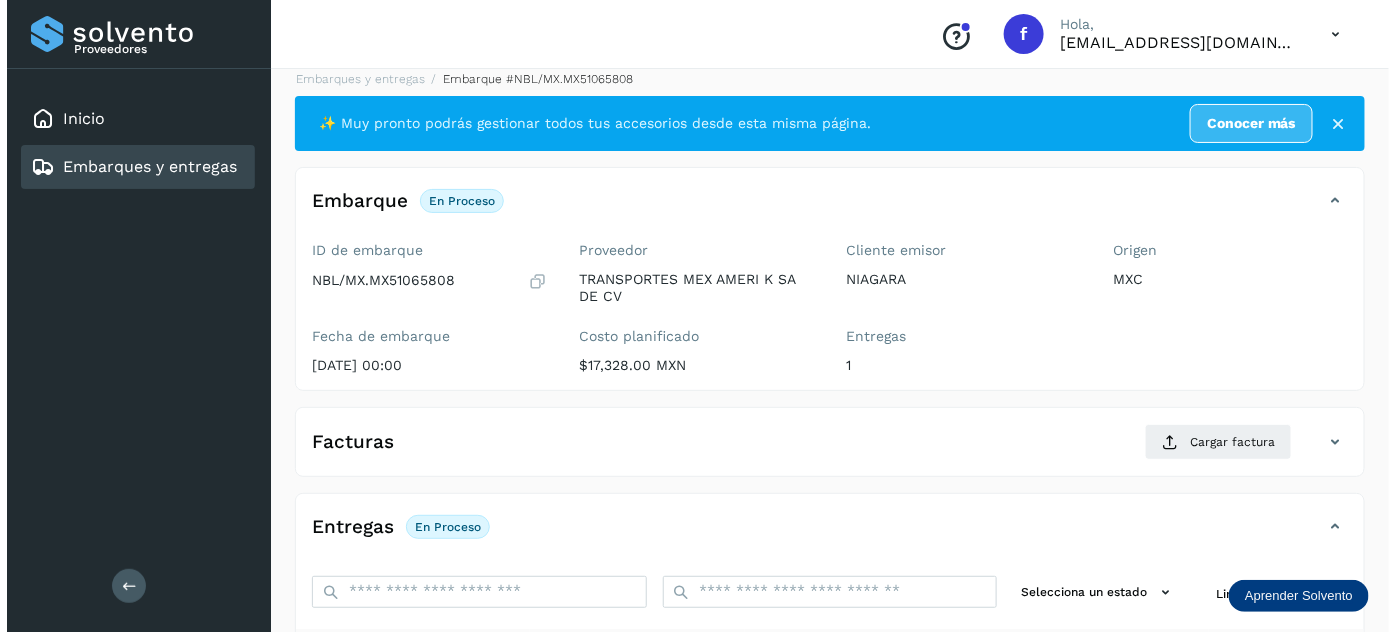 scroll, scrollTop: 327, scrollLeft: 0, axis: vertical 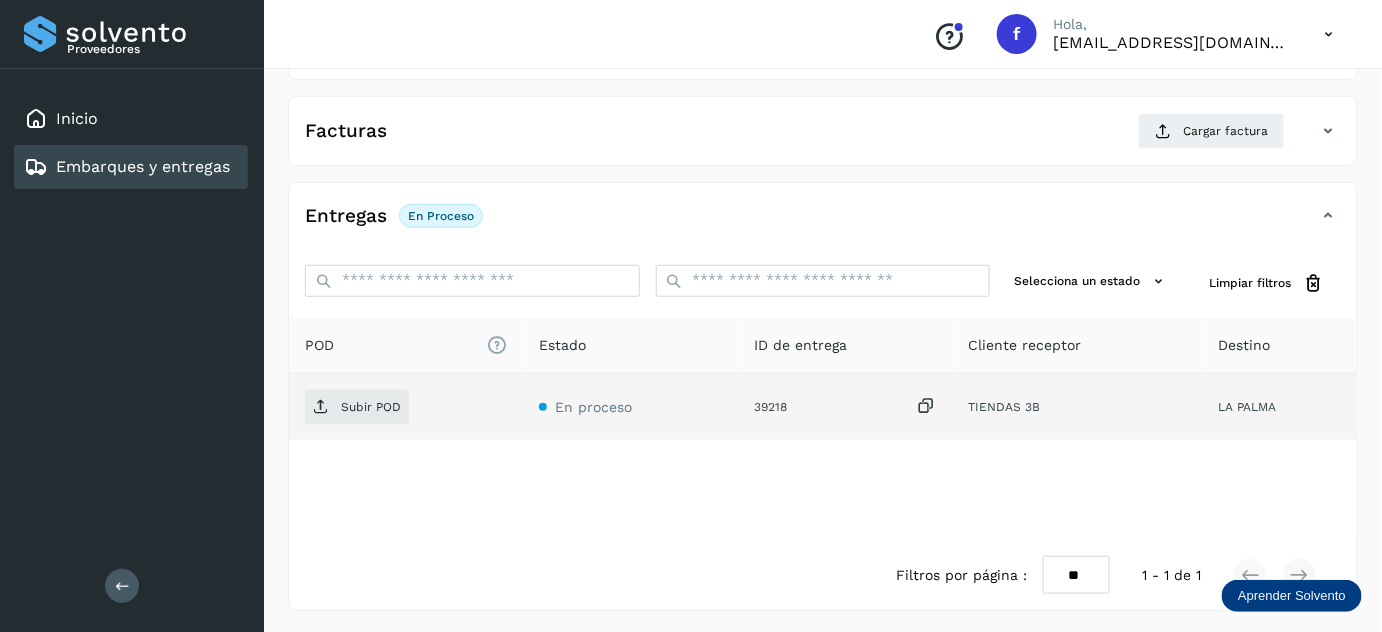 click at bounding box center [927, 406] 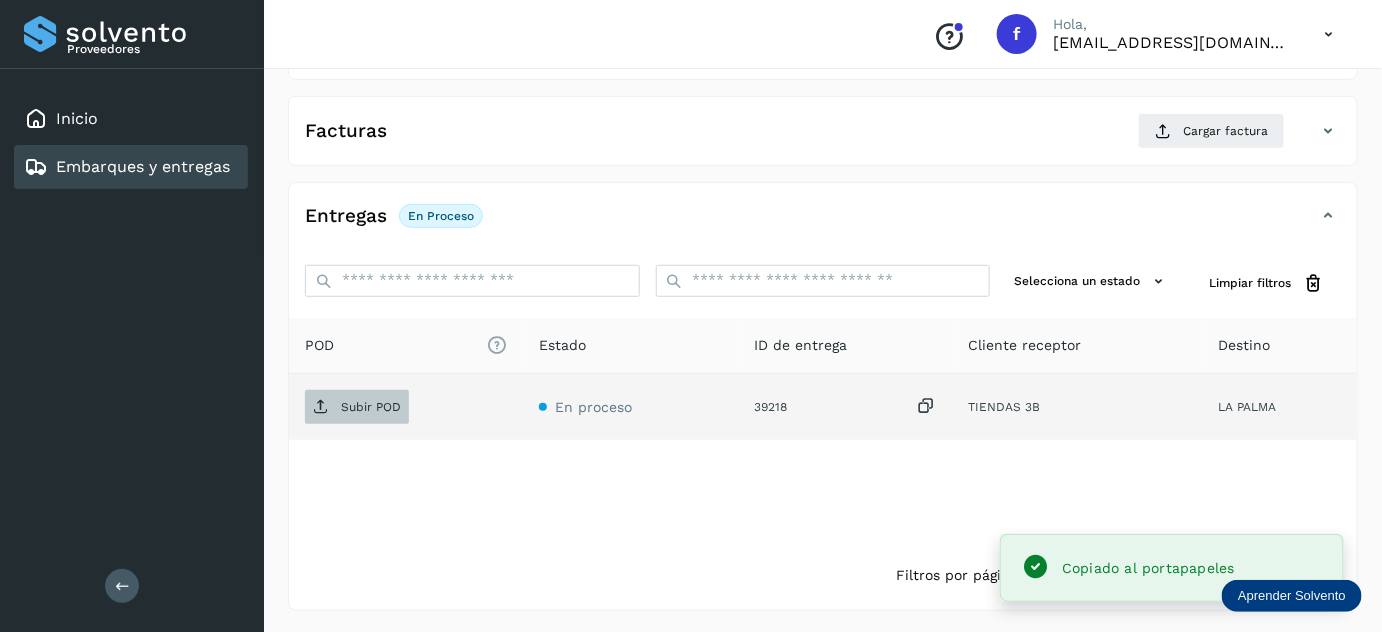 click on "Subir POD" at bounding box center (357, 407) 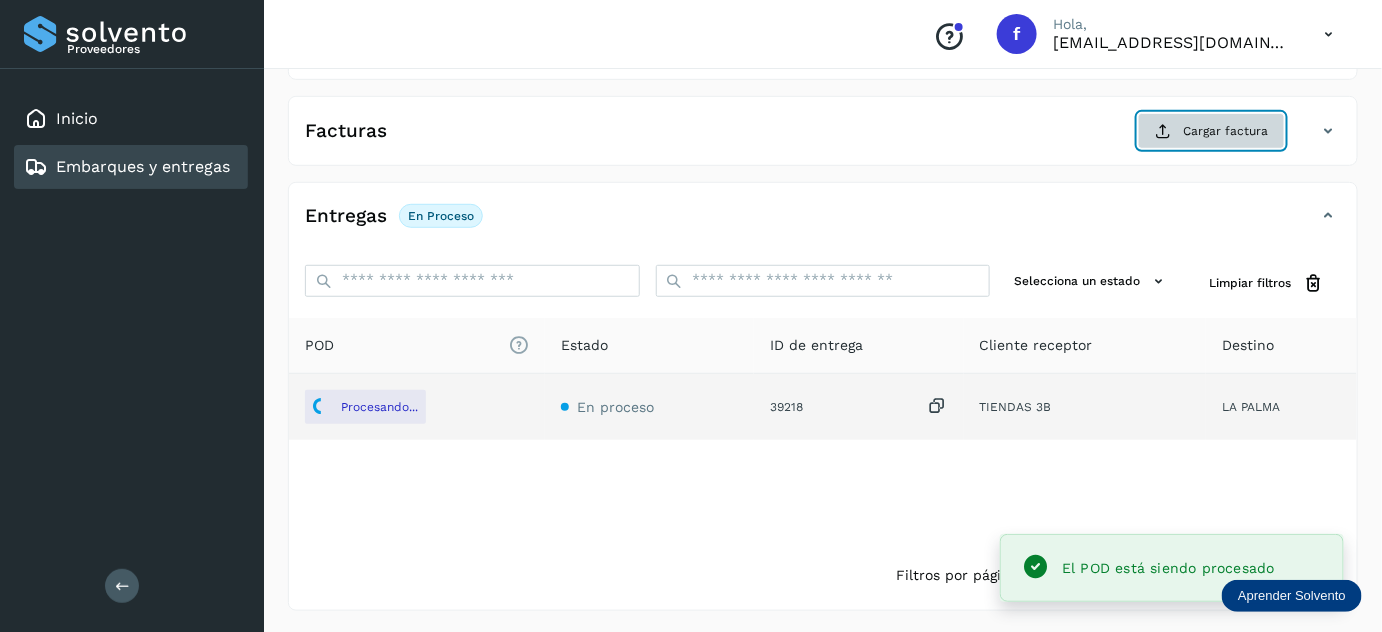 click on "Cargar factura" at bounding box center [1211, 131] 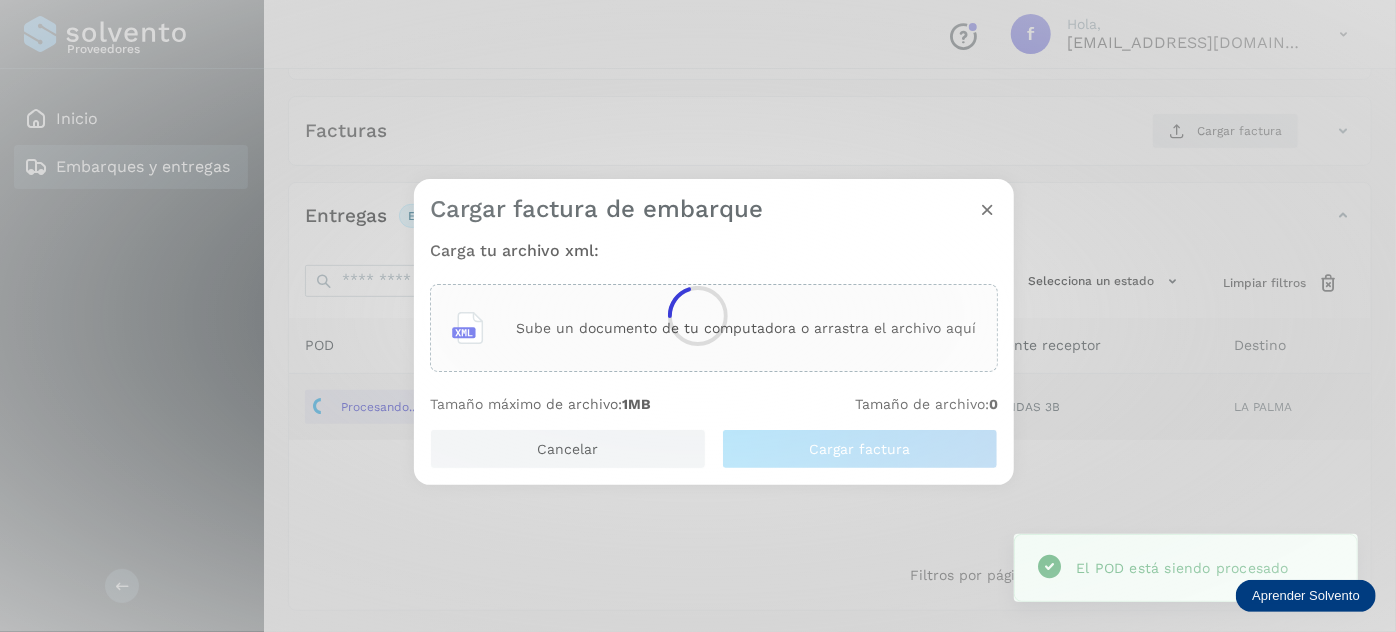 click 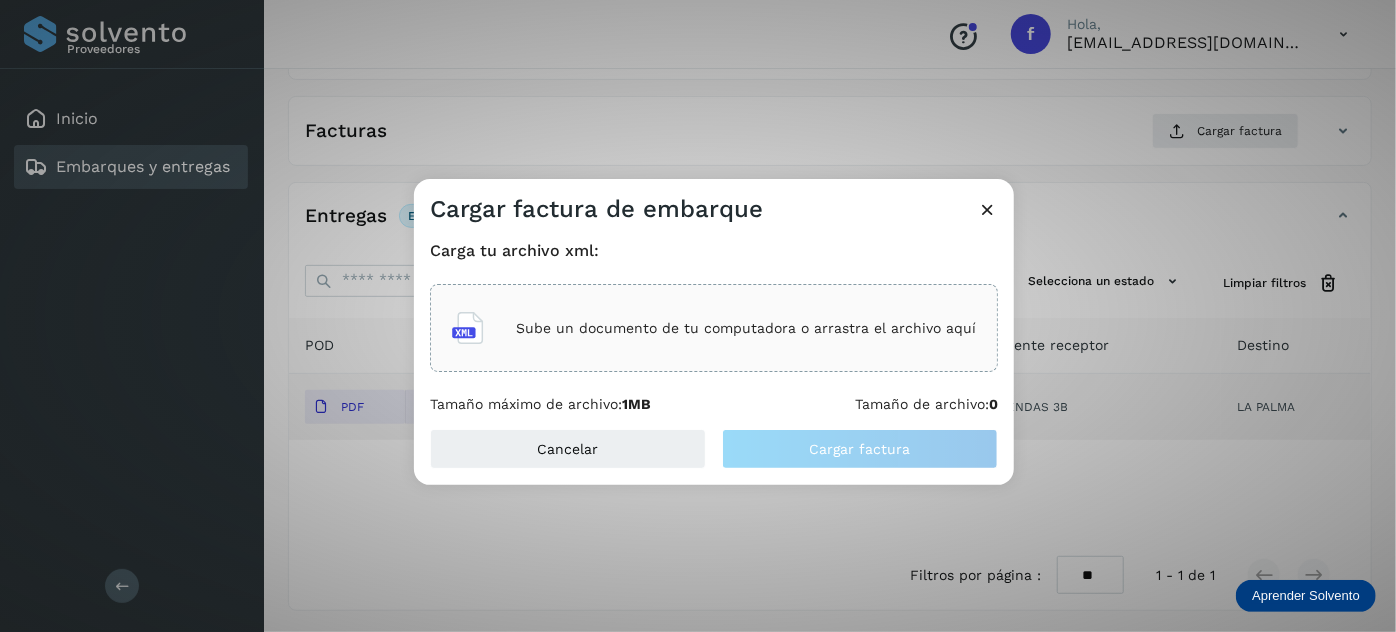 click on "Sube un documento de tu computadora o arrastra el archivo aquí" at bounding box center [746, 328] 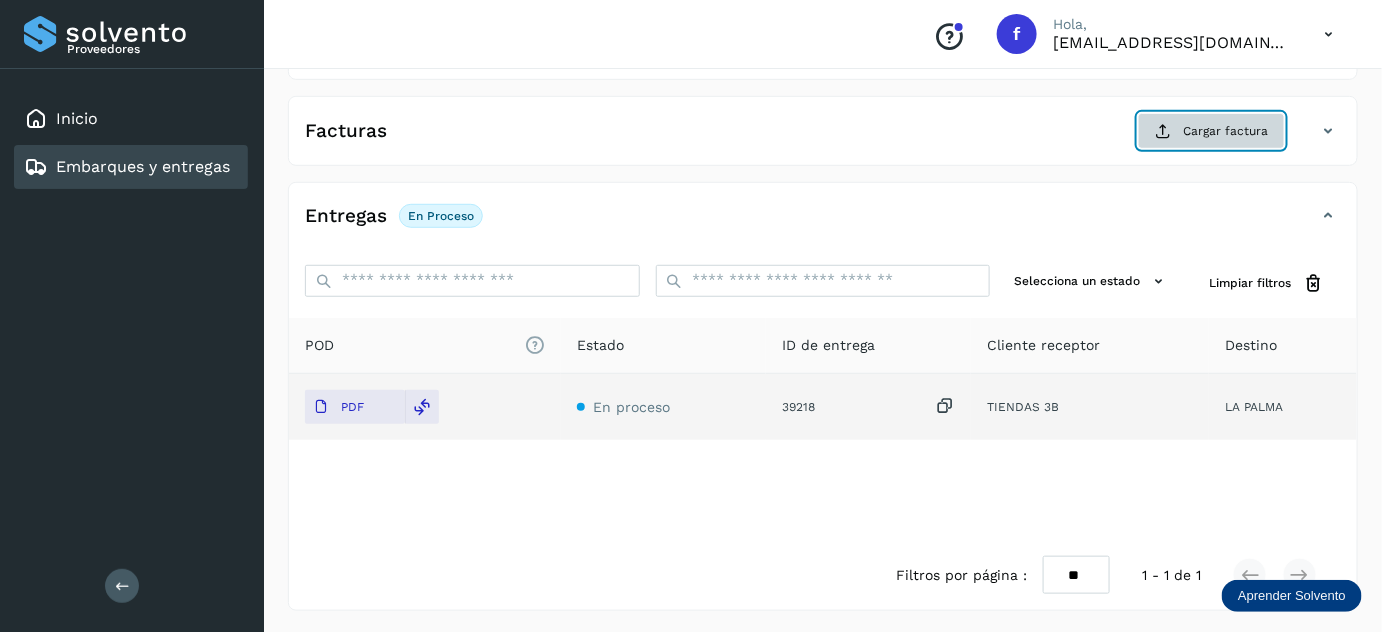 click on "Cargar factura" 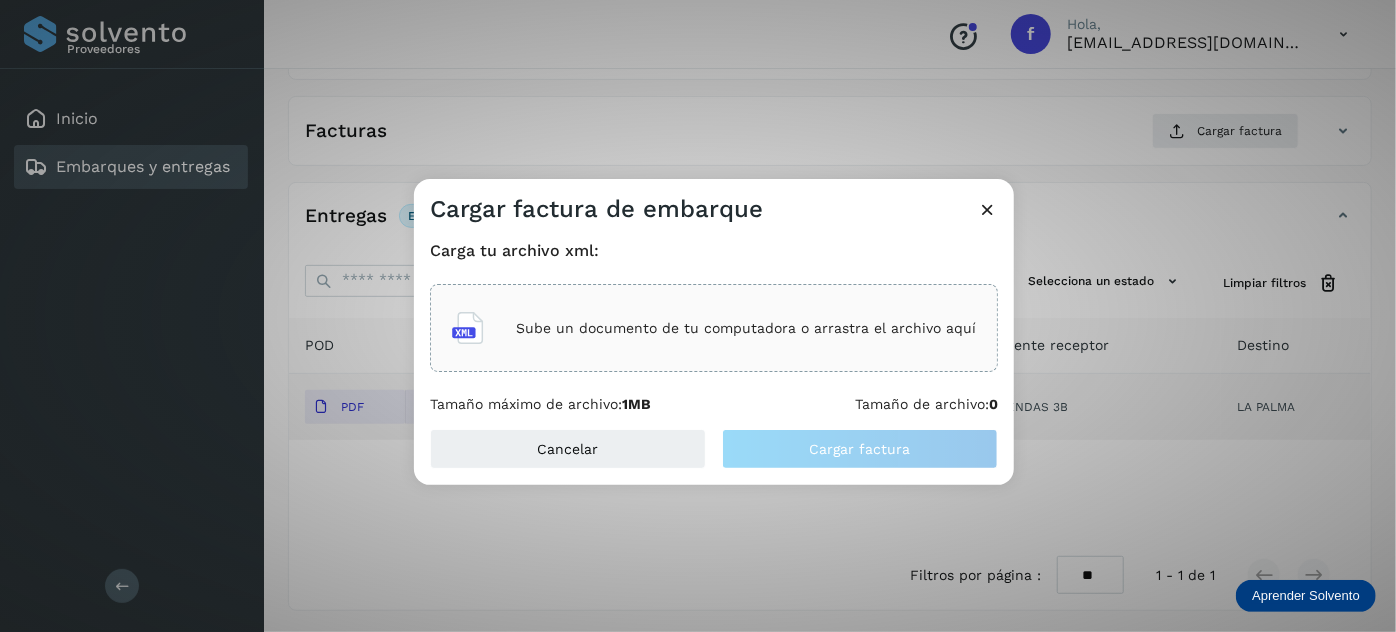 click on "Sube un documento de tu computadora o arrastra el archivo aquí" 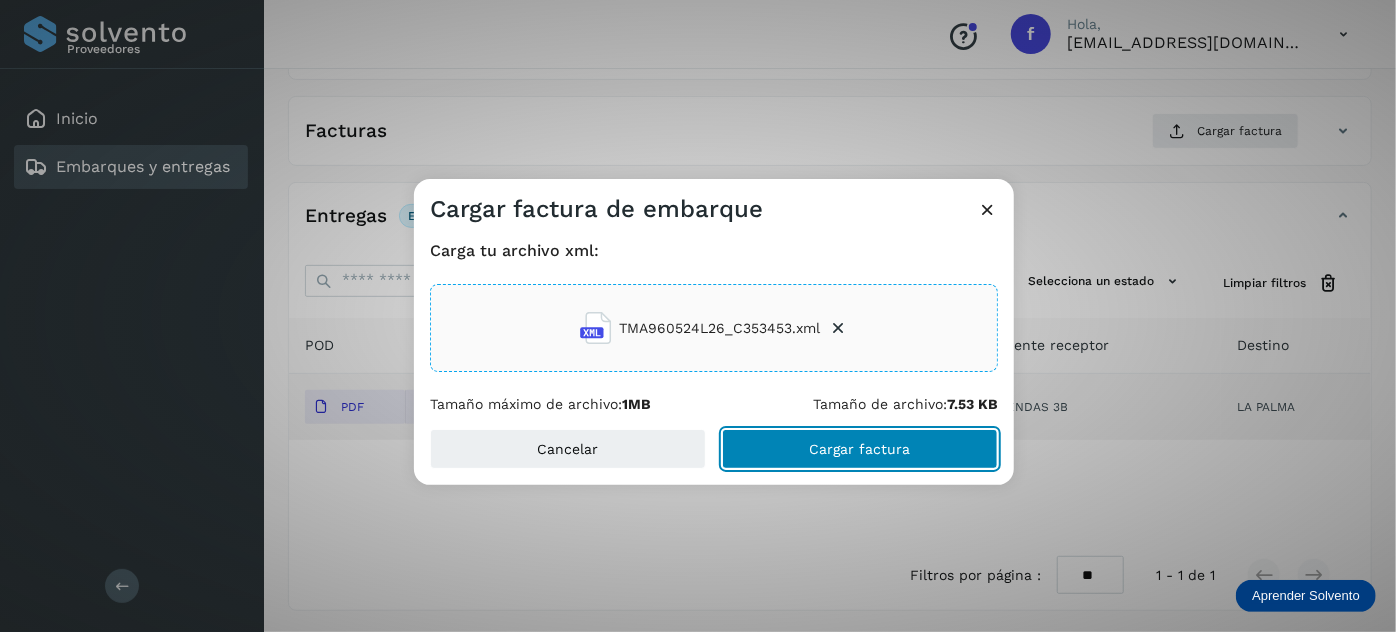 click on "Cargar factura" 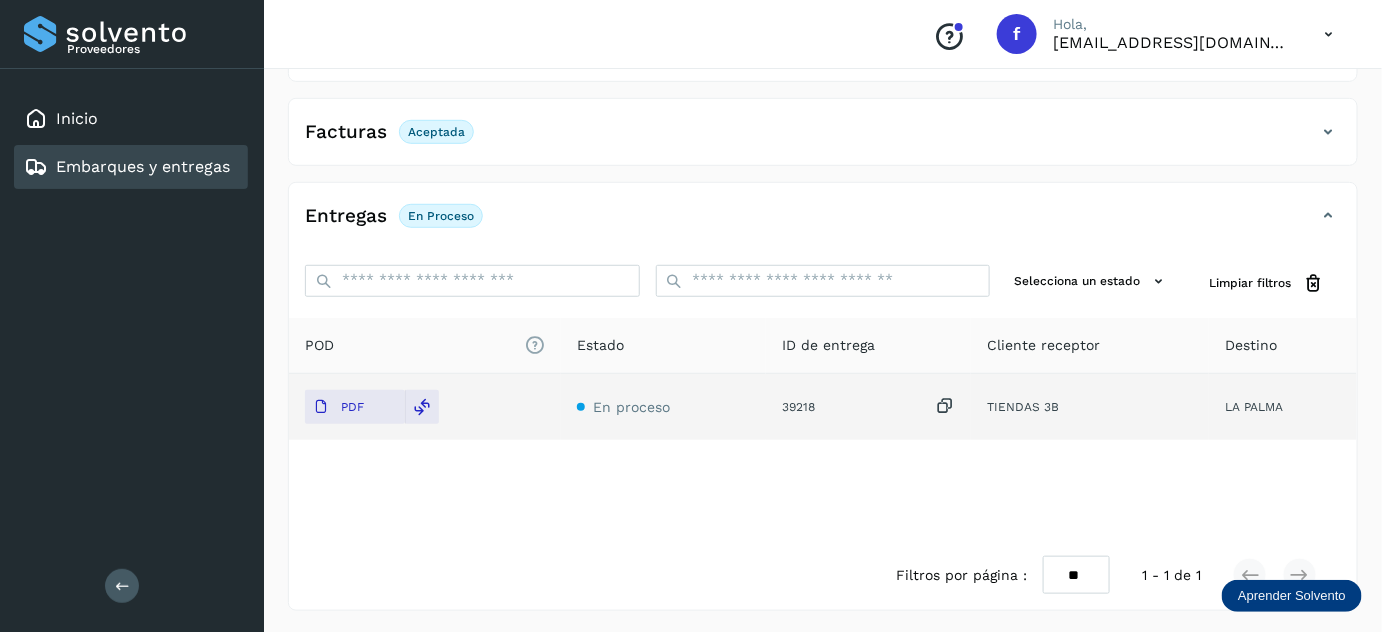 scroll, scrollTop: 0, scrollLeft: 0, axis: both 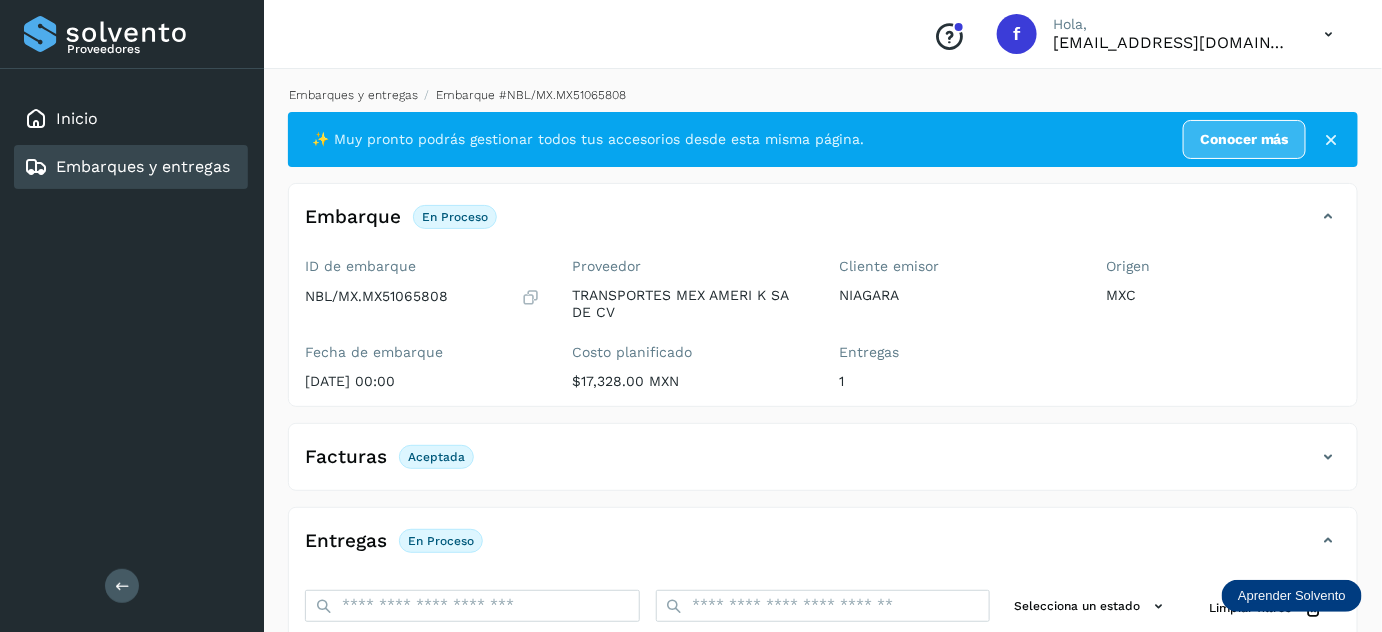 click on "Embarques y entregas" at bounding box center (353, 95) 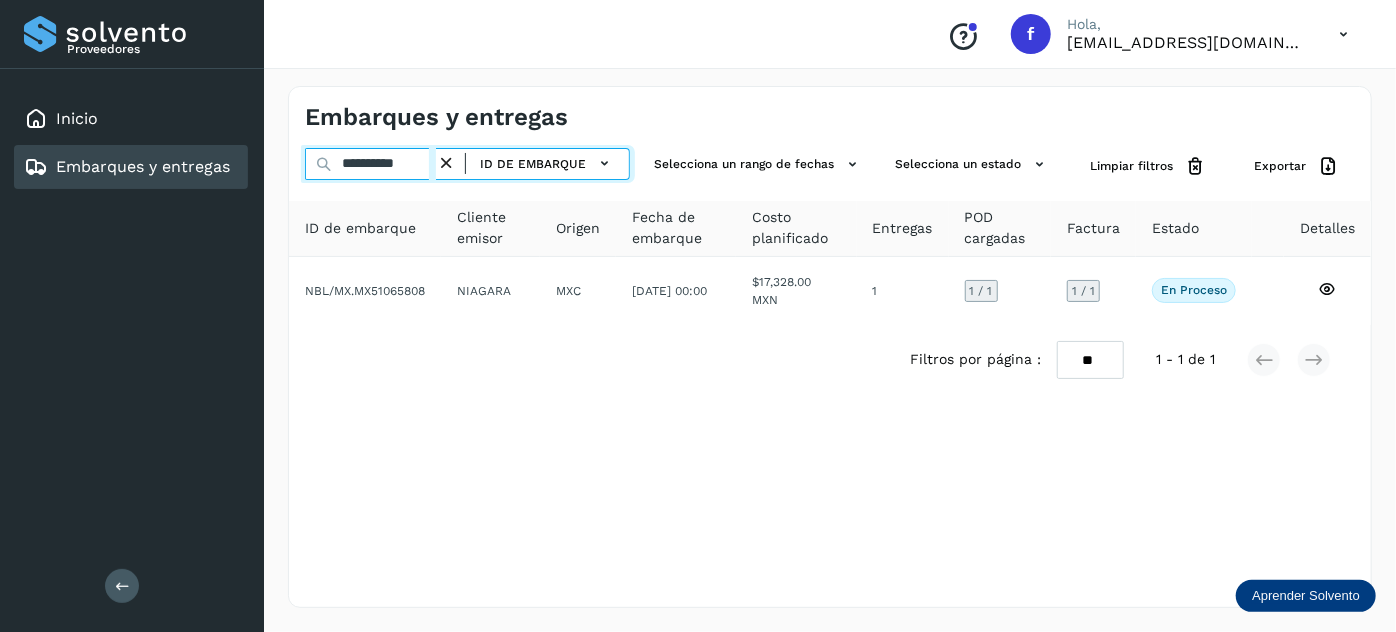 click on "**********" at bounding box center [370, 164] 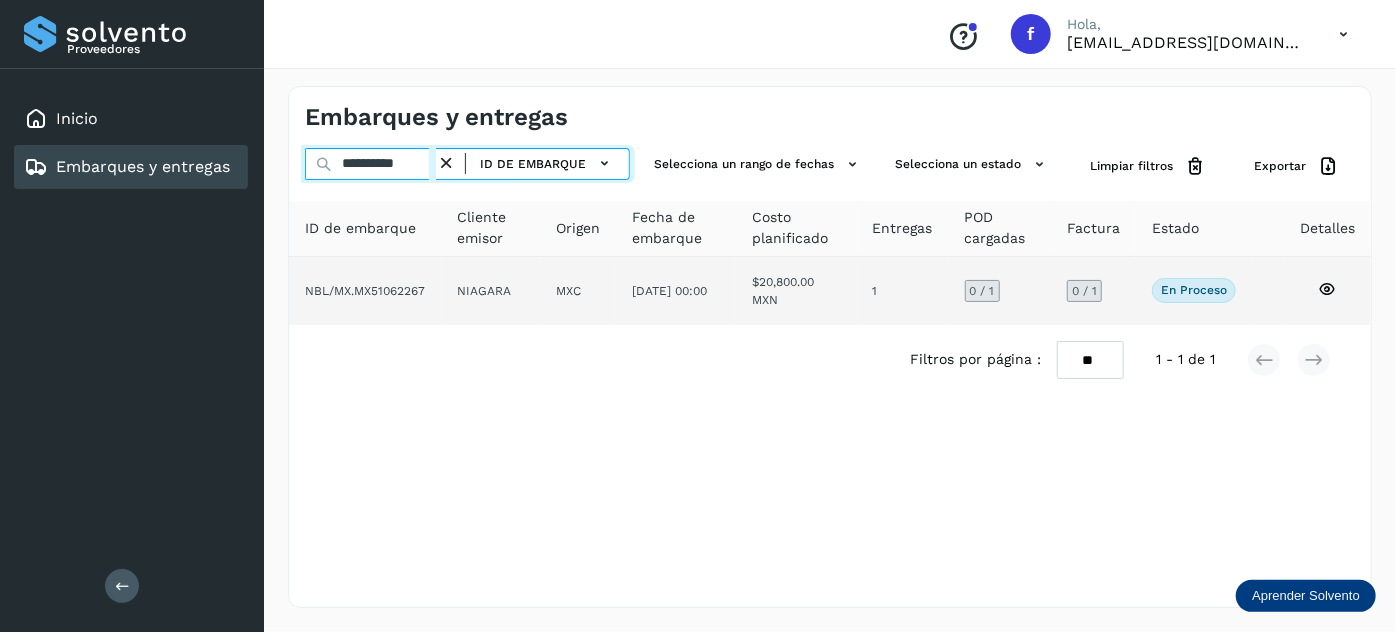 type on "**********" 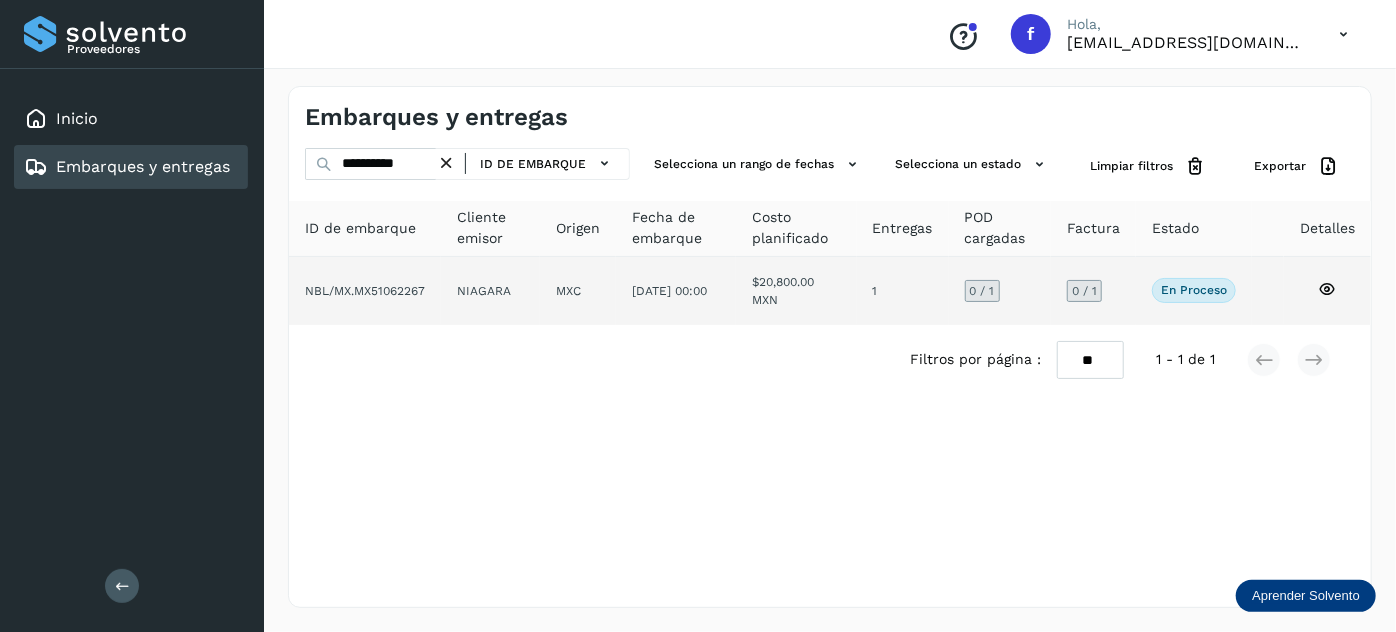 click on "MXC" 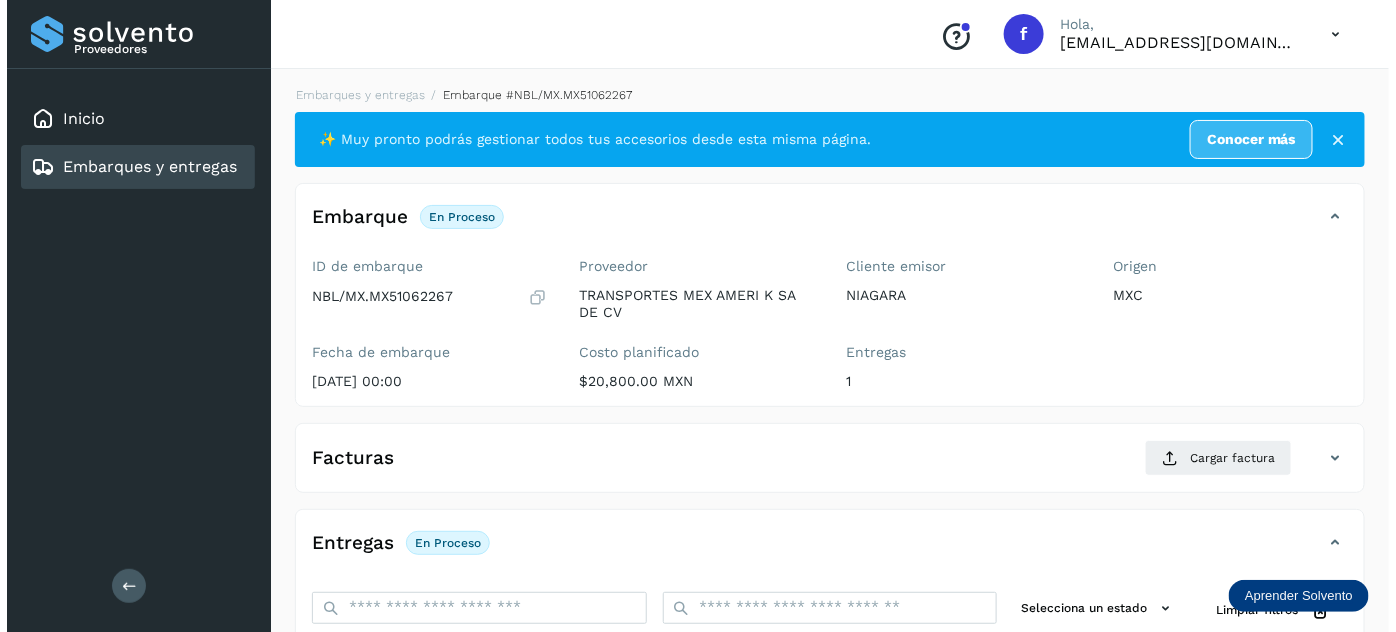 scroll, scrollTop: 327, scrollLeft: 0, axis: vertical 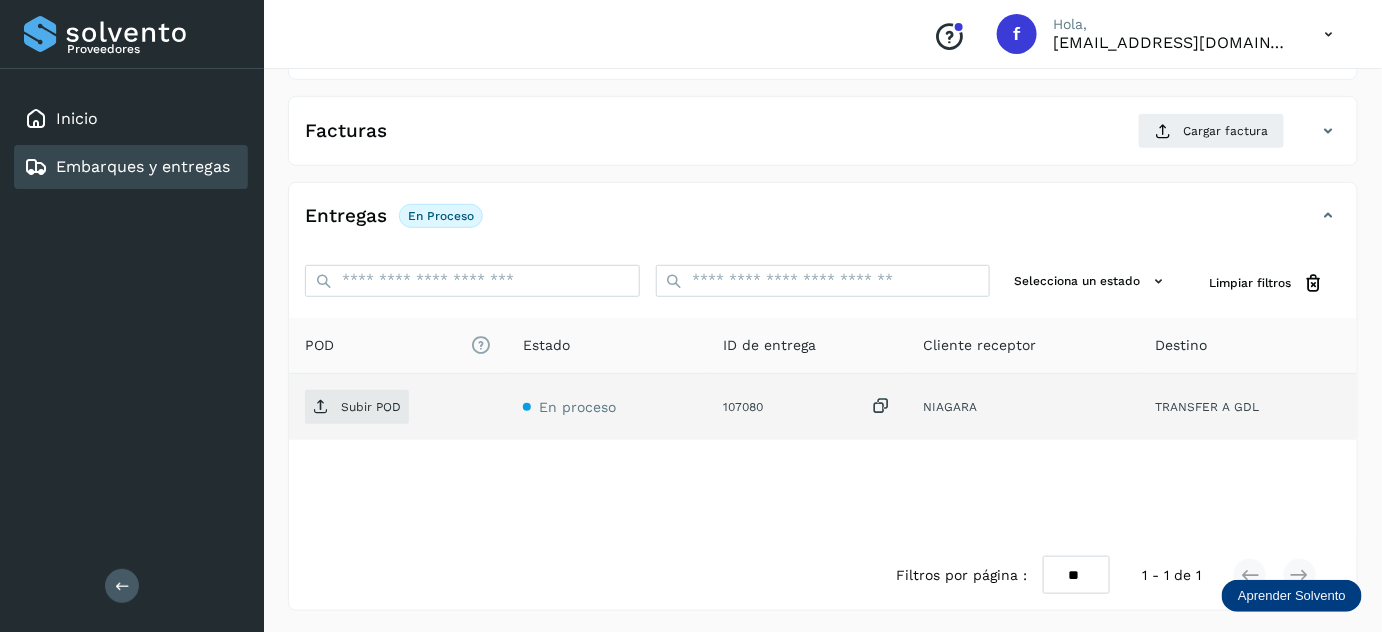 click at bounding box center (881, 406) 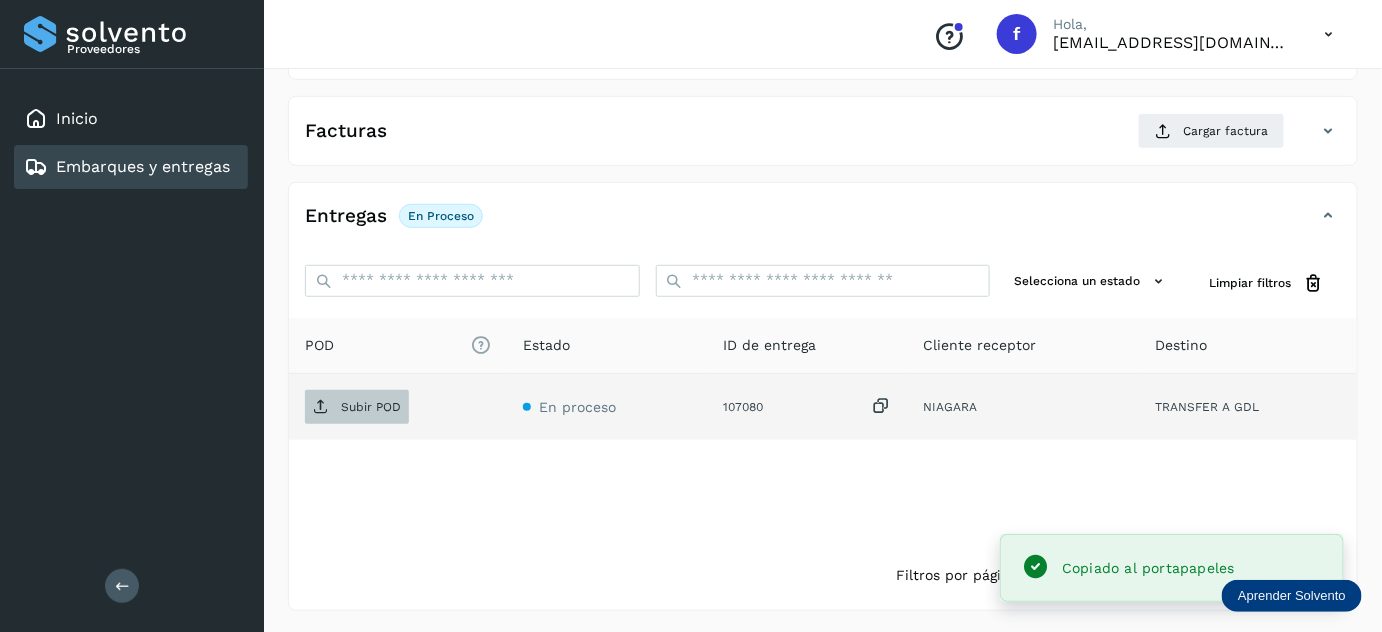 click on "Subir POD" at bounding box center (371, 407) 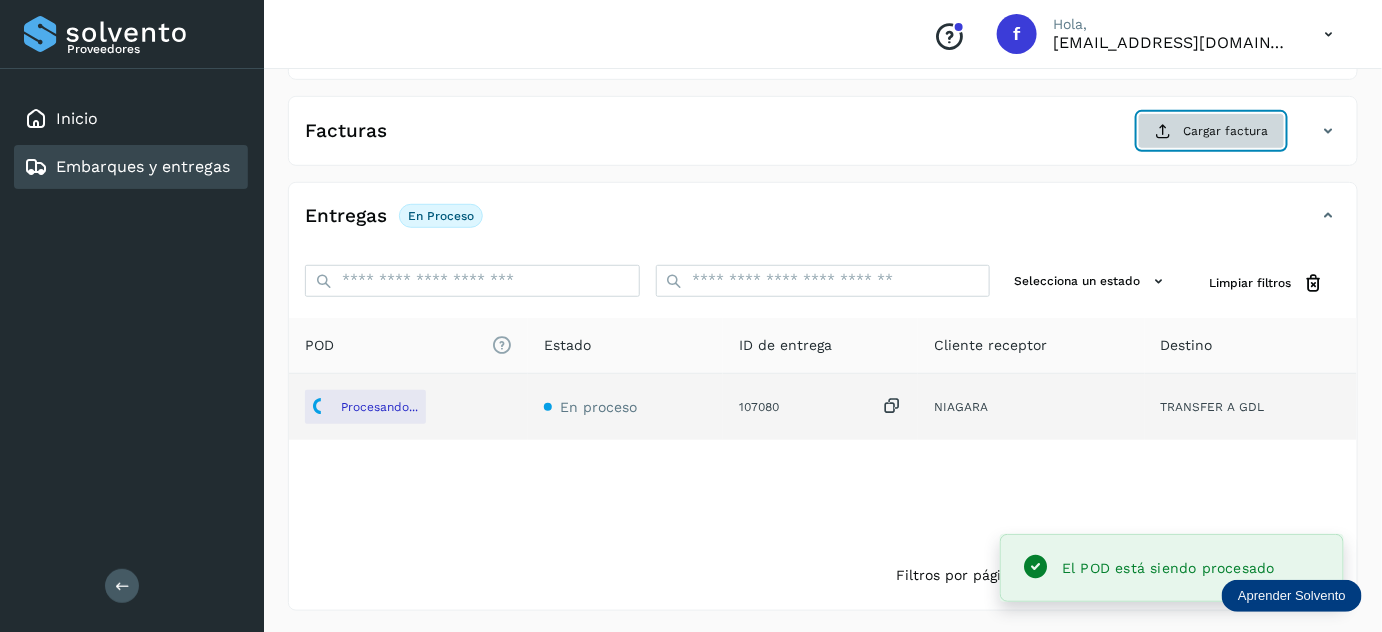 click on "Cargar factura" 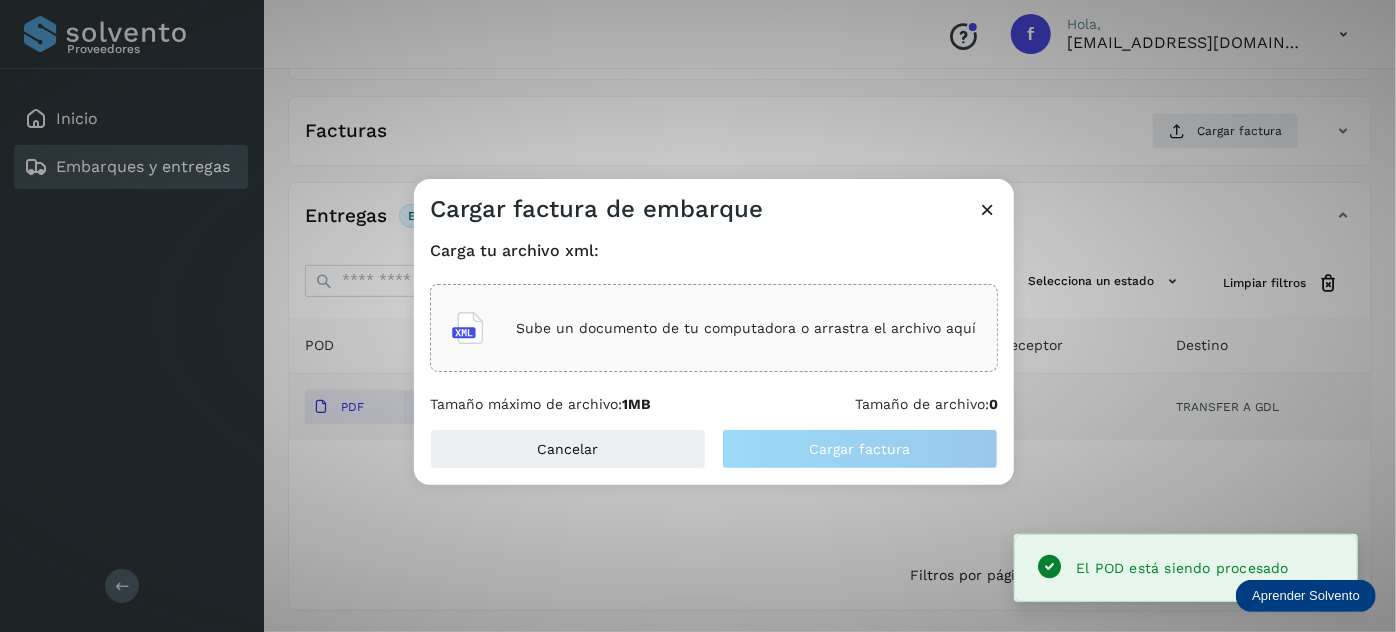 click on "Sube un documento de tu computadora o arrastra el archivo aquí" at bounding box center (746, 328) 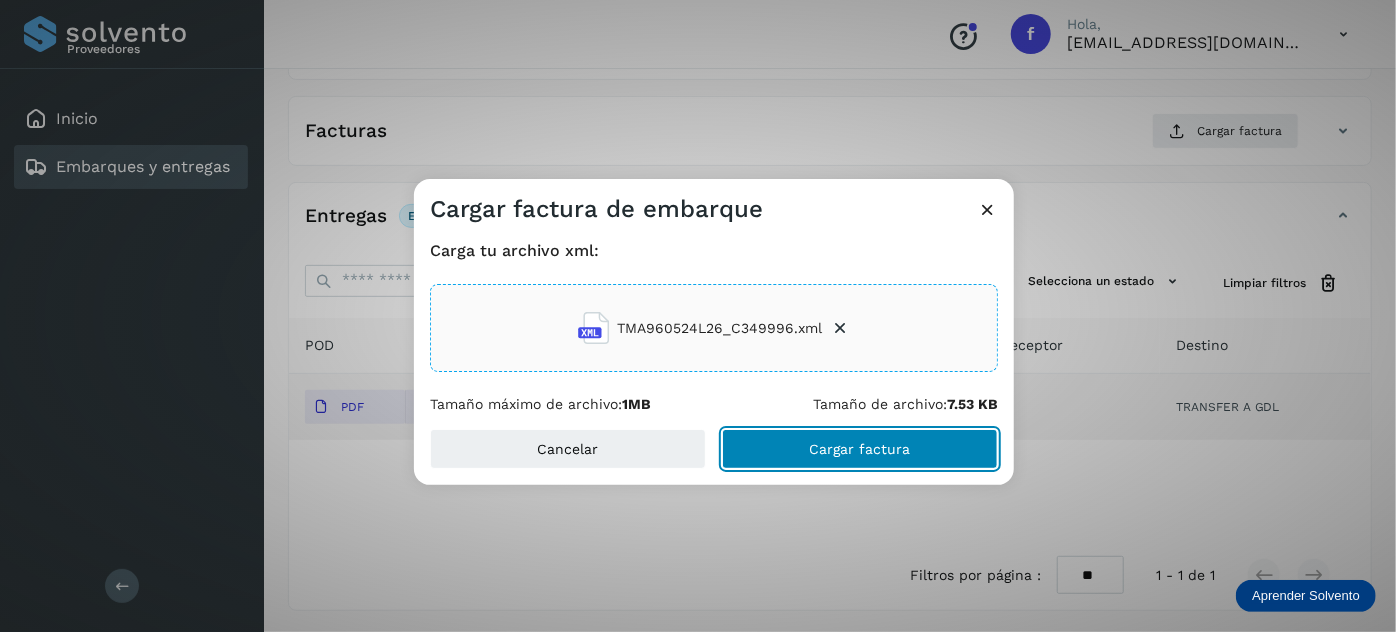 click on "Cargar factura" 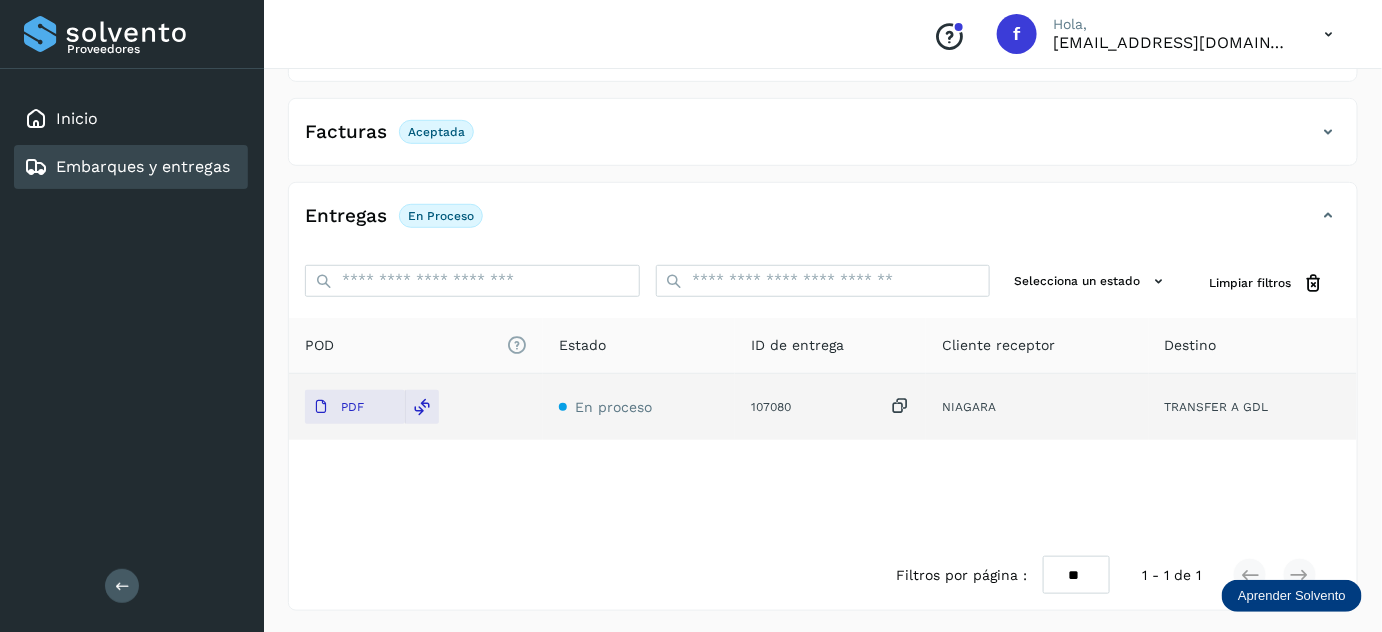 scroll, scrollTop: 0, scrollLeft: 0, axis: both 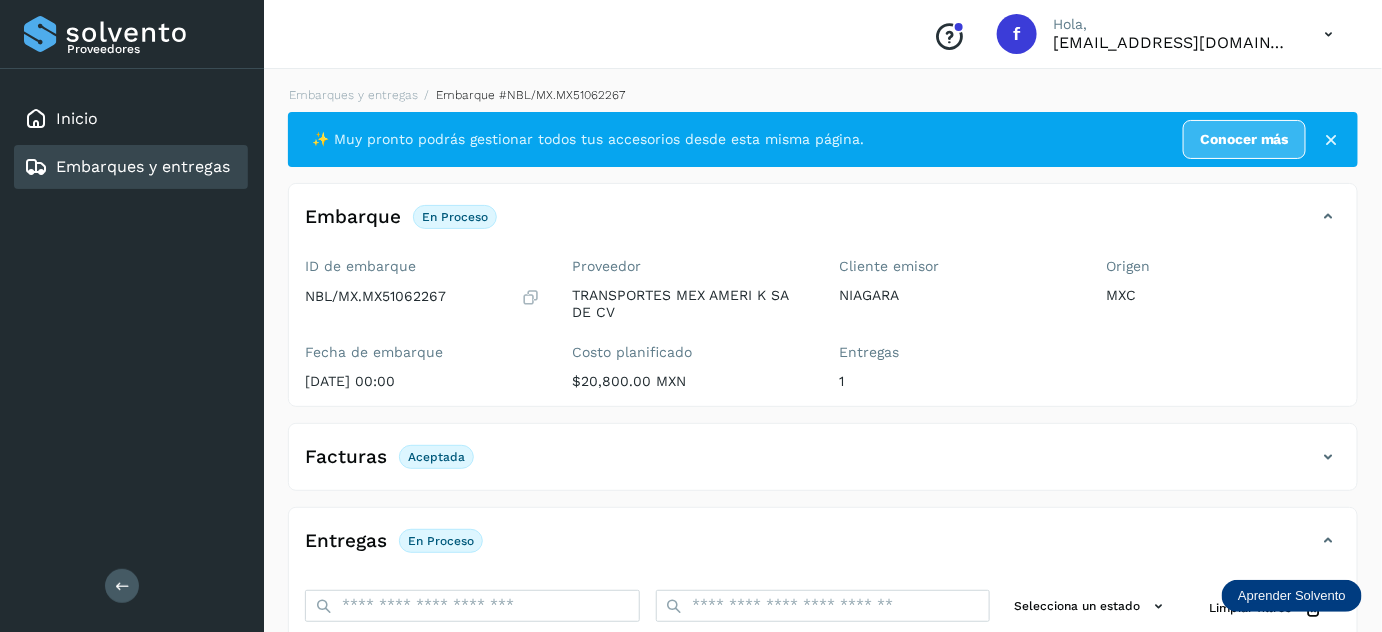 click on "Embarques y entregas Embarque #NBL/MX.MX51062267  ✨ Muy pronto podrás gestionar todos tus accesorios desde esta misma página. Conocer más Embarque En proceso
Verifica el estado de la factura o entregas asociadas a este embarque
ID de embarque NBL/MX.MX51062267 Fecha de embarque [DATE] 00:00 Proveedor TRANSPORTES MEX AMERI K SA DE CV Costo planificado  $20,800.00 MXN  Cliente emisor NIAGARA Entregas 1 Origen MXC Facturas Aceptada Estado Aceptada Entregas En proceso Selecciona un estado Limpiar filtros POD
El tamaño máximo de archivo es de 20 Mb.
Estado ID de entrega Cliente receptor Destino PDF En proceso 107080  NIAGARA TRANSFER A GDL NIAGARA 107080 PDF Destino: TRANSFER A GDL En proceso Filtros por página : ** ** ** 1 - 1 de 1" at bounding box center (823, 511) 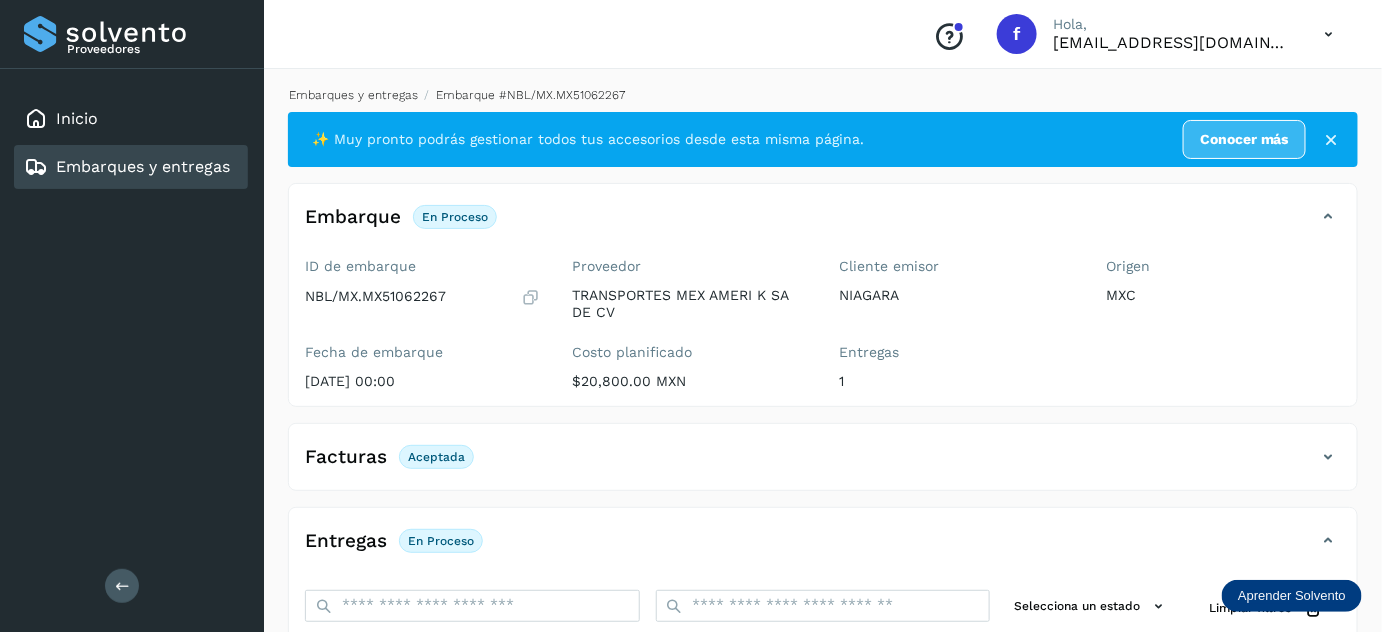 click on "Embarques y entregas" at bounding box center [353, 95] 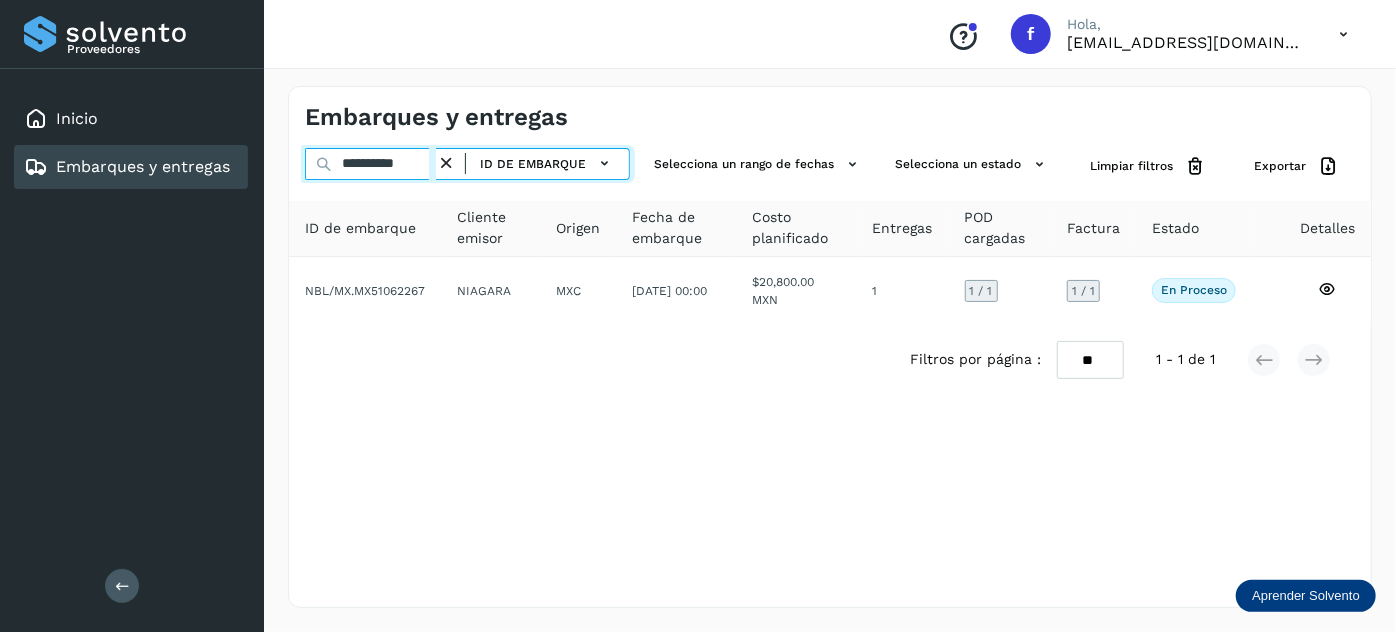 click on "**********" at bounding box center (370, 164) 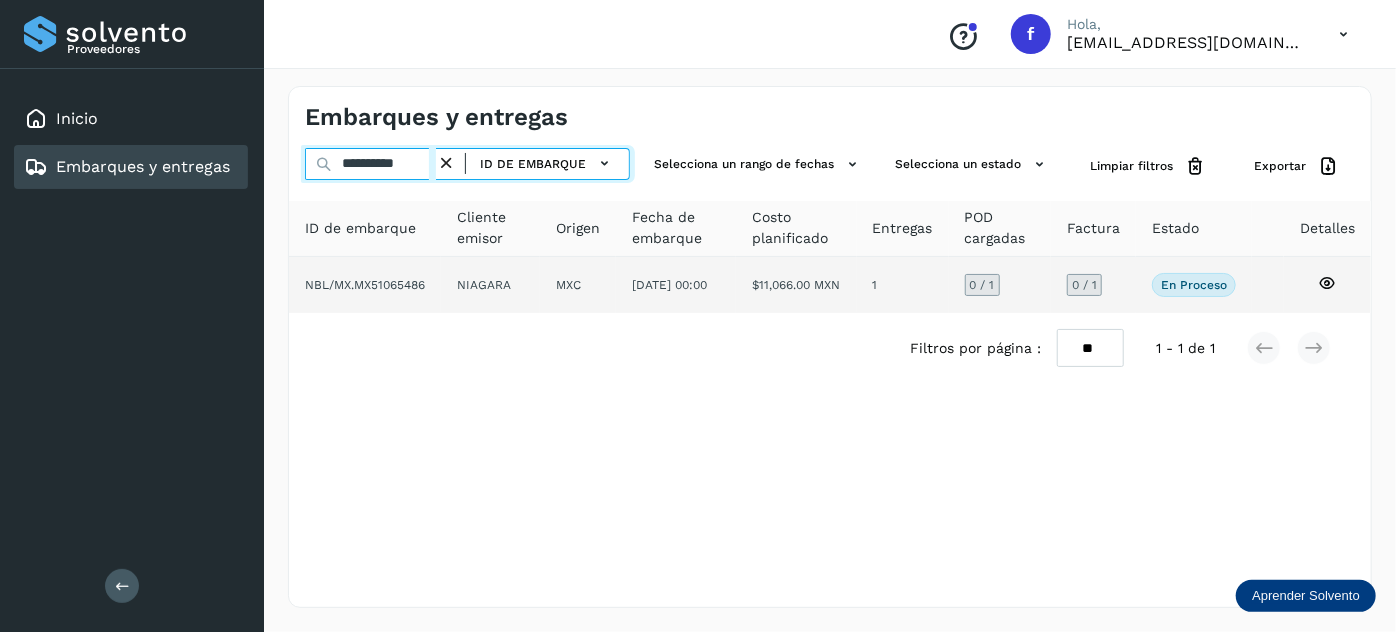type on "**********" 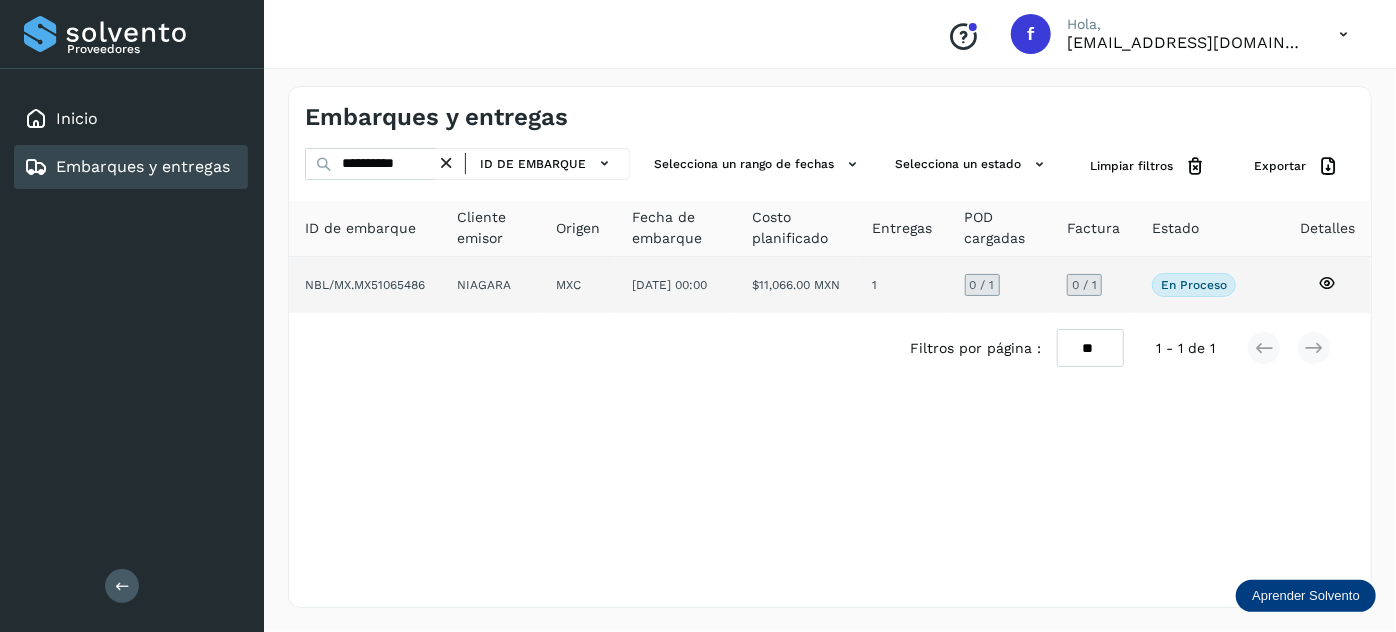 click on "[DATE] 00:00" 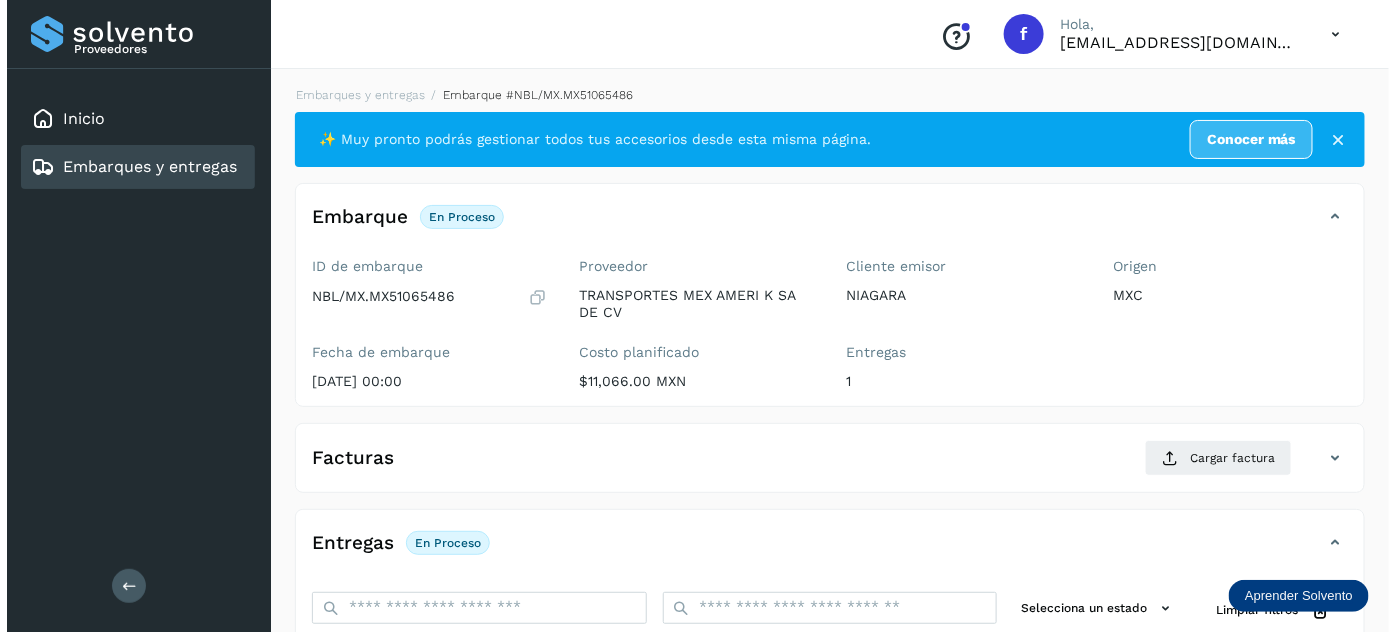 scroll, scrollTop: 327, scrollLeft: 0, axis: vertical 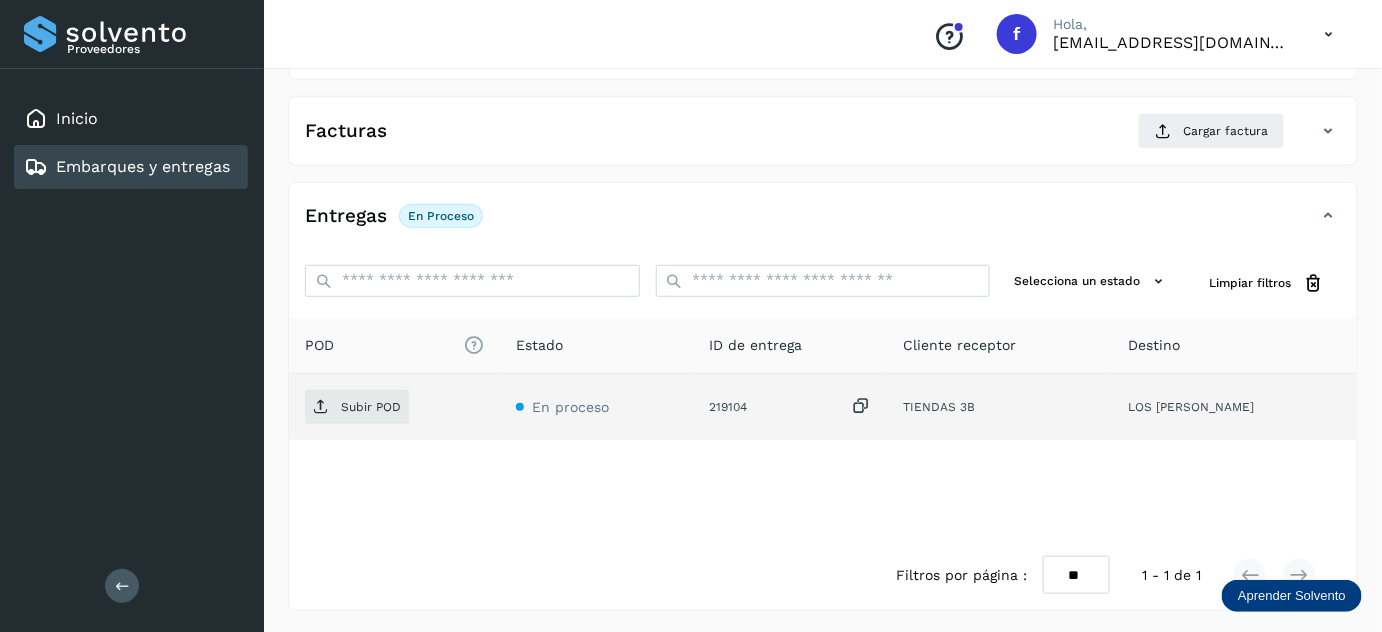 click at bounding box center (861, 406) 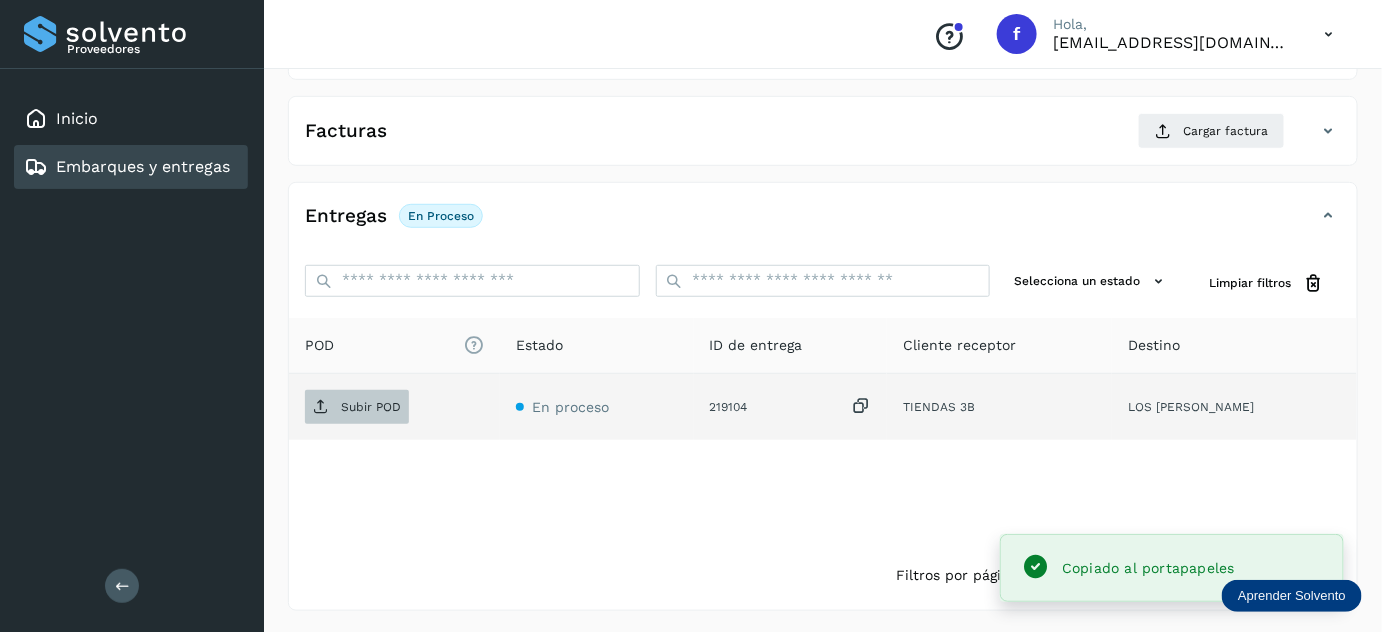click on "Subir POD" at bounding box center (371, 407) 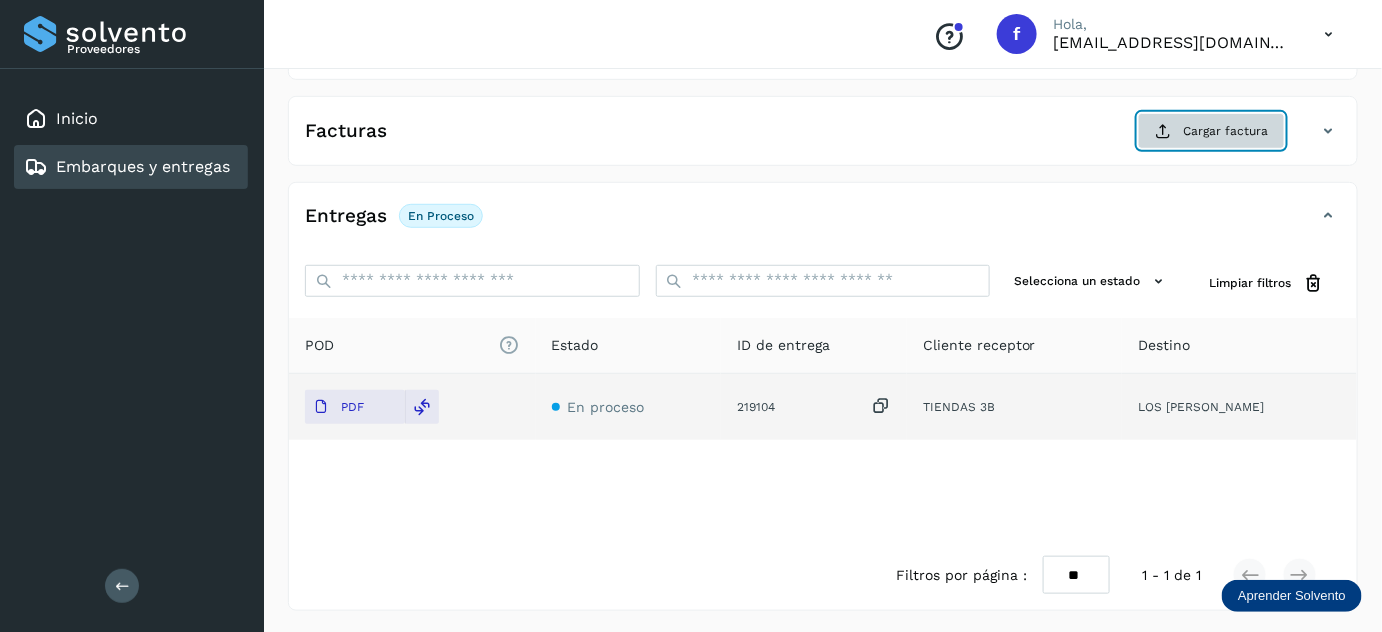 click on "Cargar factura" 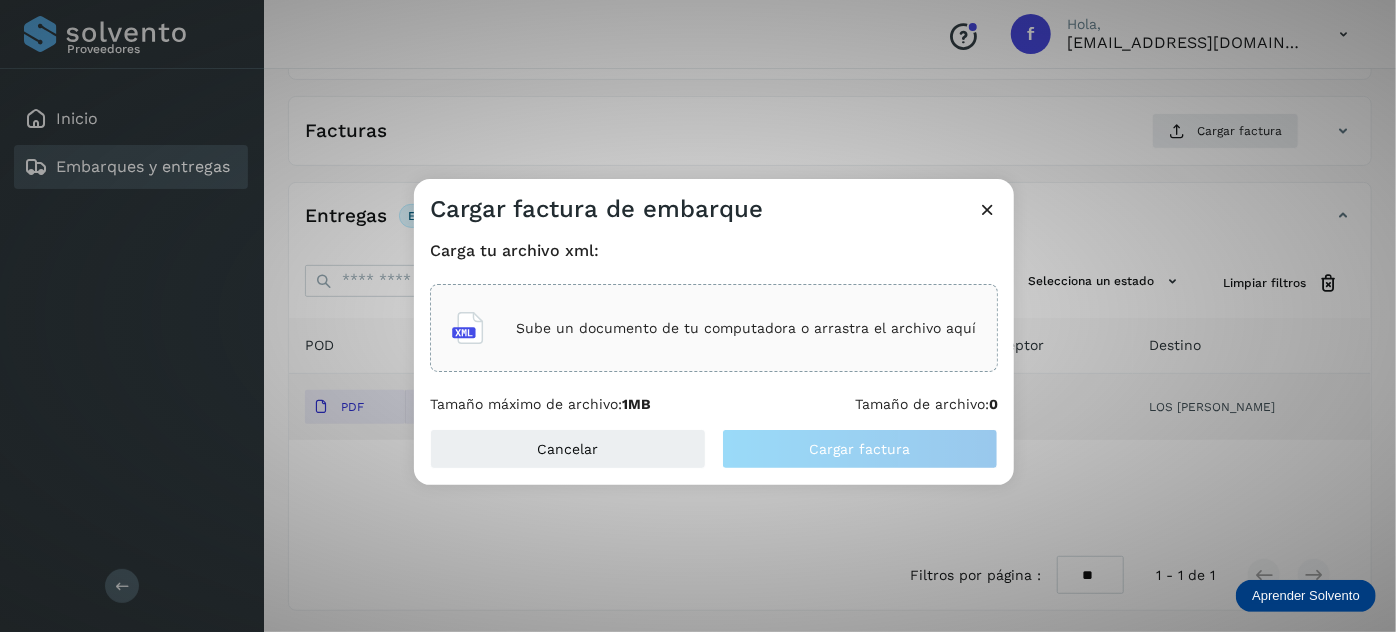 click on "Sube un documento de tu computadora o arrastra el archivo aquí" at bounding box center [746, 328] 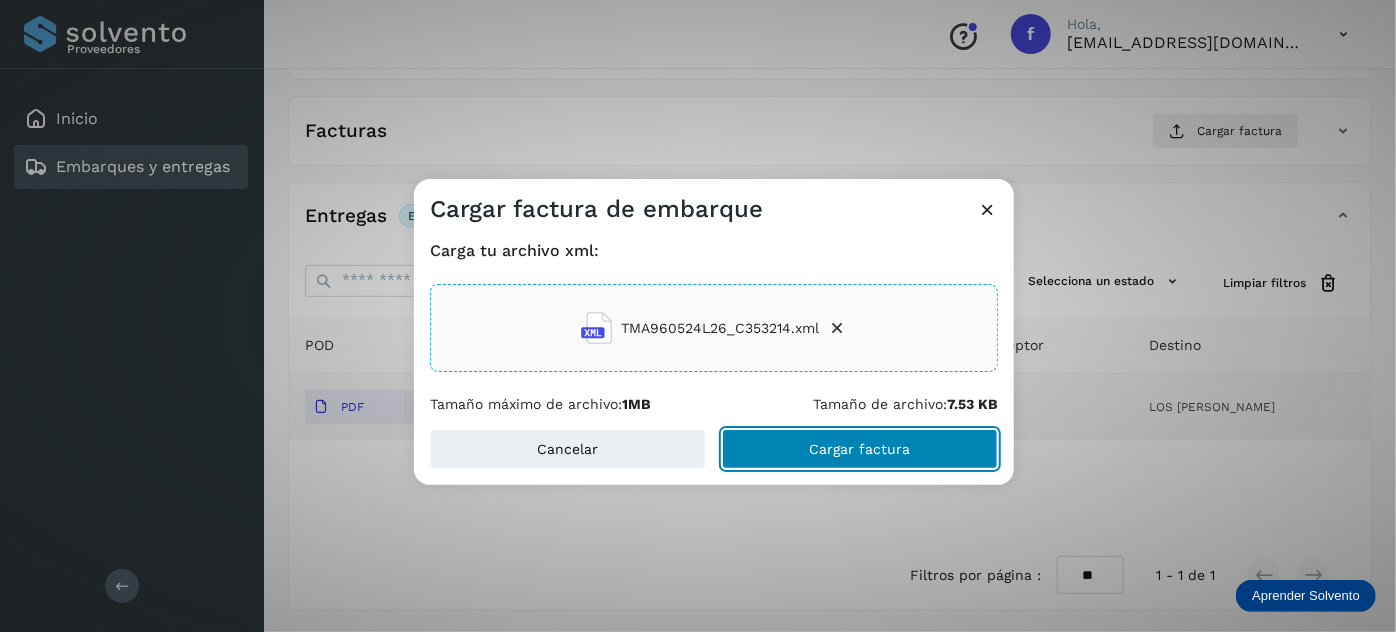 click on "Cargar factura" 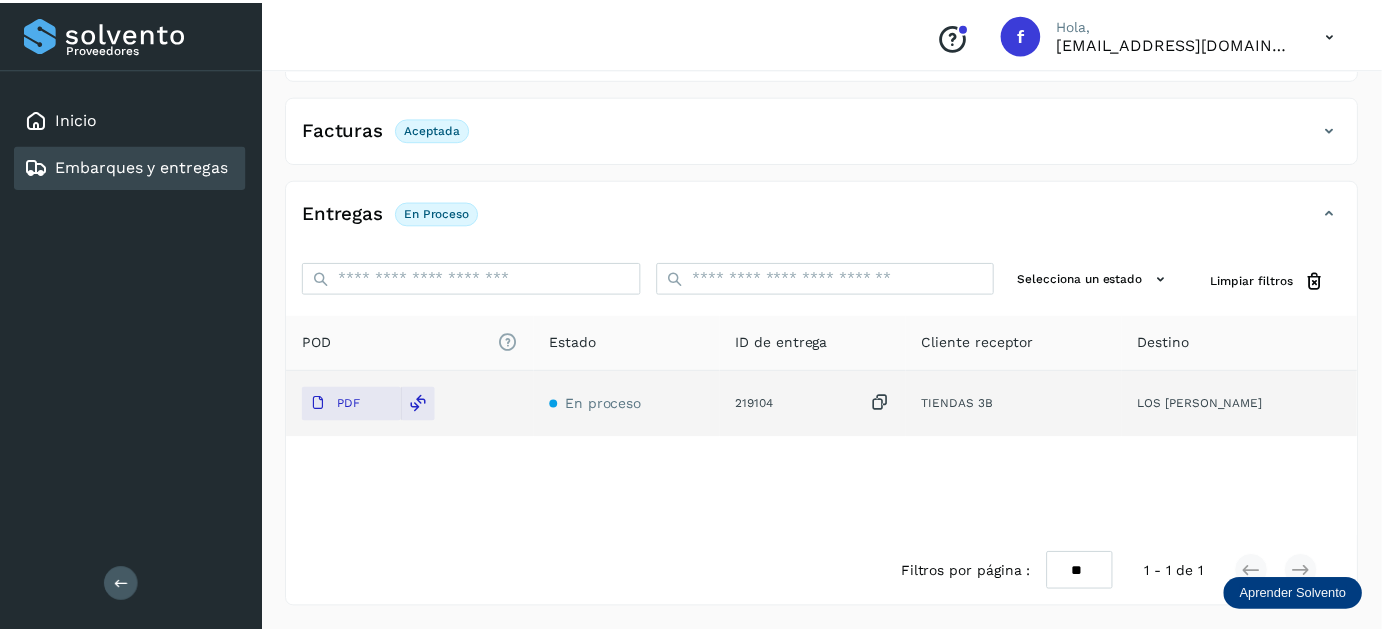 scroll, scrollTop: 325, scrollLeft: 0, axis: vertical 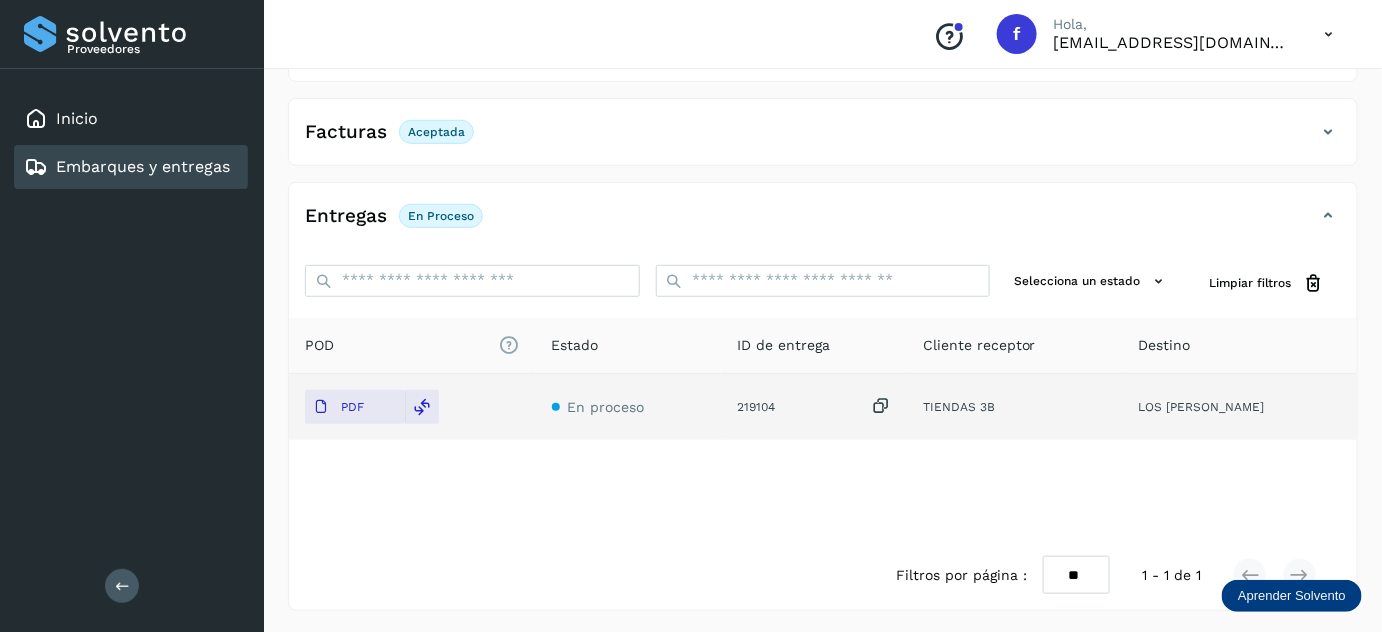 click on "Embarques y entregas" at bounding box center (143, 166) 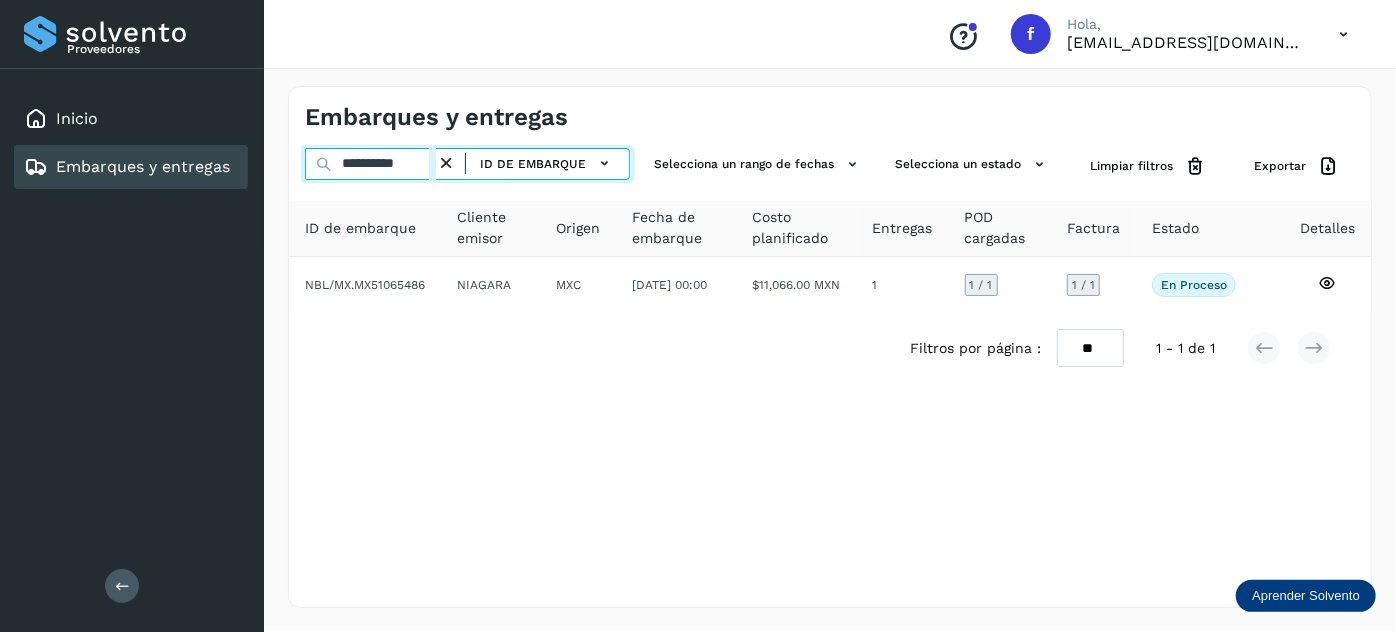 click on "**********" at bounding box center [370, 164] 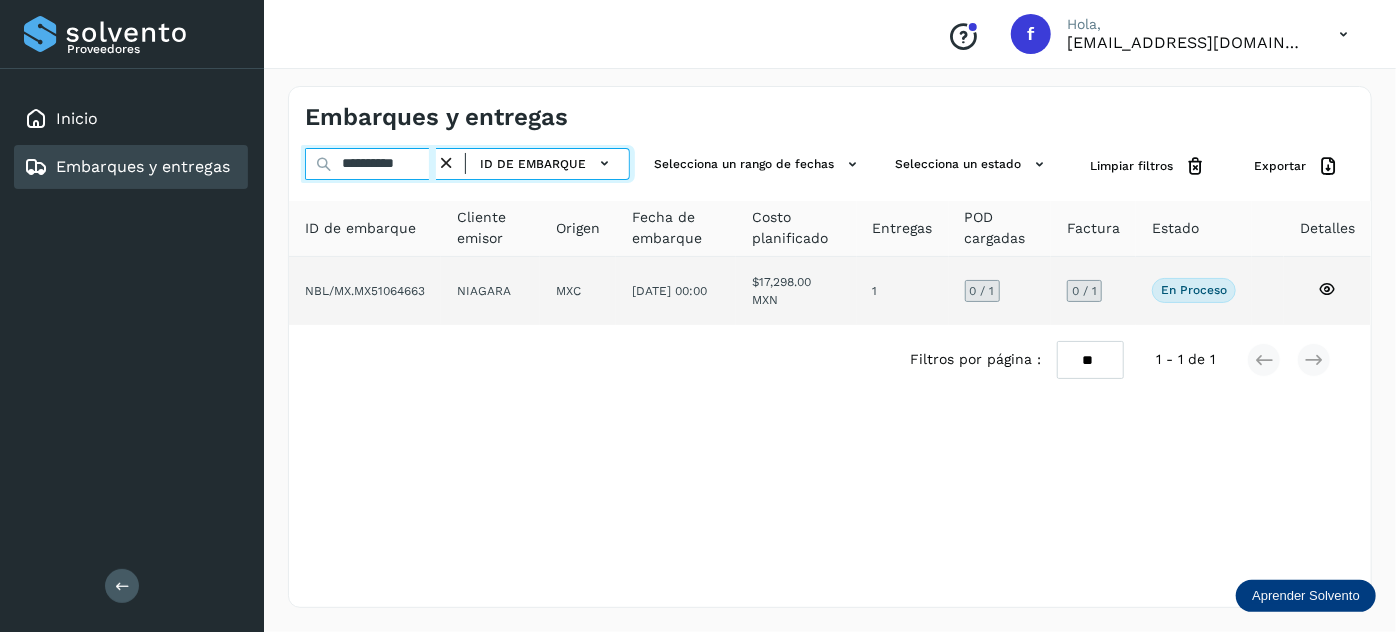 type on "**********" 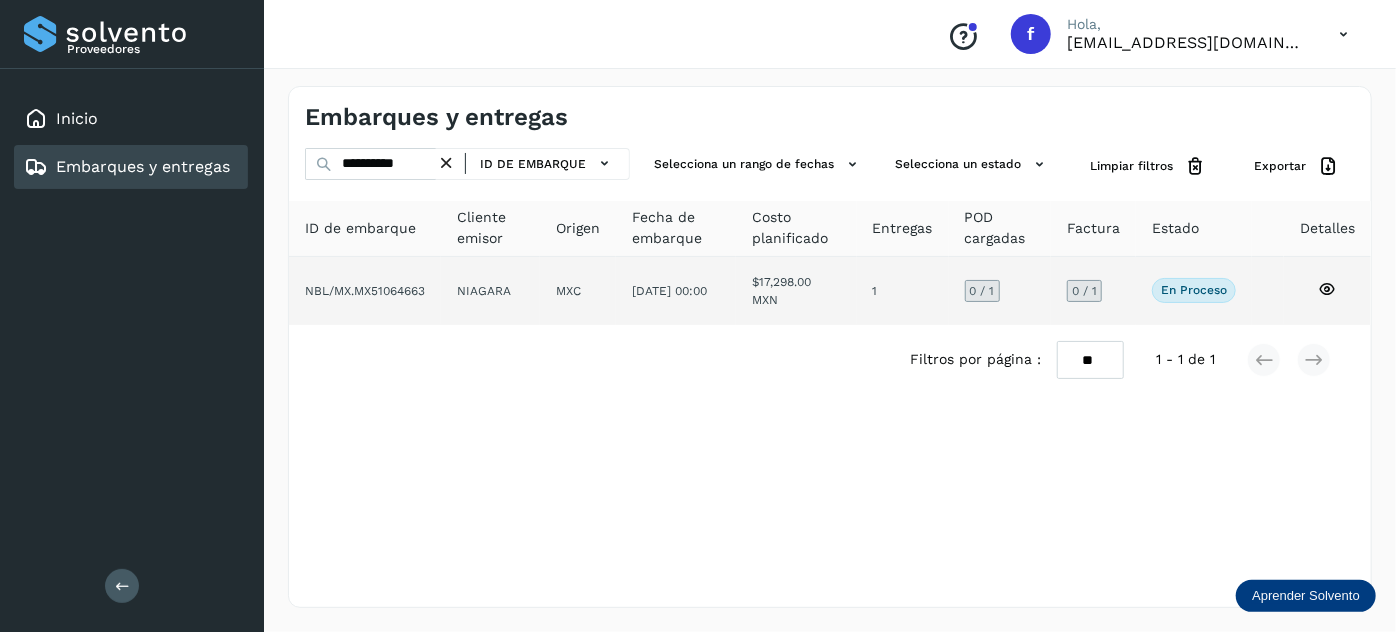 click on "[DATE] 00:00" 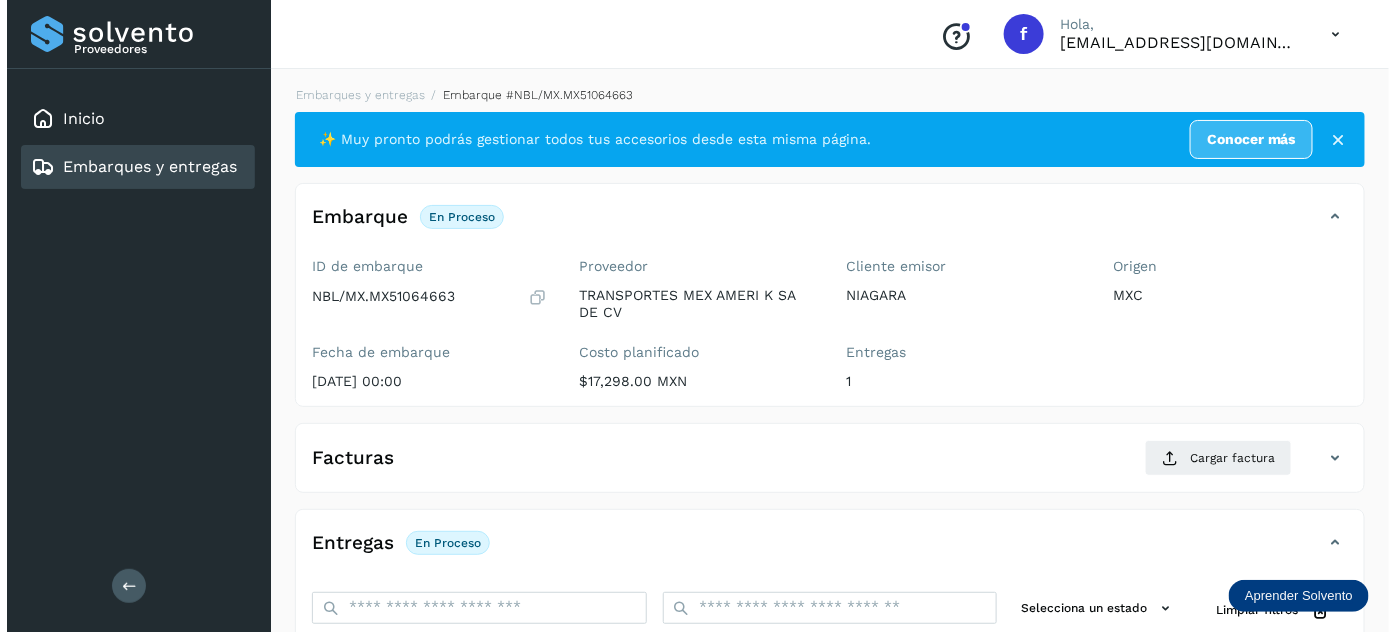 scroll, scrollTop: 327, scrollLeft: 0, axis: vertical 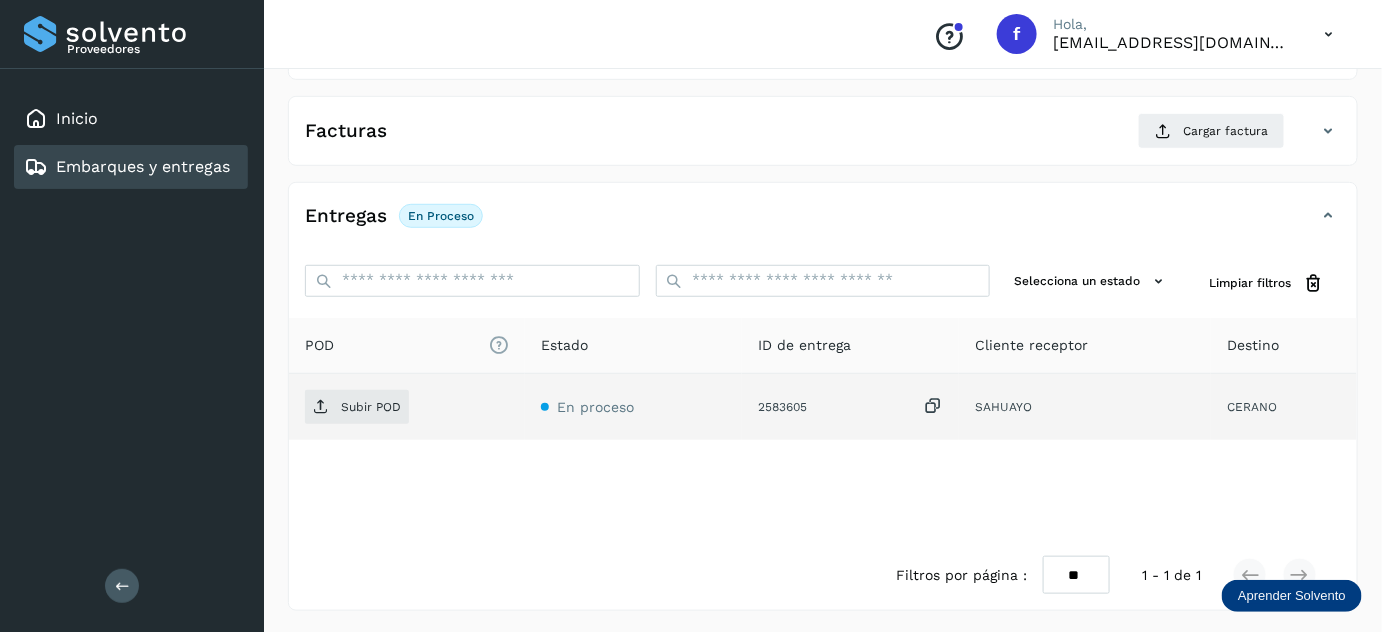 click at bounding box center [933, 406] 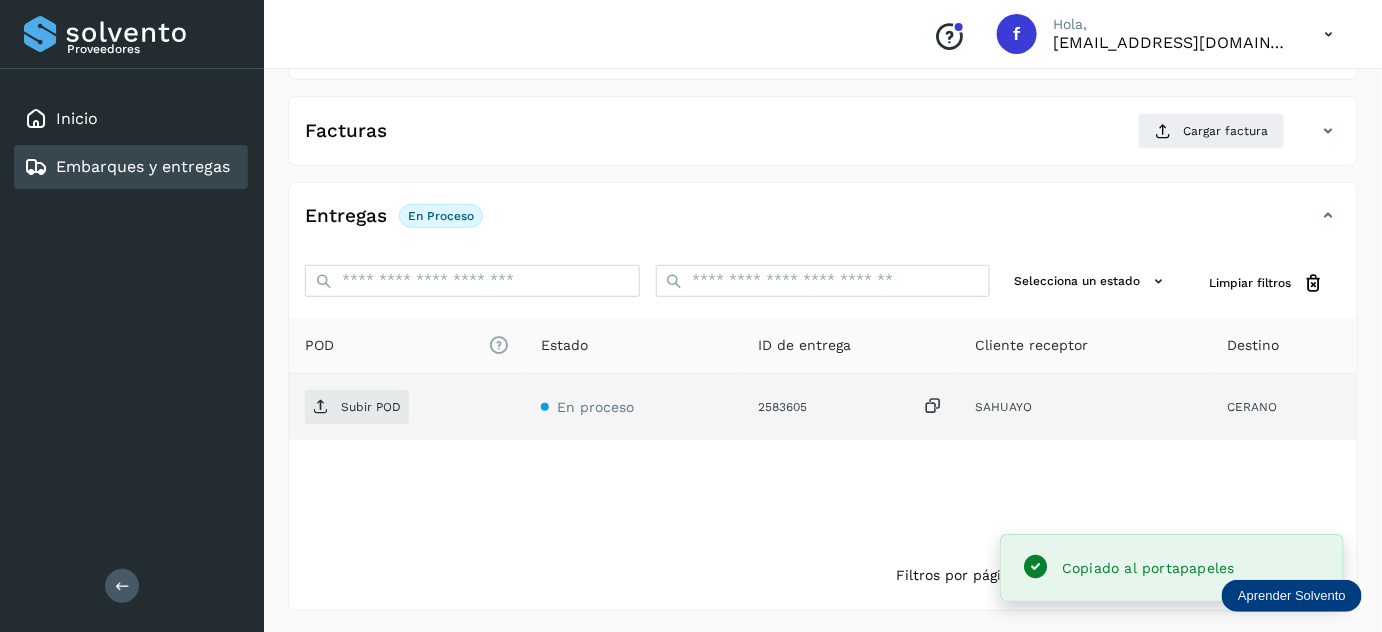 click at bounding box center (933, 406) 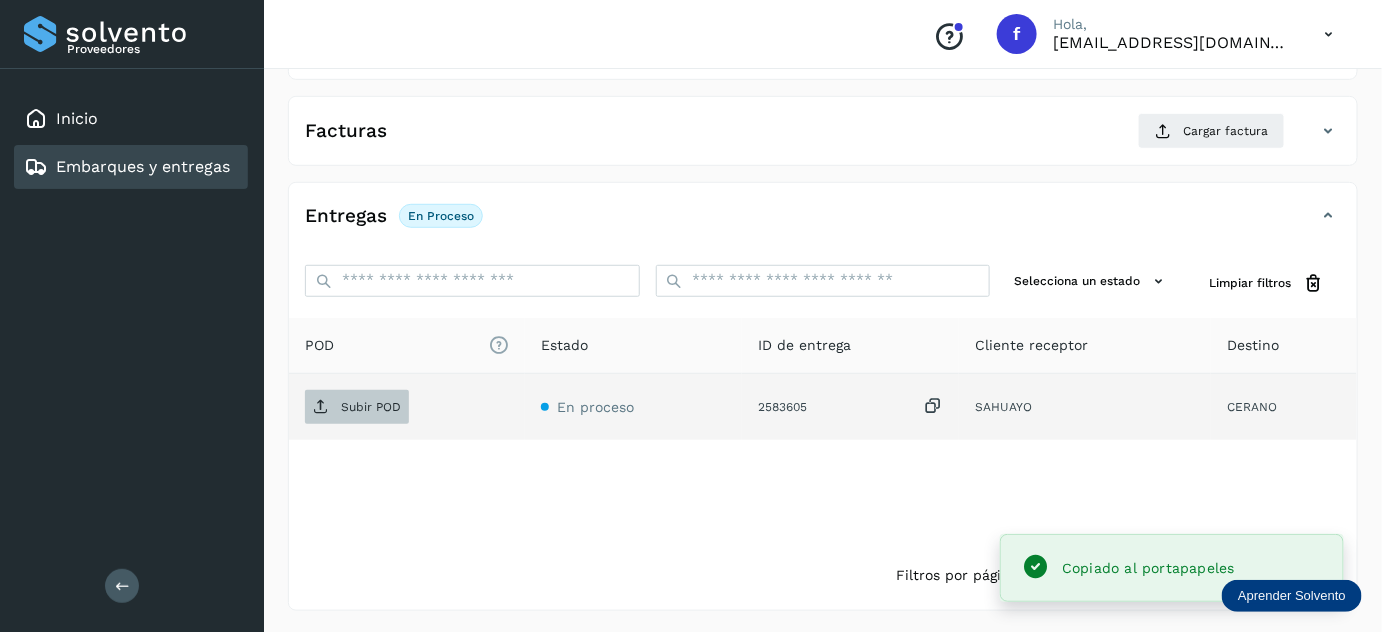 click on "Subir POD" at bounding box center [371, 407] 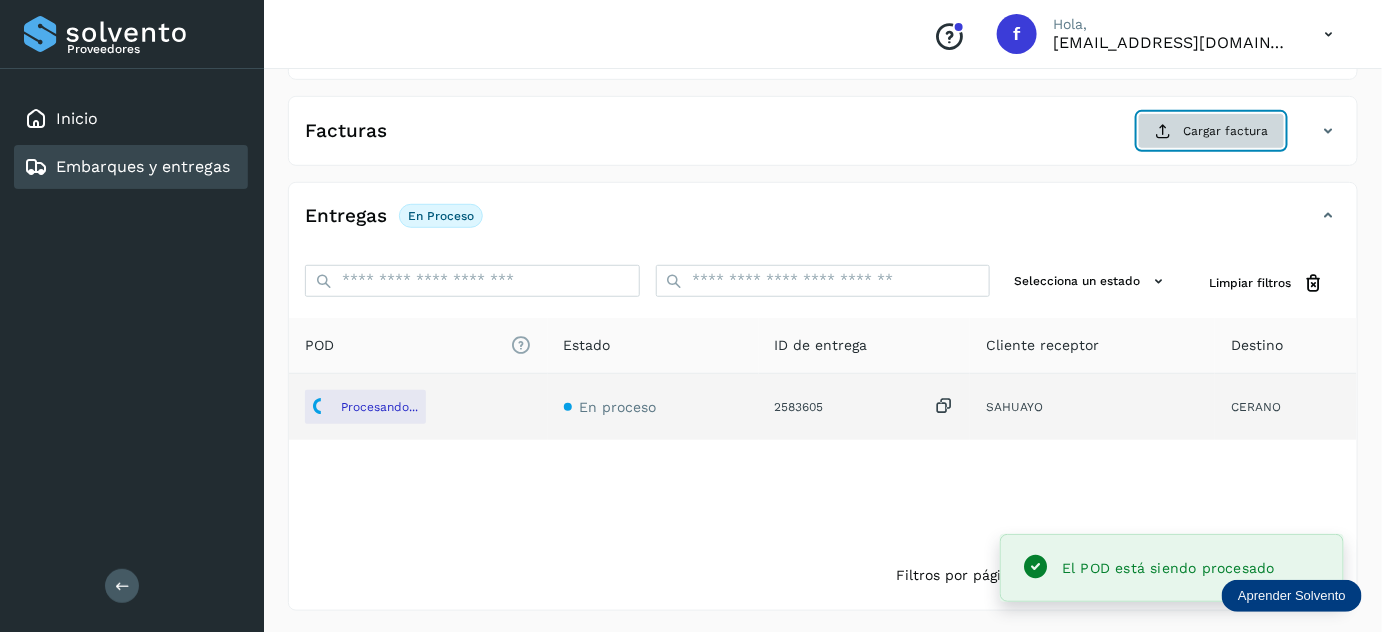 click on "Cargar factura" 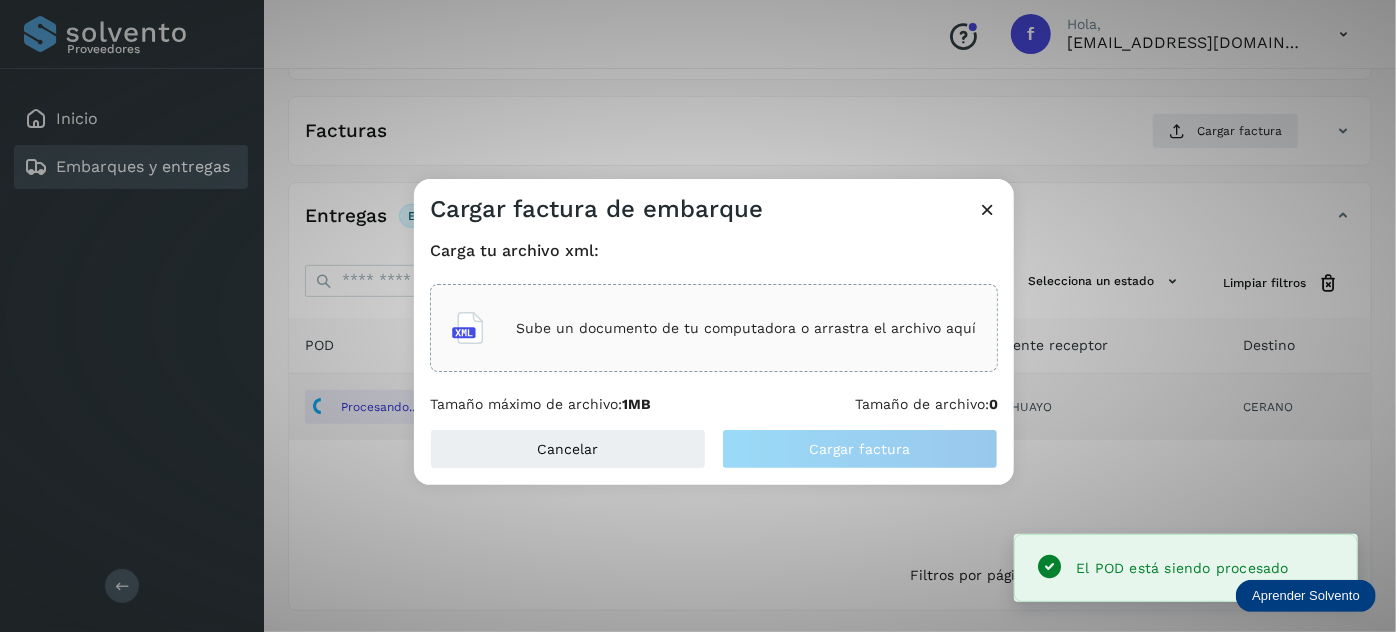 click on "Sube un documento de tu computadora o arrastra el archivo aquí" 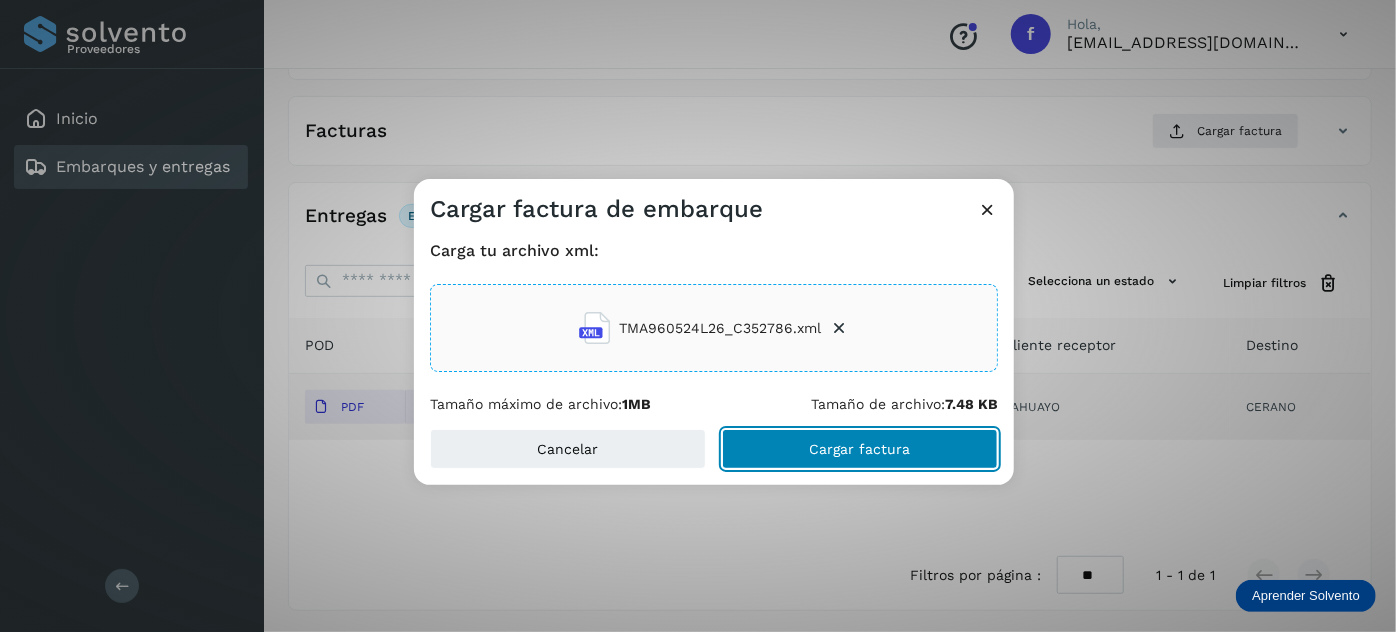 click on "Cargar factura" 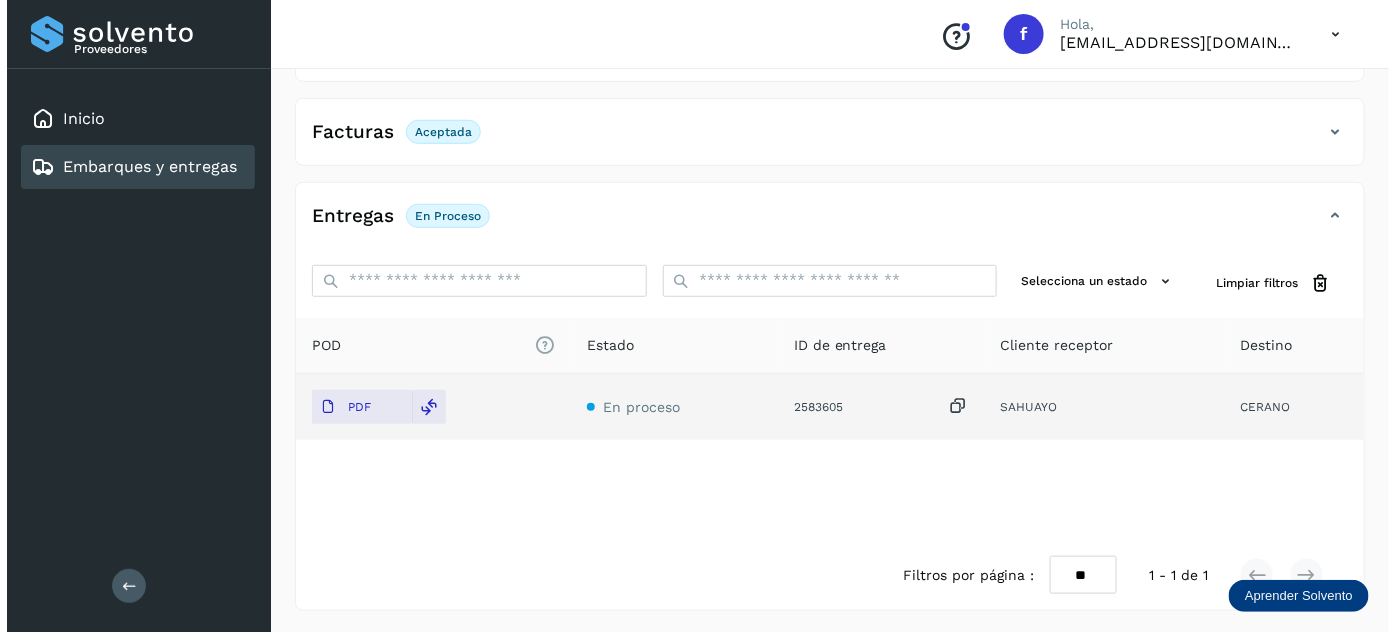 scroll, scrollTop: 0, scrollLeft: 0, axis: both 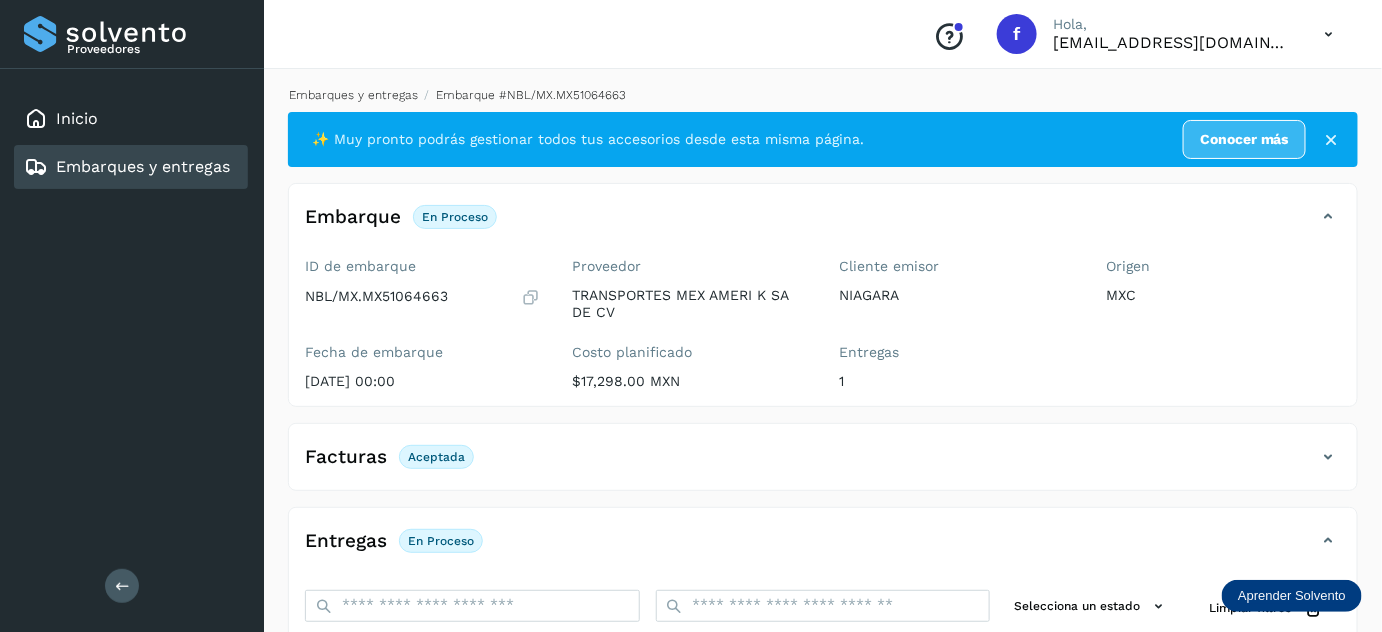 click on "Embarques y entregas" at bounding box center (353, 95) 